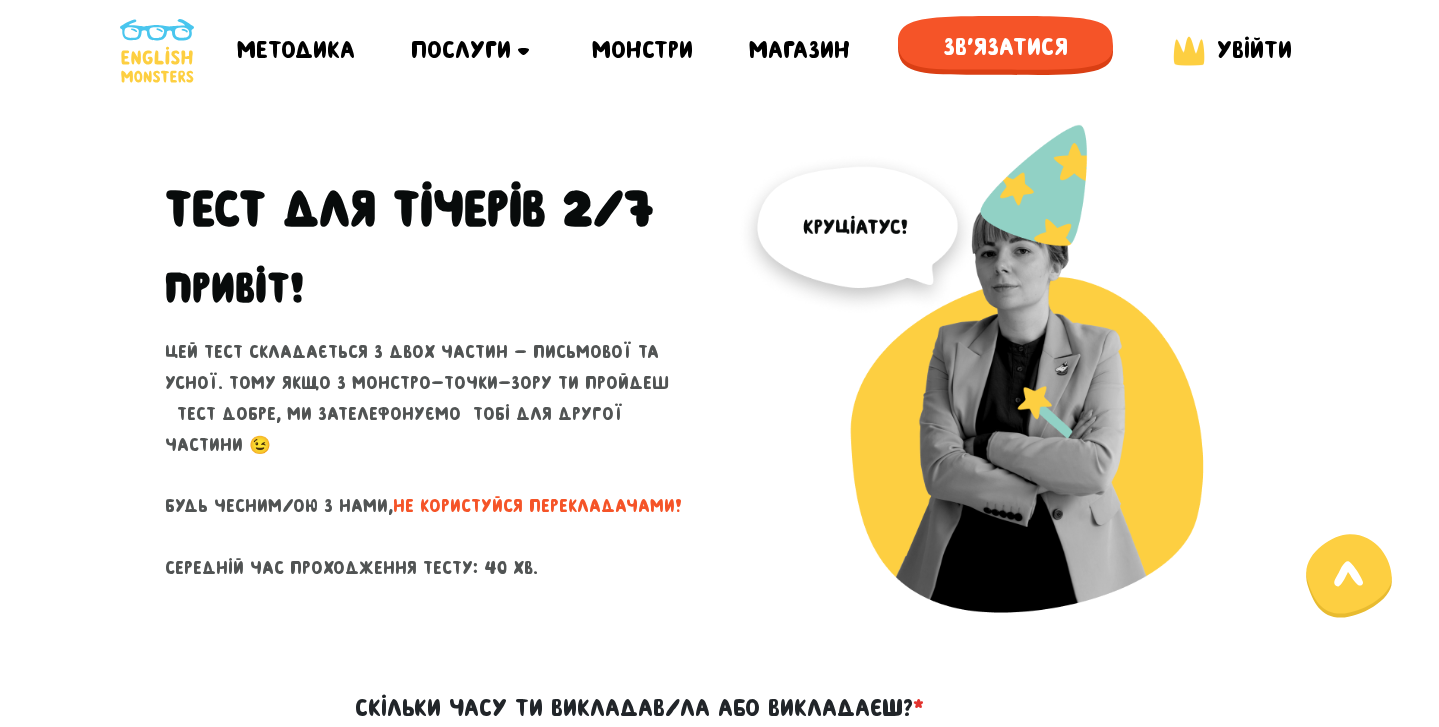 scroll, scrollTop: 830, scrollLeft: 0, axis: vertical 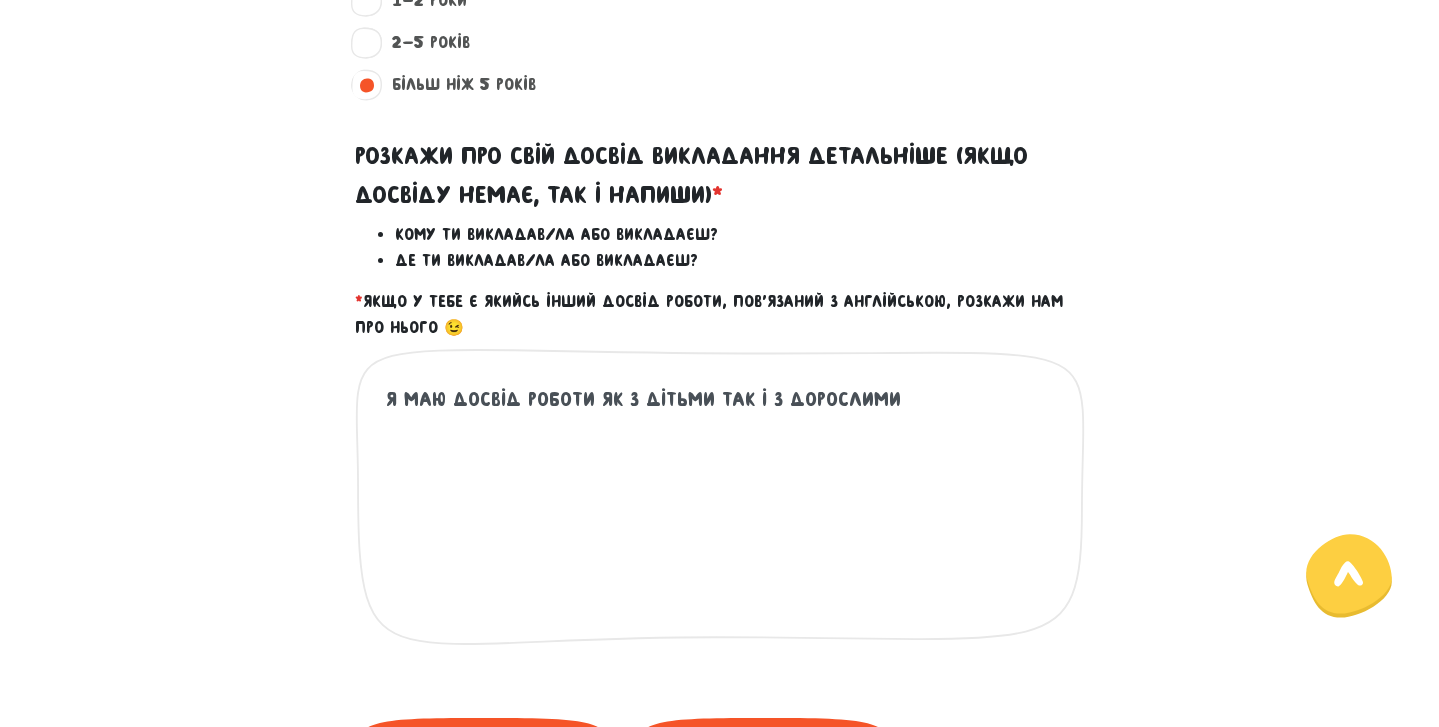 click on "я маю досвід роботи як з дітьми так і з дорослими" at bounding box center [721, 507] 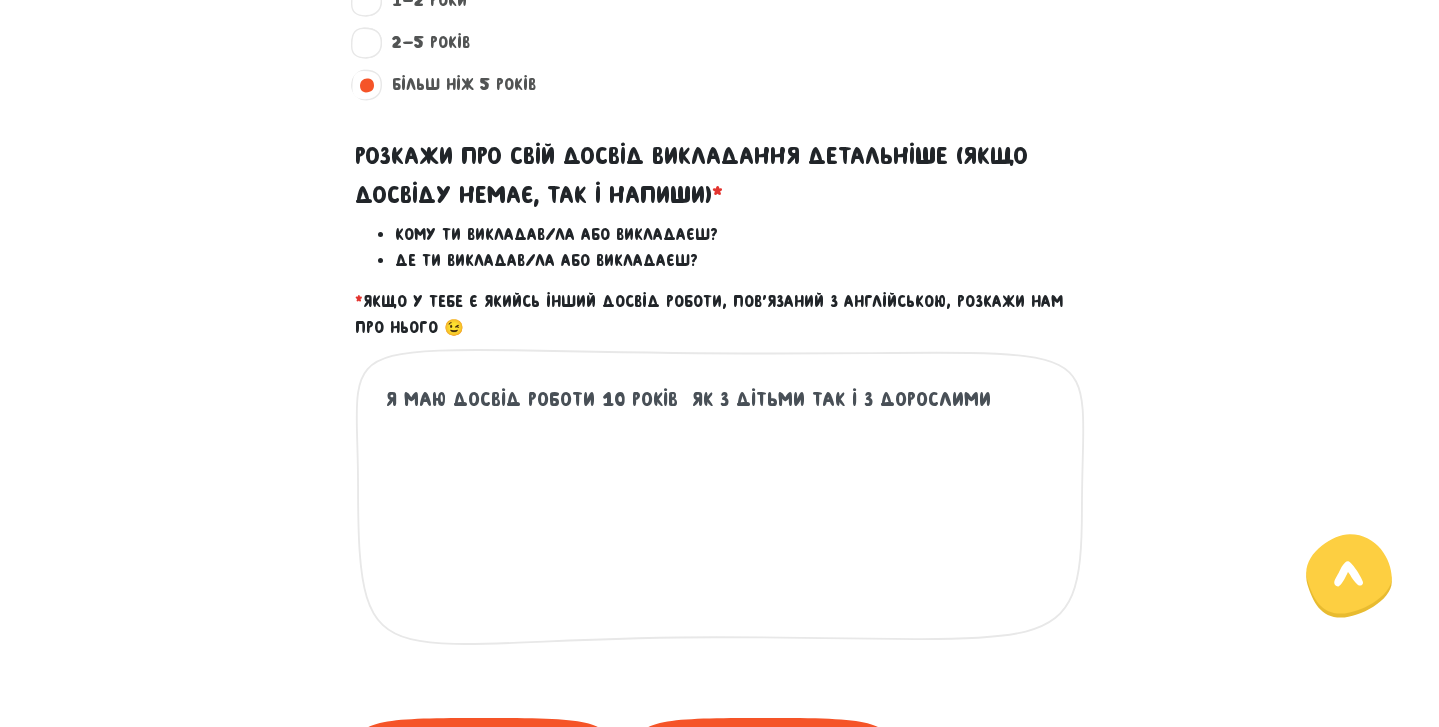 click on "я маю досвід роботи 10 років  як з дітьми так і з дорослими" at bounding box center (721, 507) 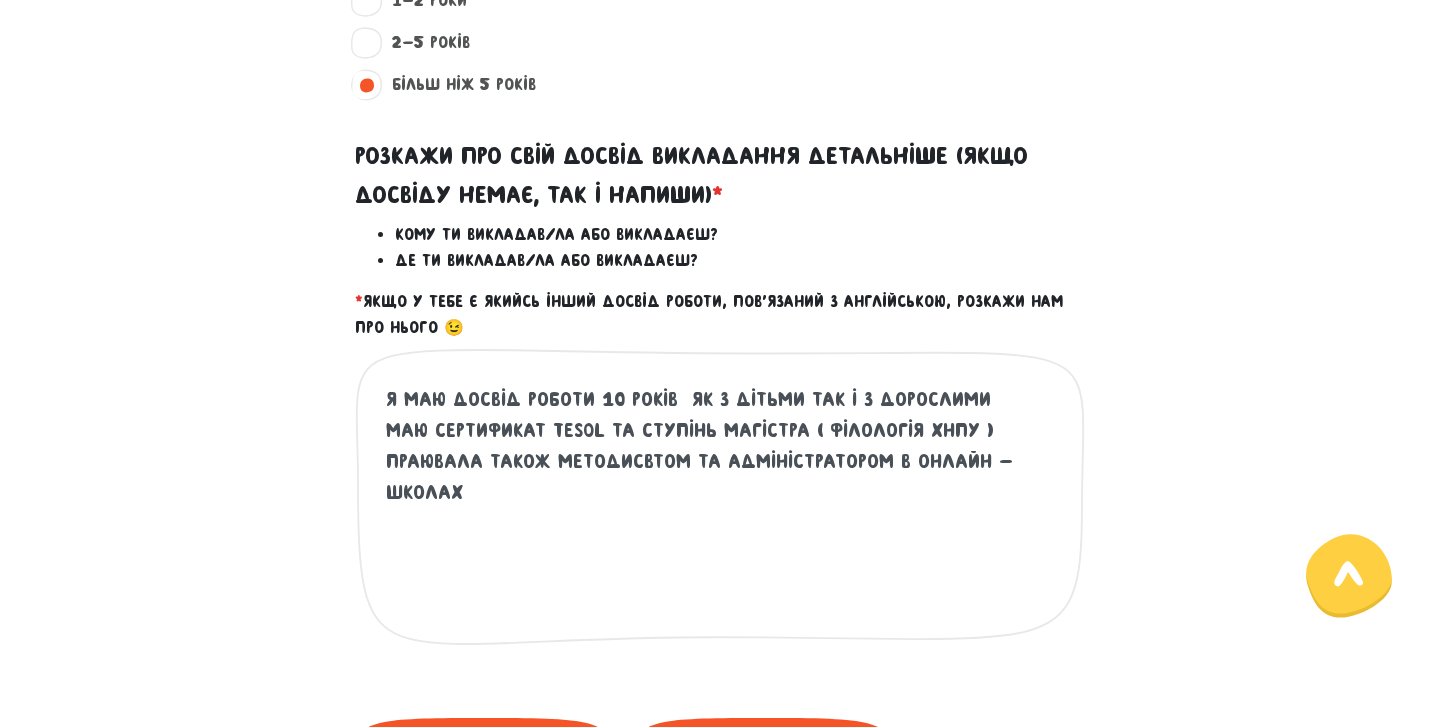 click on "я маю досвід роботи 10 років  як з дітьми так і з дорослими
маю сертификат TESOL та ступінь магістра ( філологія ХНПУ )
Праювала також методисвтом та адміністратором в онлайн - школах" at bounding box center (721, 507) 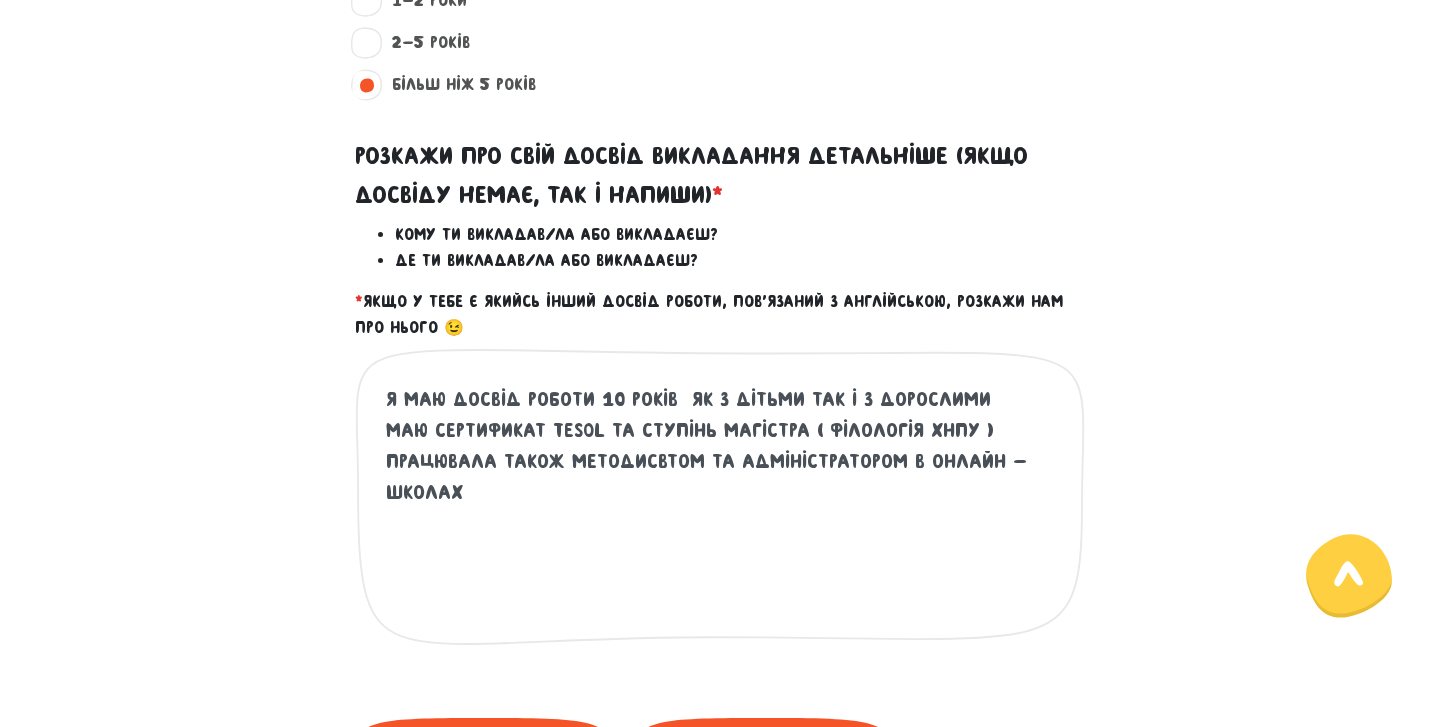 click on "я маю досвід роботи 10 років  як з дітьми так і з дорослими
маю сертификат TESOL та ступінь магістра ( філологія ХНПУ )
Працювала також методисвтом та адміністратором в онлайн - школах" at bounding box center [721, 507] 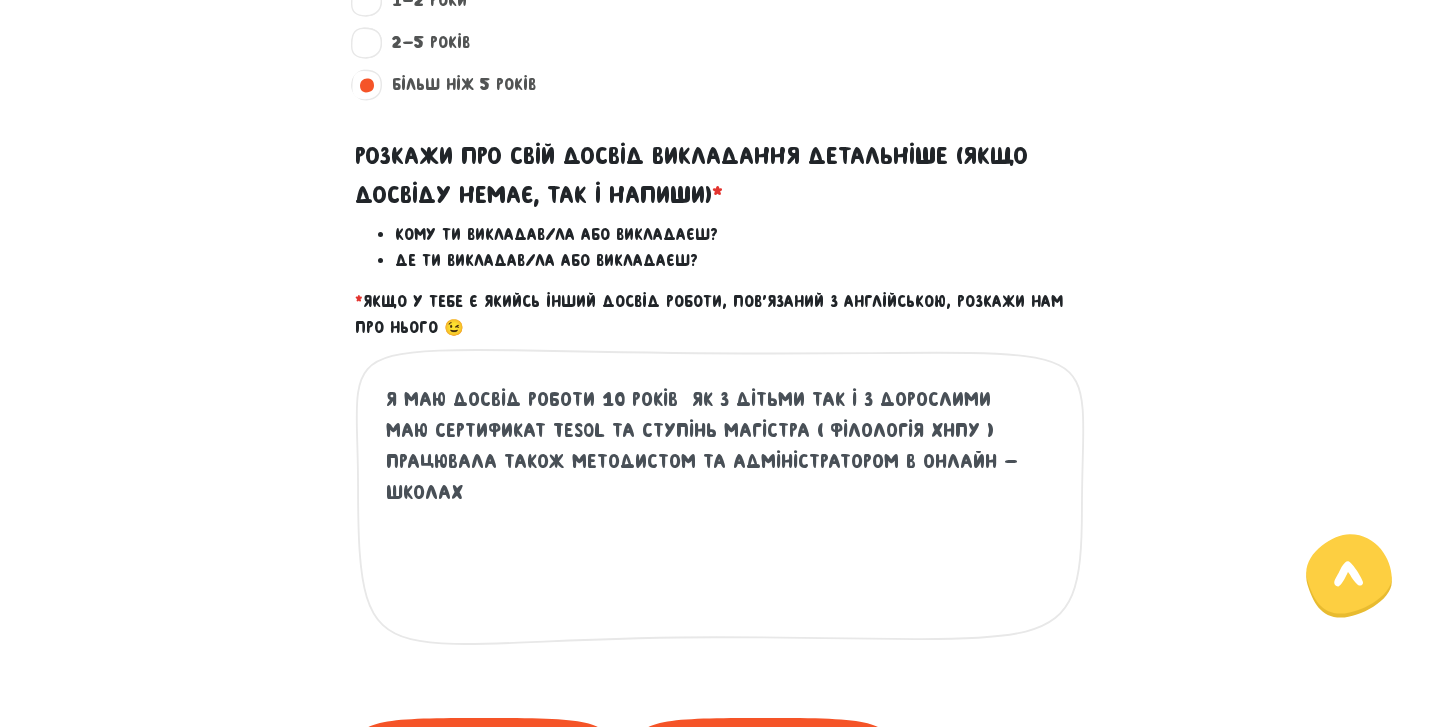 click on "я маю досвід роботи 10 років  як з дітьми так і з дорослими
маю сертификат TESOL та ступінь магістра ( філологія ХНПУ )
Працювала також методистом та адміністратором в онлайн - школах" at bounding box center [721, 507] 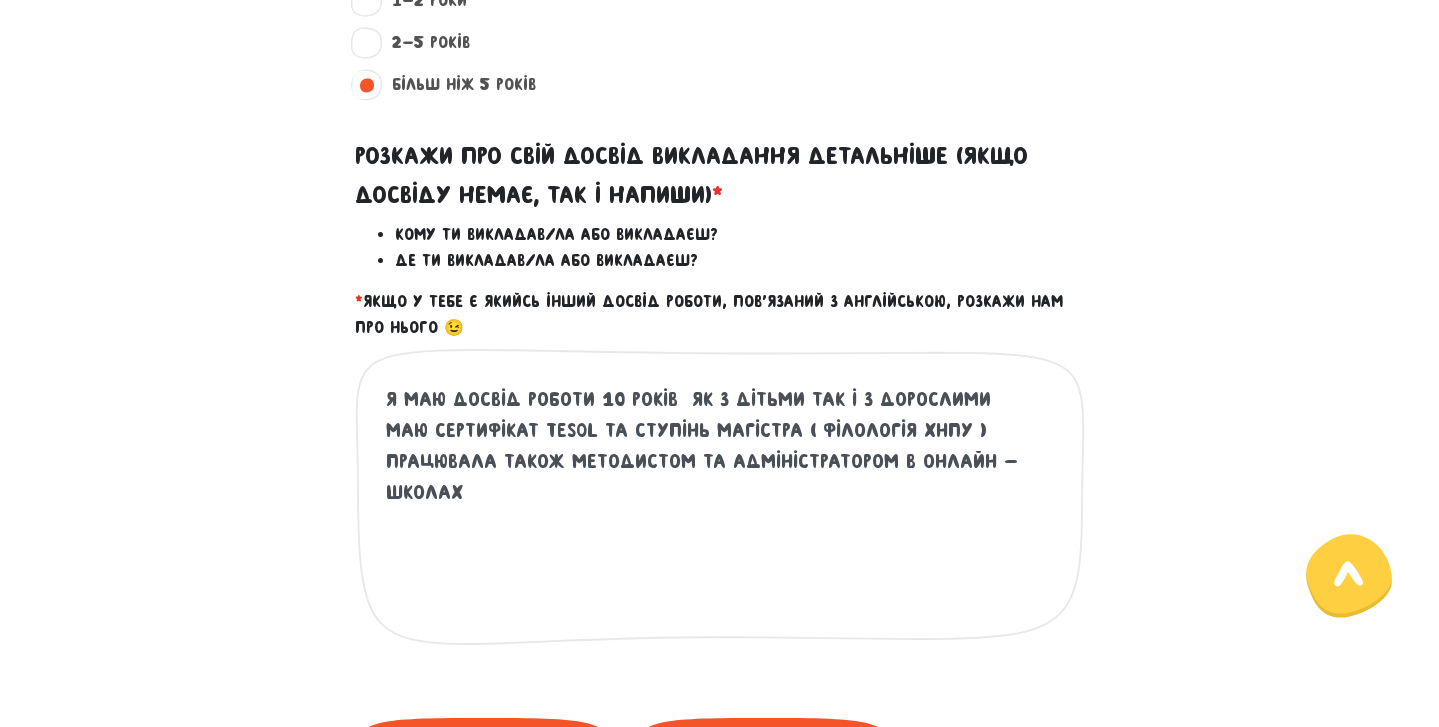 click on "я маю досвід роботи 10 років  як з дітьми так і з дорослими
маю сертифікат TESOL та ступінь магістра ( філологія ХНПУ )
Працювала також методистом та адміністратором в онлайн - школах" at bounding box center [721, 507] 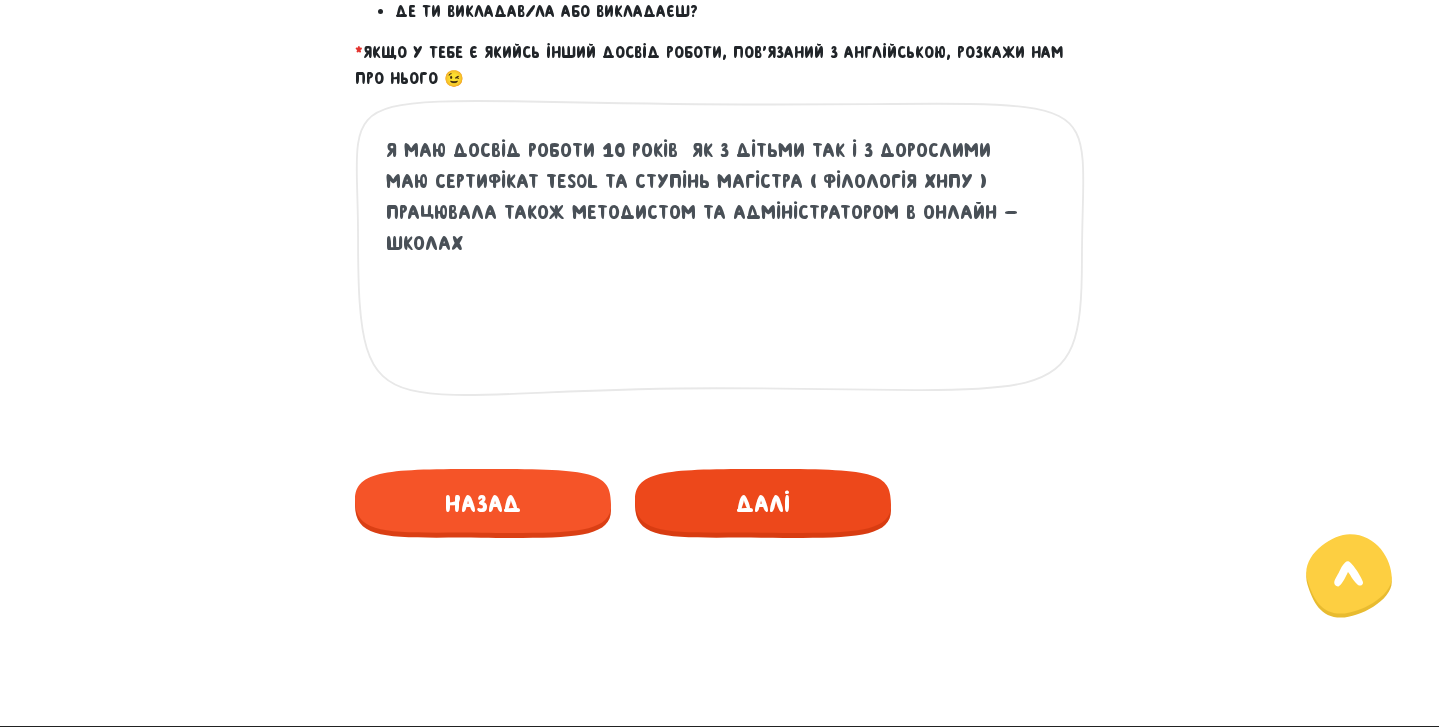 type on "я маю досвід роботи 10 років  як з дітьми так і з дорослими
маю сертифікат TESOL та ступінь магістра ( філологія ХНПУ )
Працювала також методистом та адміністратором в онлайн - школах" 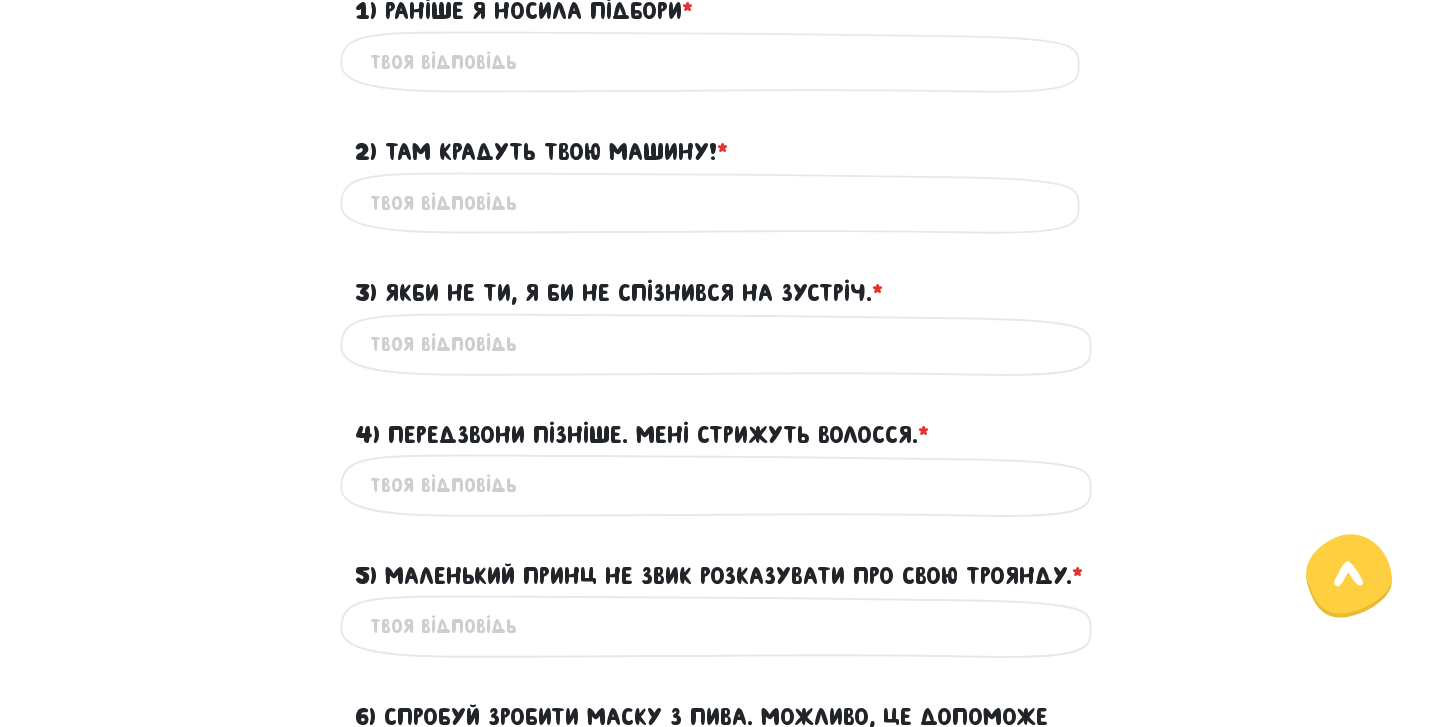 scroll, scrollTop: 573, scrollLeft: 0, axis: vertical 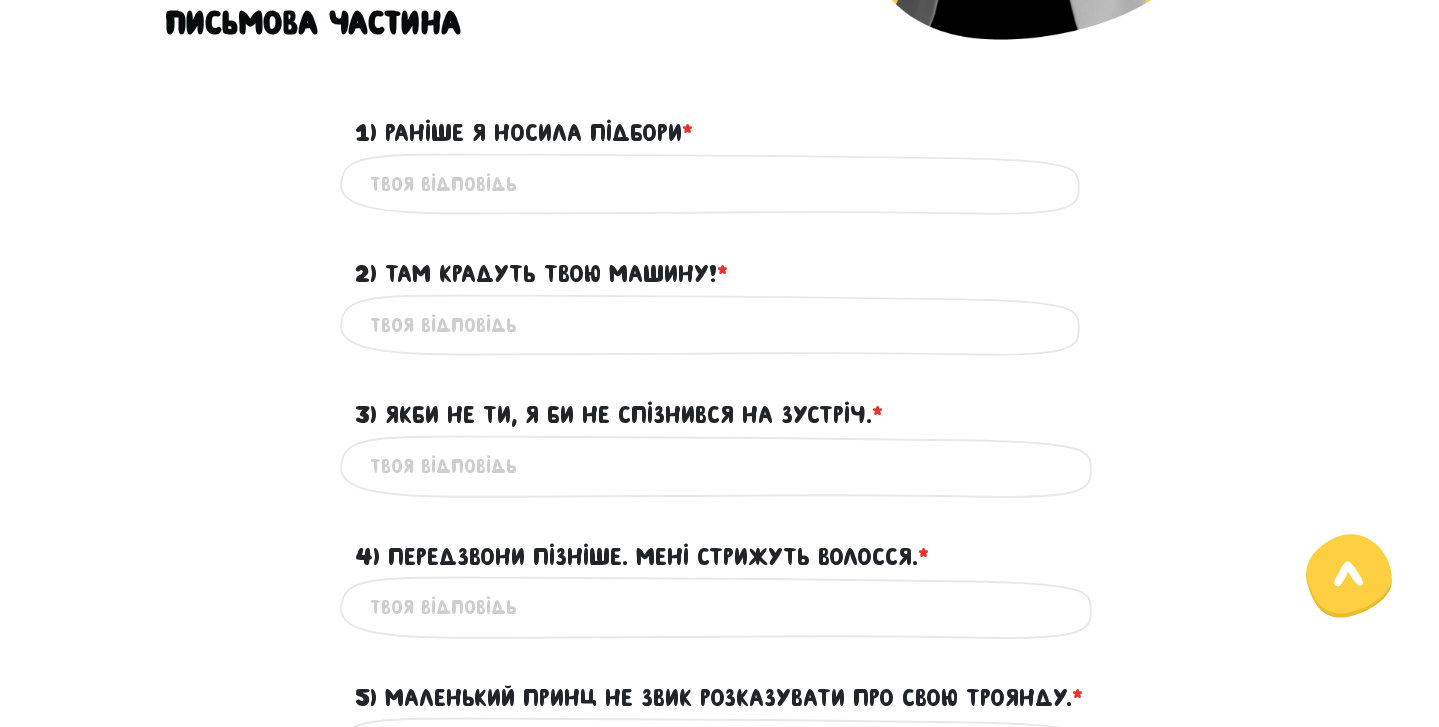 click on "1) Раніше я носила підбори *
?" at bounding box center (720, 184) 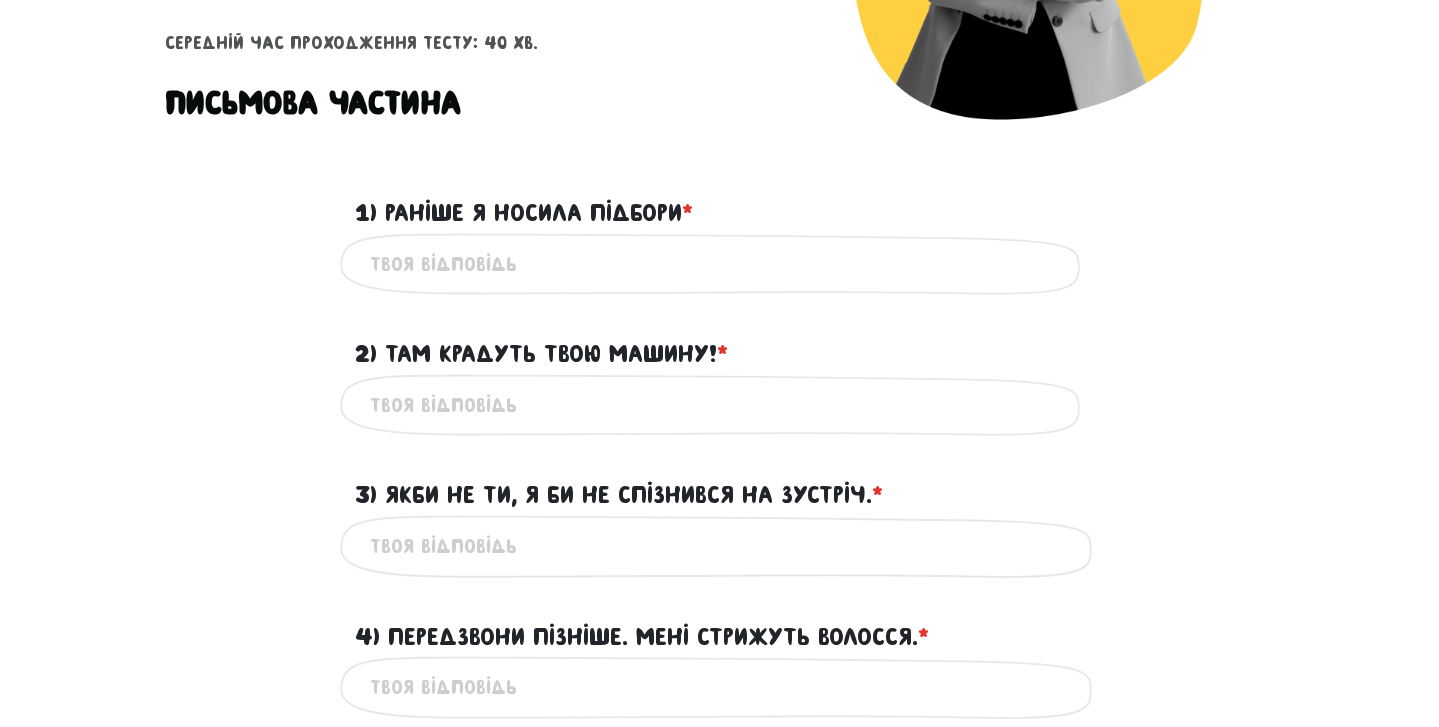 scroll, scrollTop: 503, scrollLeft: 0, axis: vertical 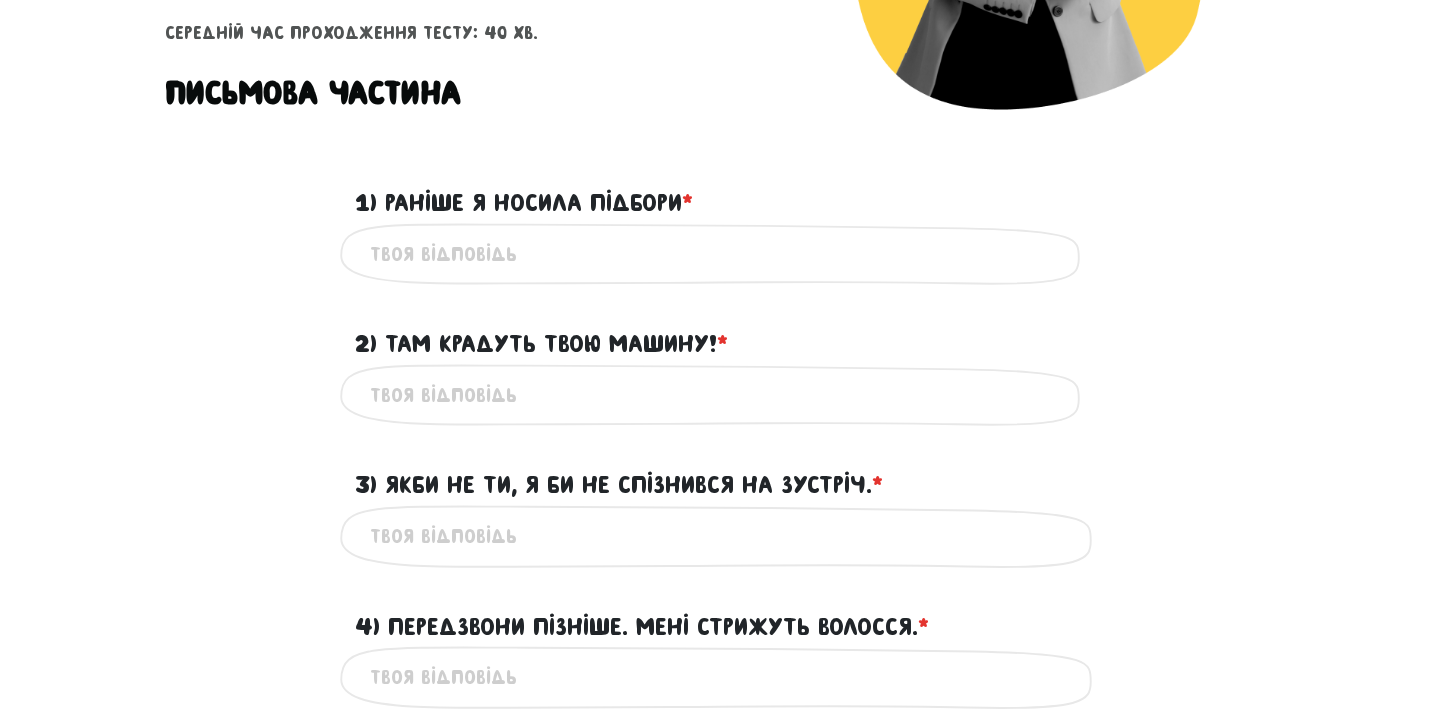 type on "Ш" 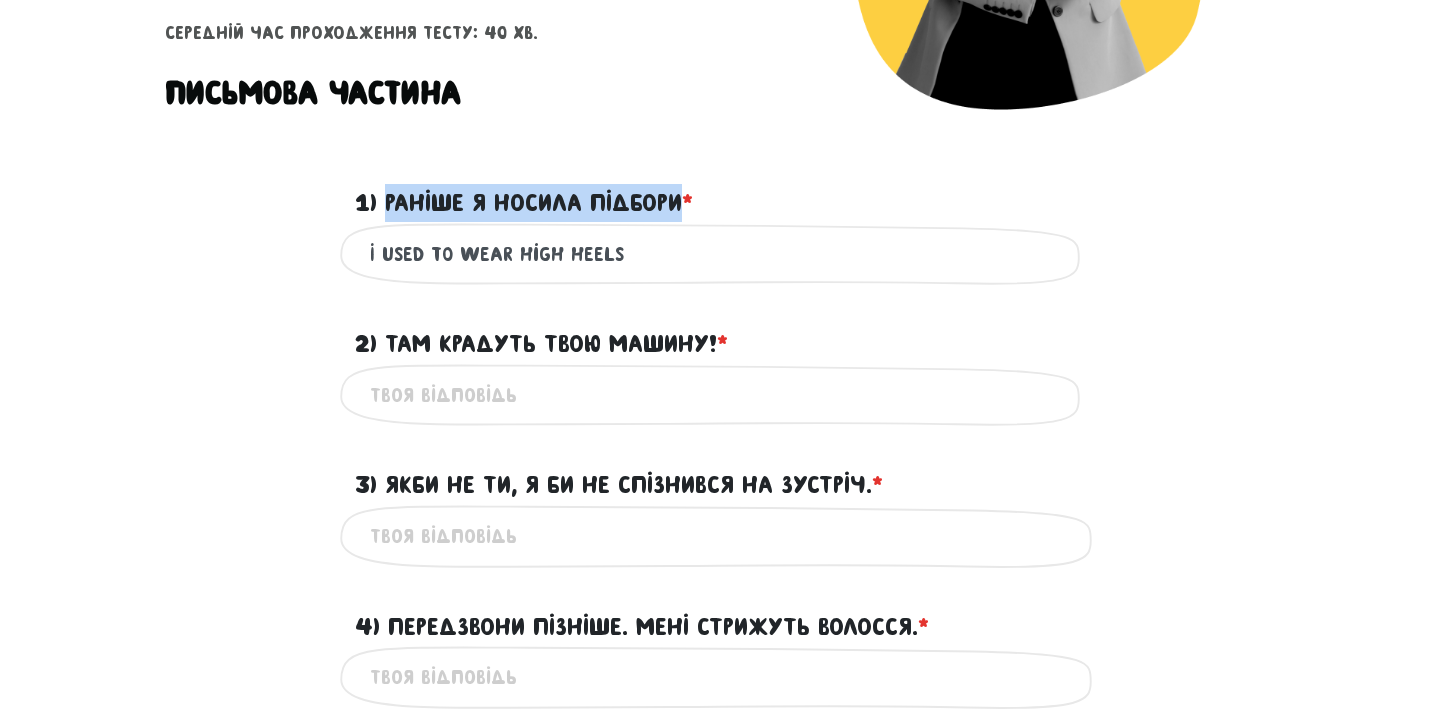 drag, startPoint x: 383, startPoint y: 197, endPoint x: 680, endPoint y: 204, distance: 297.0825 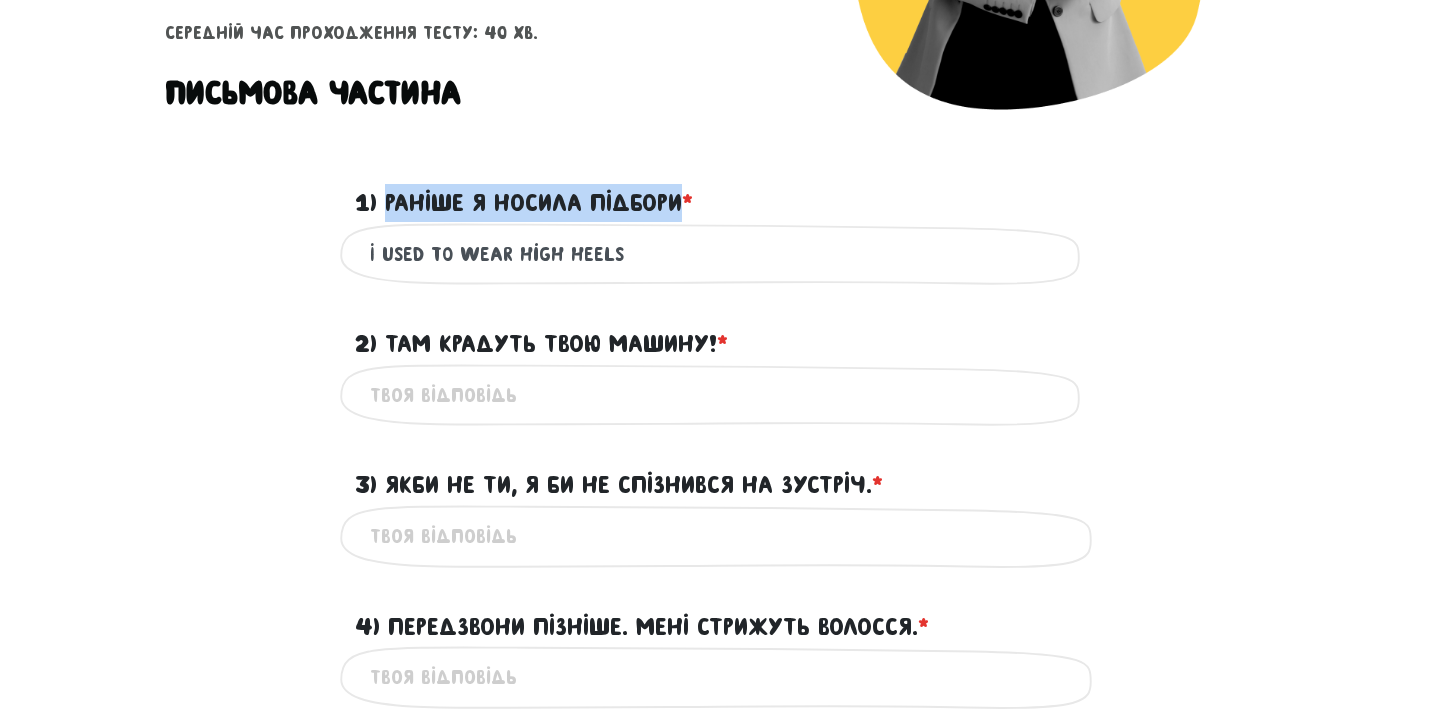 click on "1) Раніше я носила підбори *
?" at bounding box center [524, 203] 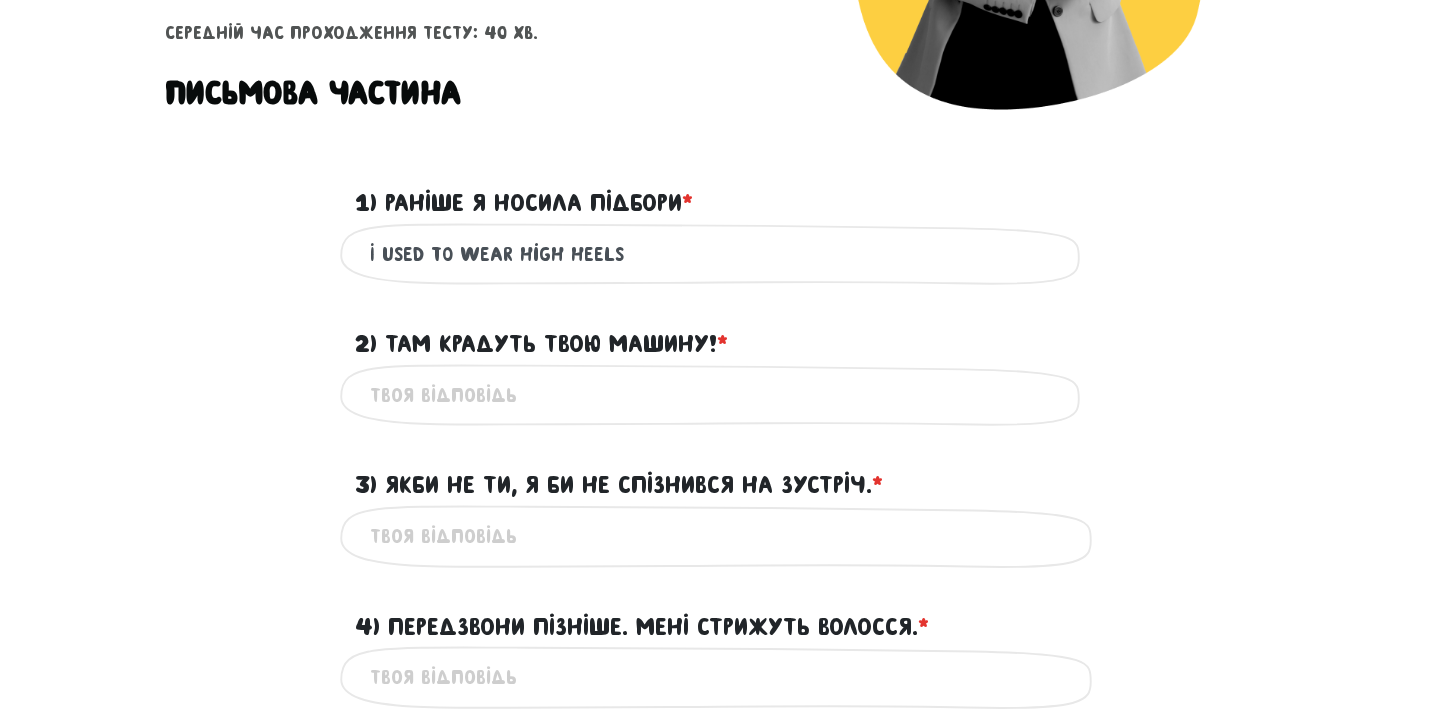 click on "I used to wear high heels" at bounding box center [720, 254] 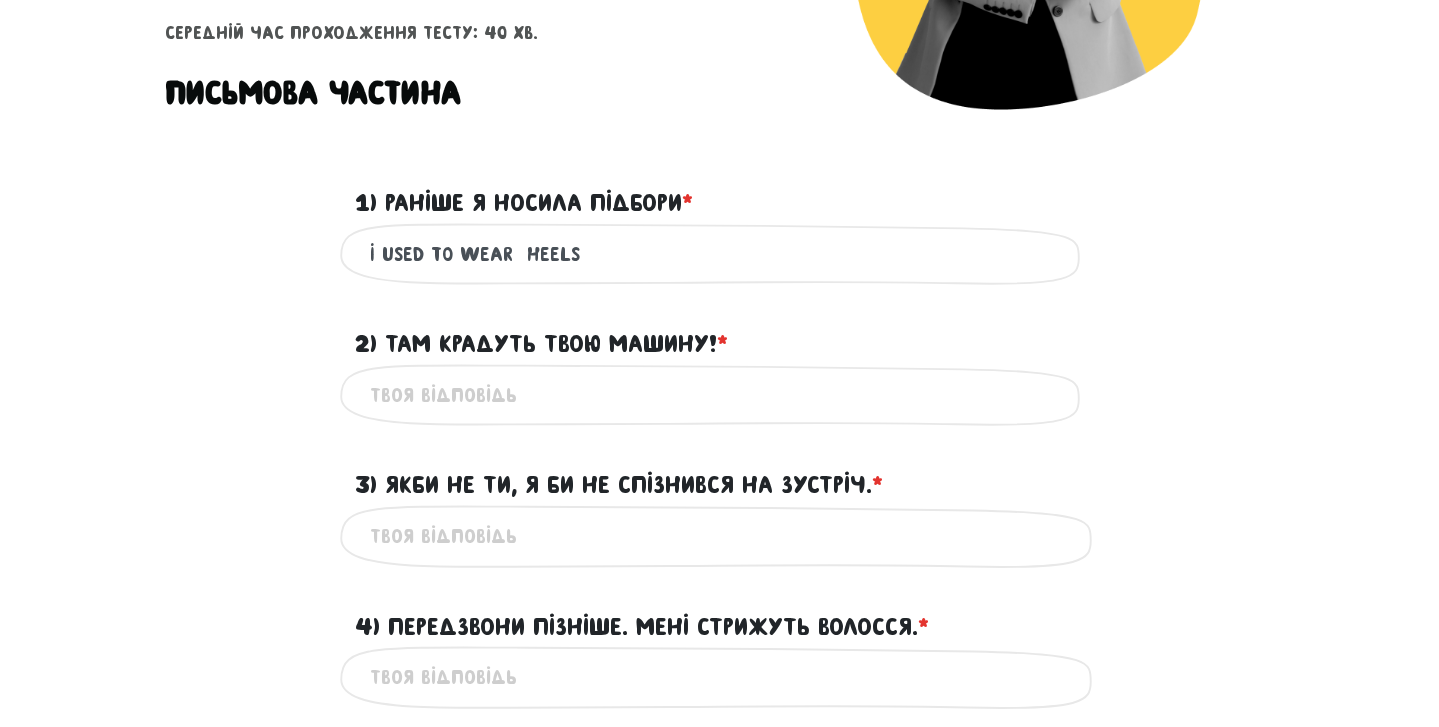 type on "I used to wear  heels" 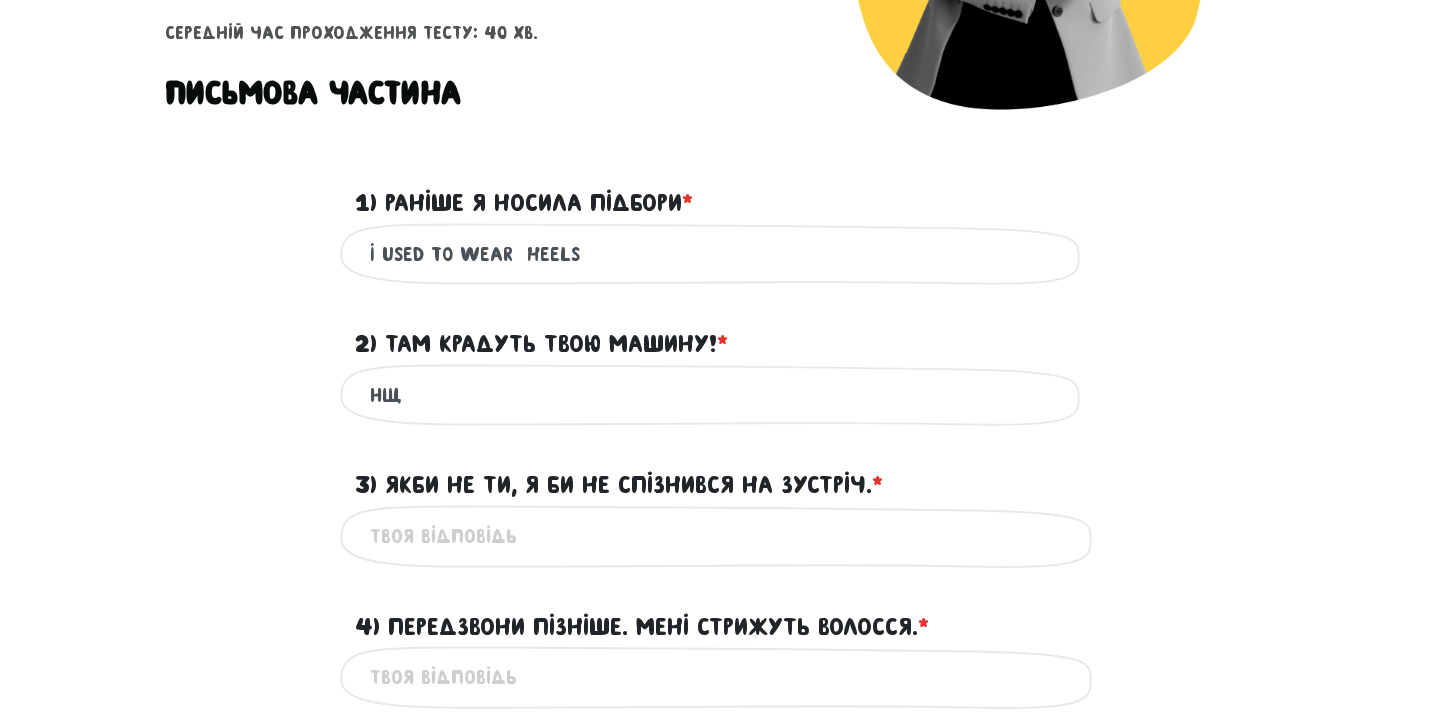 type on "Н" 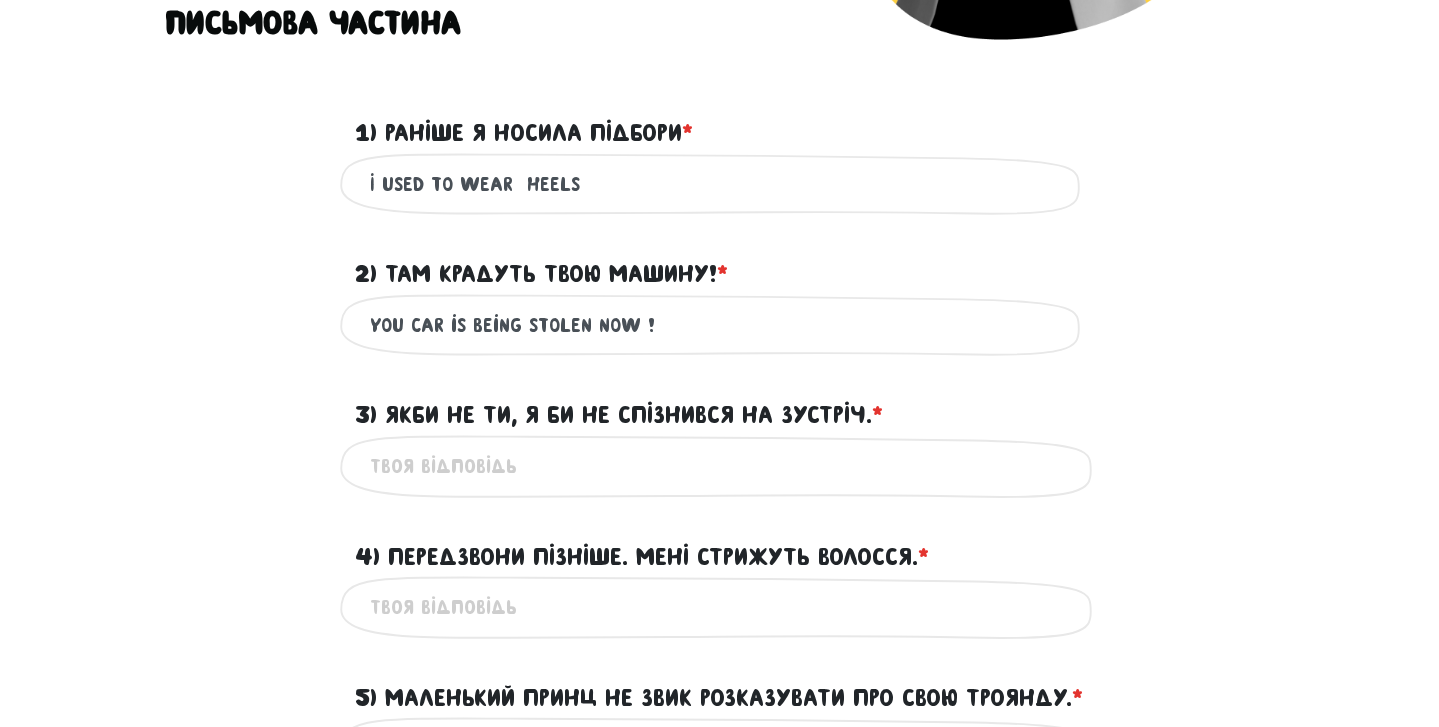 scroll, scrollTop: 589, scrollLeft: 0, axis: vertical 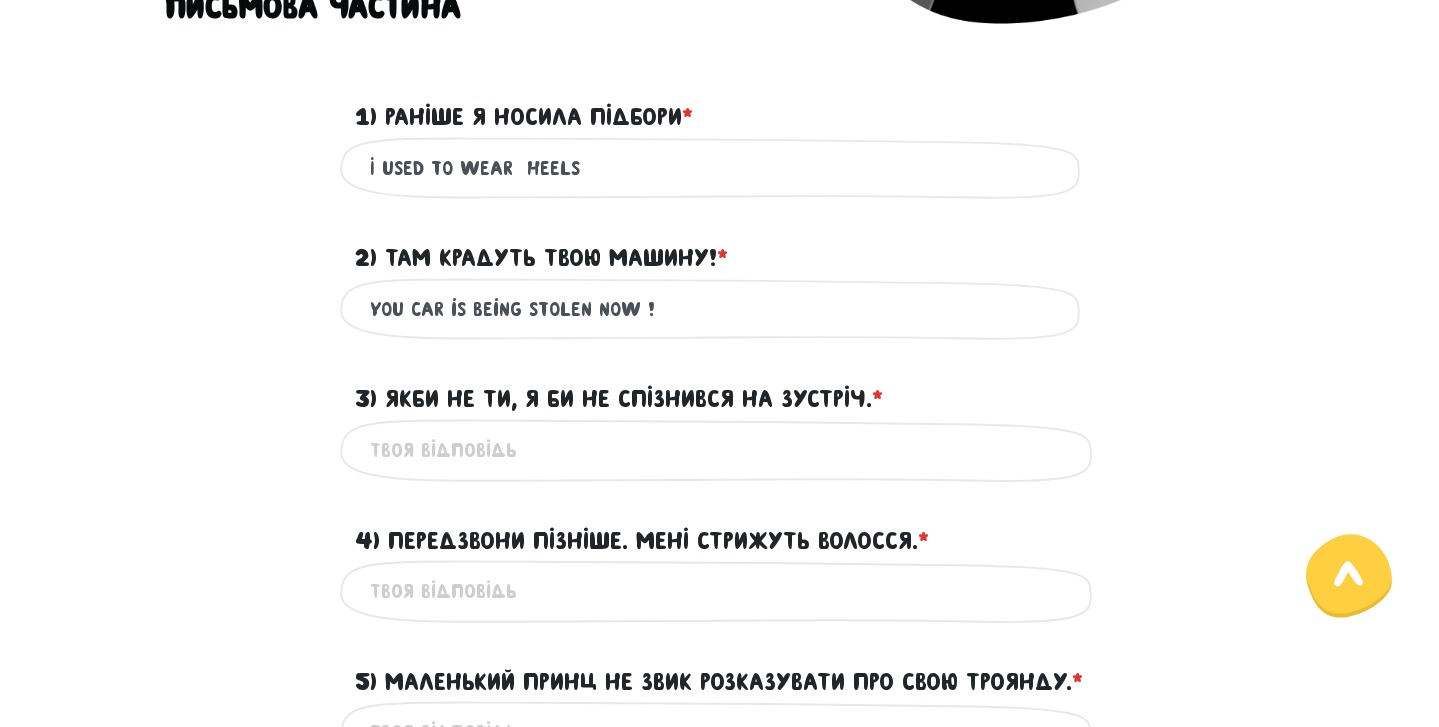 type on "You car is being stolen now !" 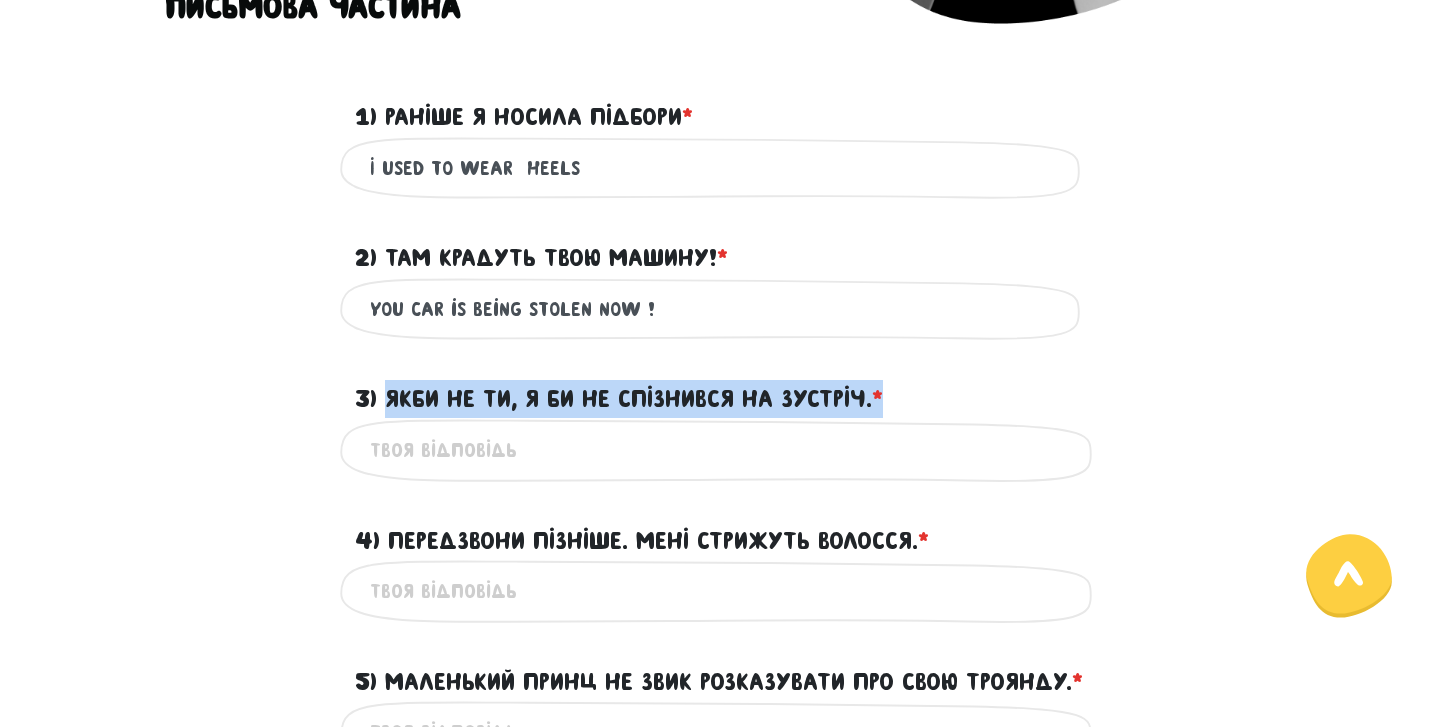 drag, startPoint x: 388, startPoint y: 405, endPoint x: 1034, endPoint y: 396, distance: 646.0627 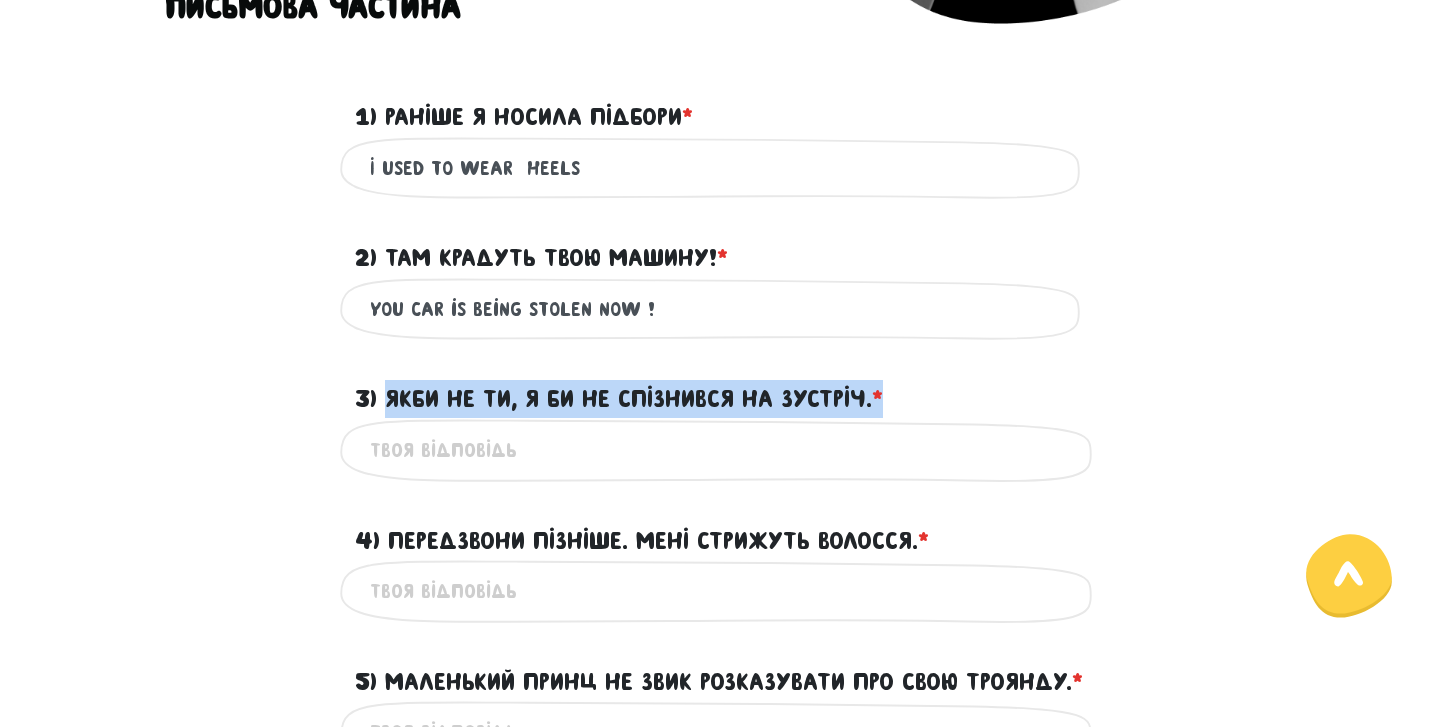 click on "3) Якби не ти, я би не спізнився на зустріч. *
?" at bounding box center (720, 387) 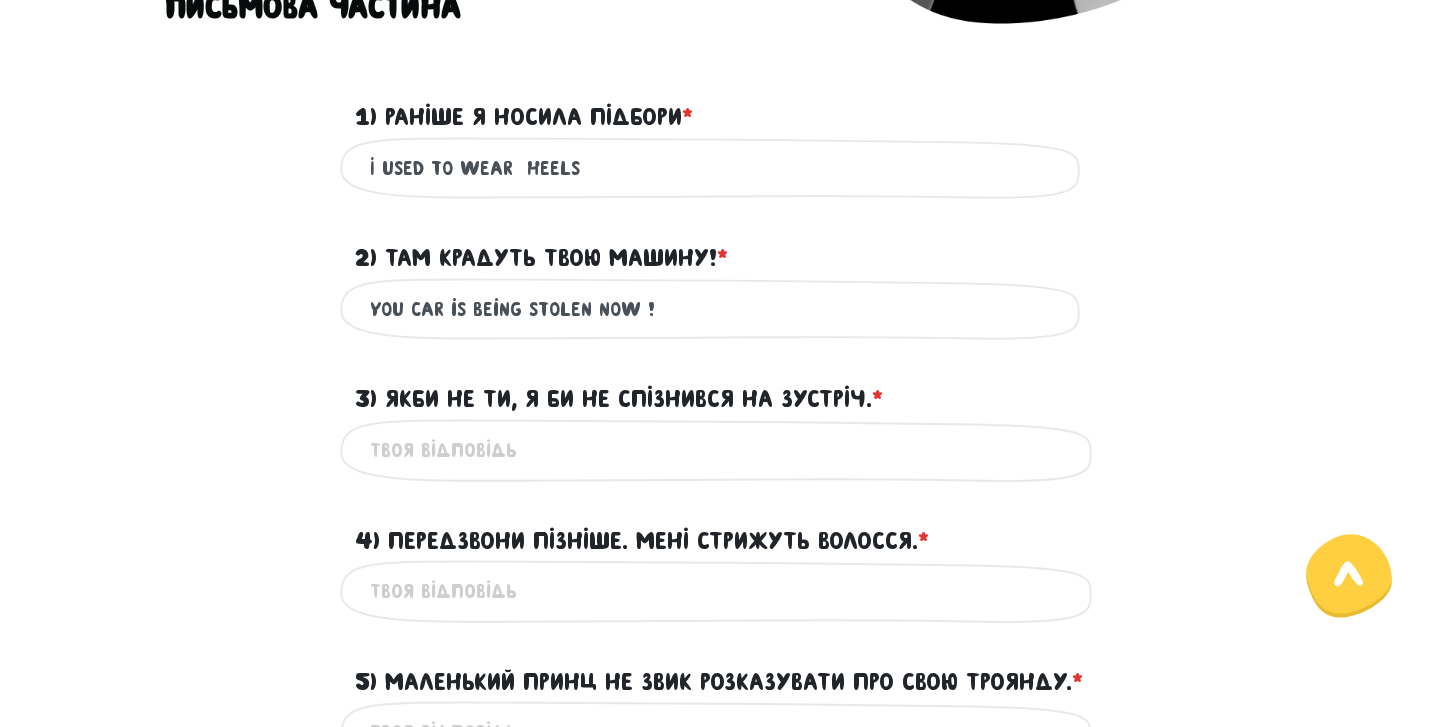 click on "3) Якби не ти, я би не спізнився на зустріч. *
?" at bounding box center [720, 450] 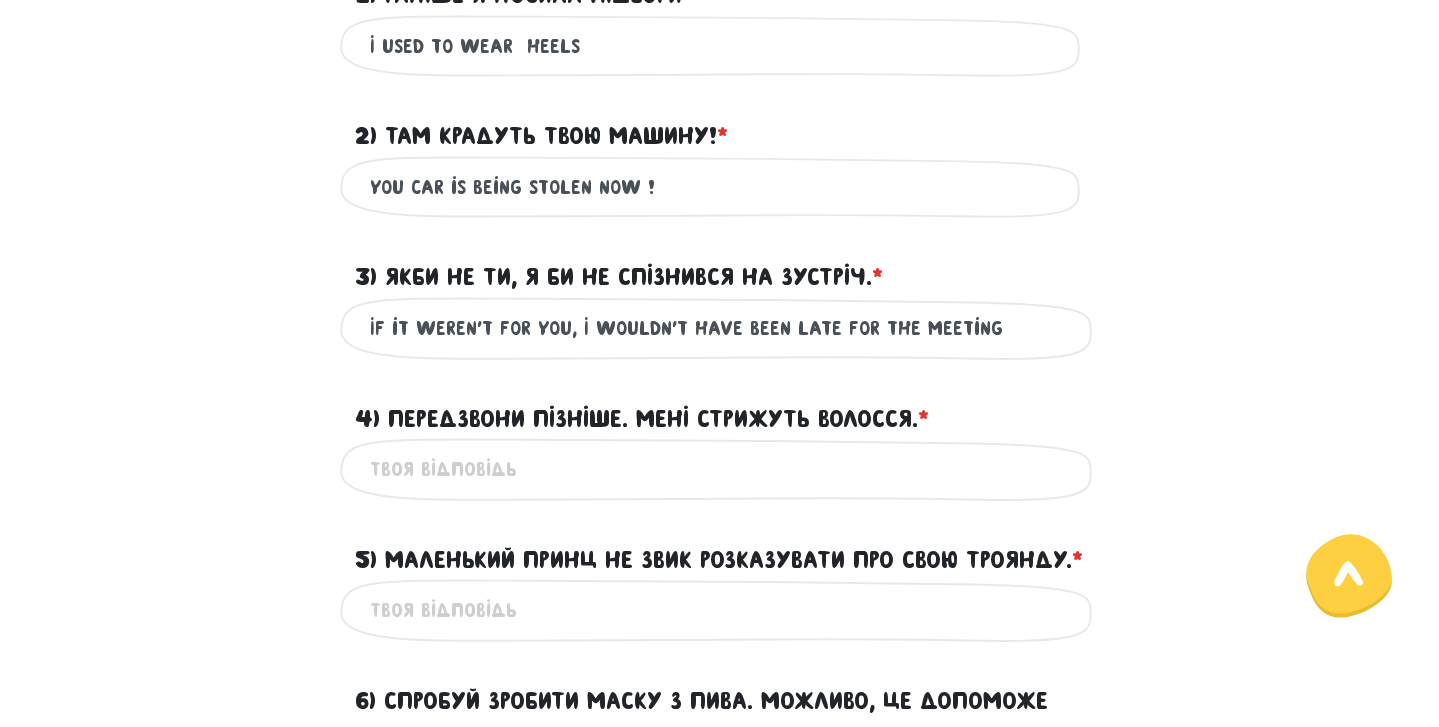 scroll, scrollTop: 715, scrollLeft: 0, axis: vertical 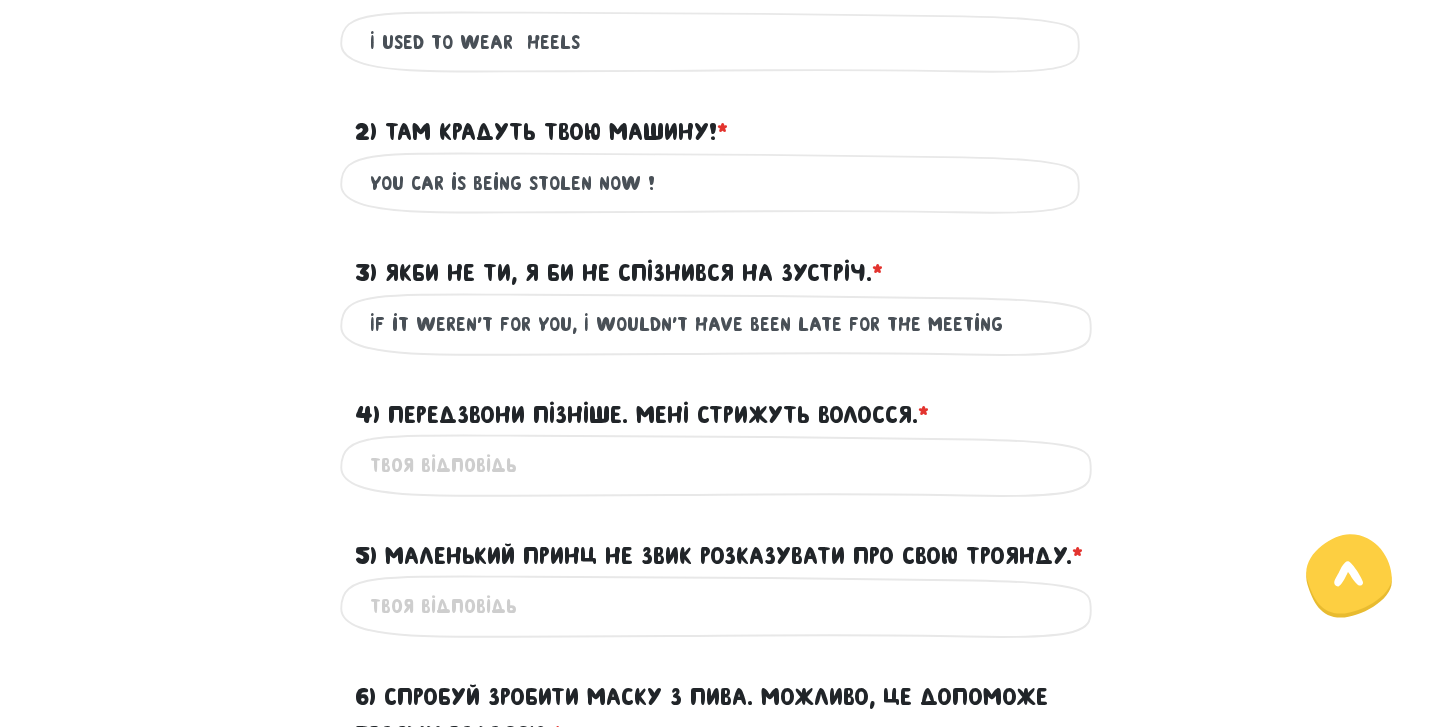 type on "If it weren’t for you, I wouldn’t have been late for the meeting" 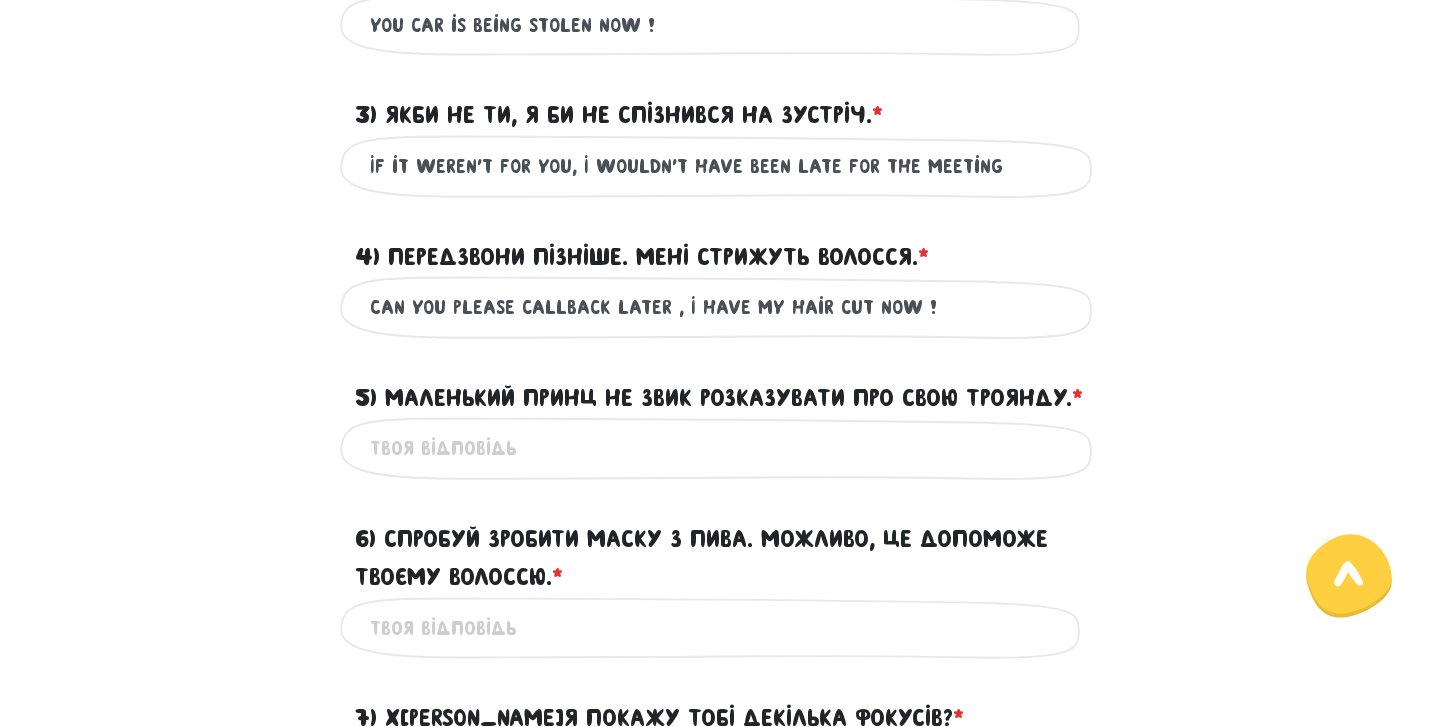 scroll, scrollTop: 886, scrollLeft: 0, axis: vertical 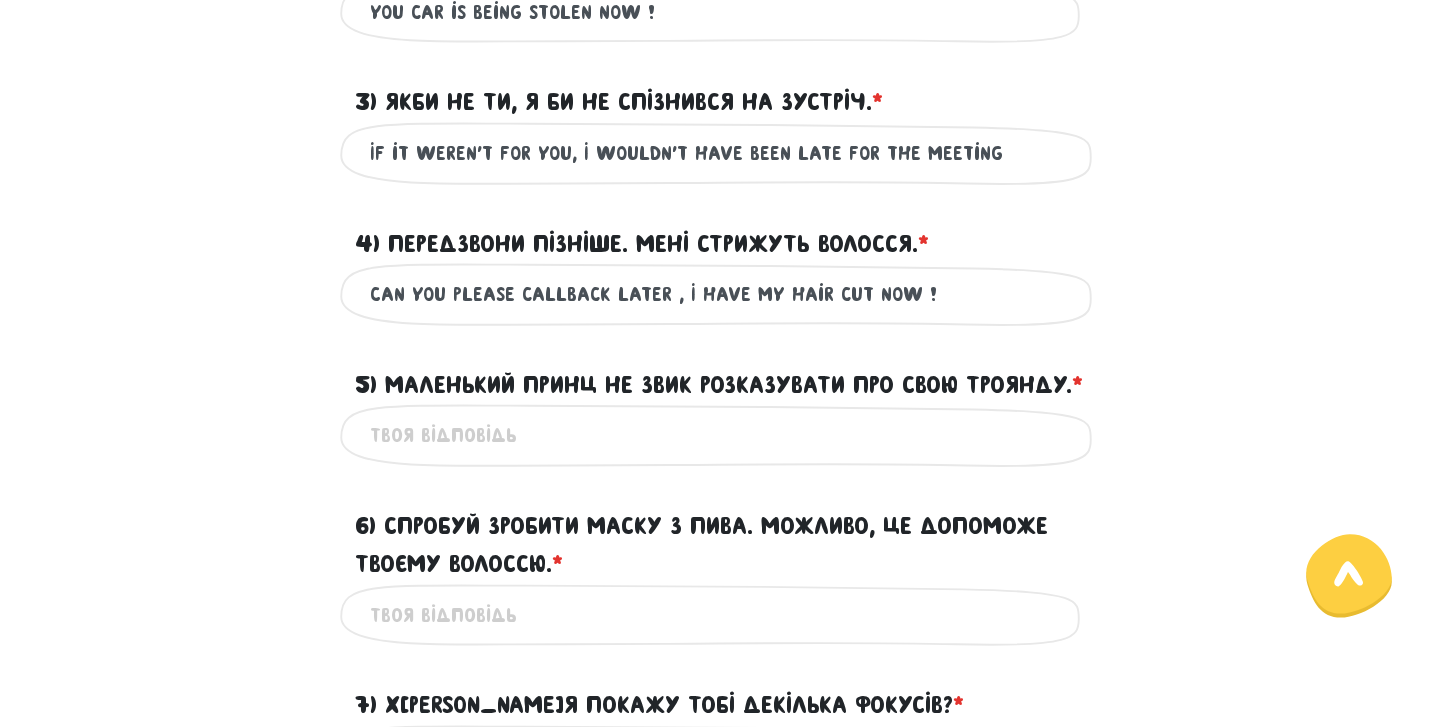 type on "Can you please callback later , I have my hair cut now !" 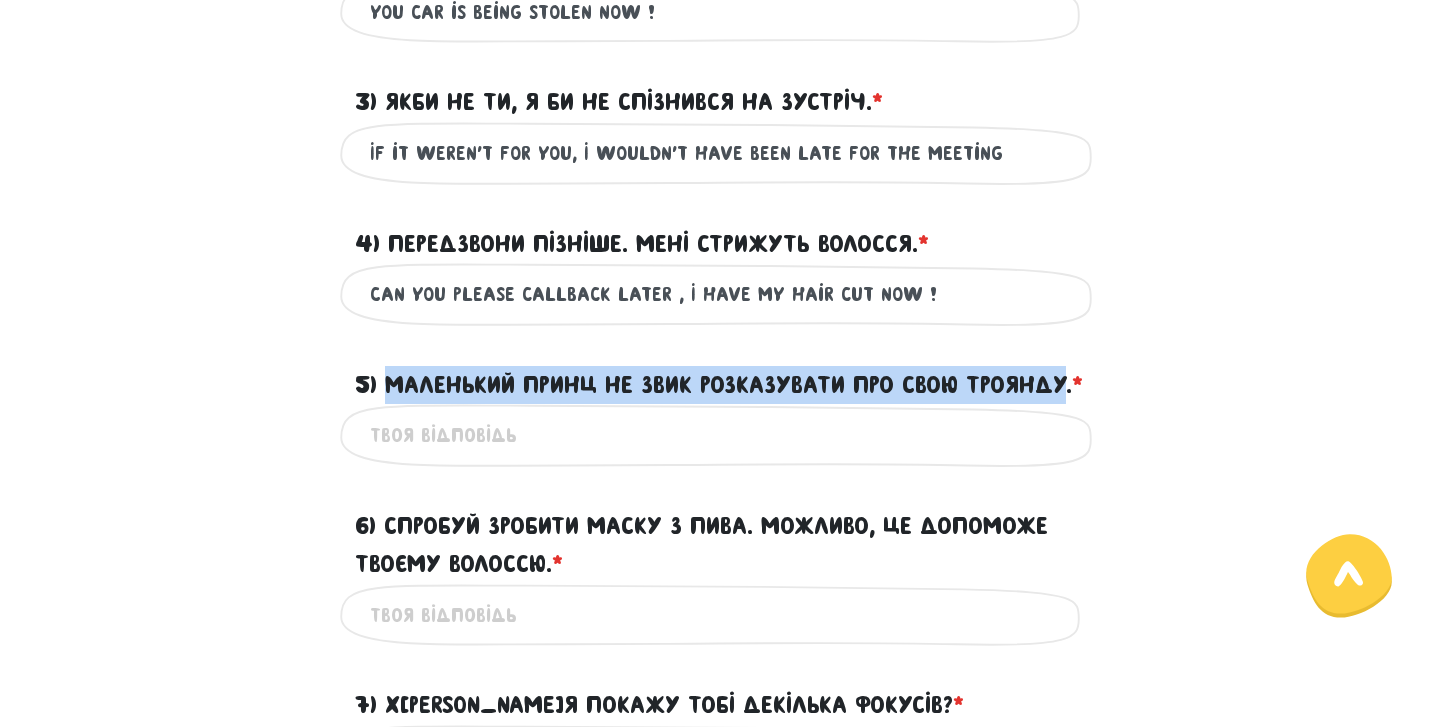 drag, startPoint x: 454, startPoint y: 416, endPoint x: 384, endPoint y: 372, distance: 82.68011 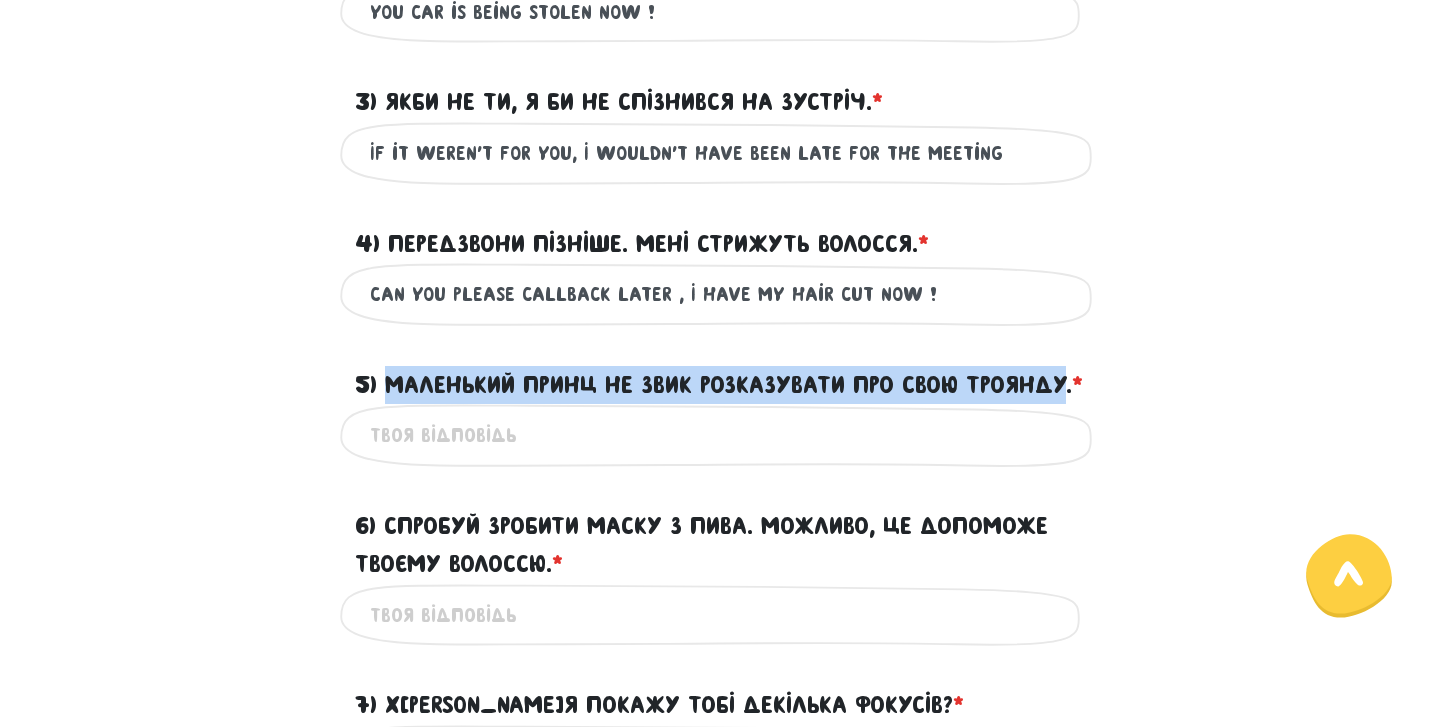 click on "5) Маленький Принц не звик розказувати про свою Троянду. *
?" at bounding box center (719, 385) 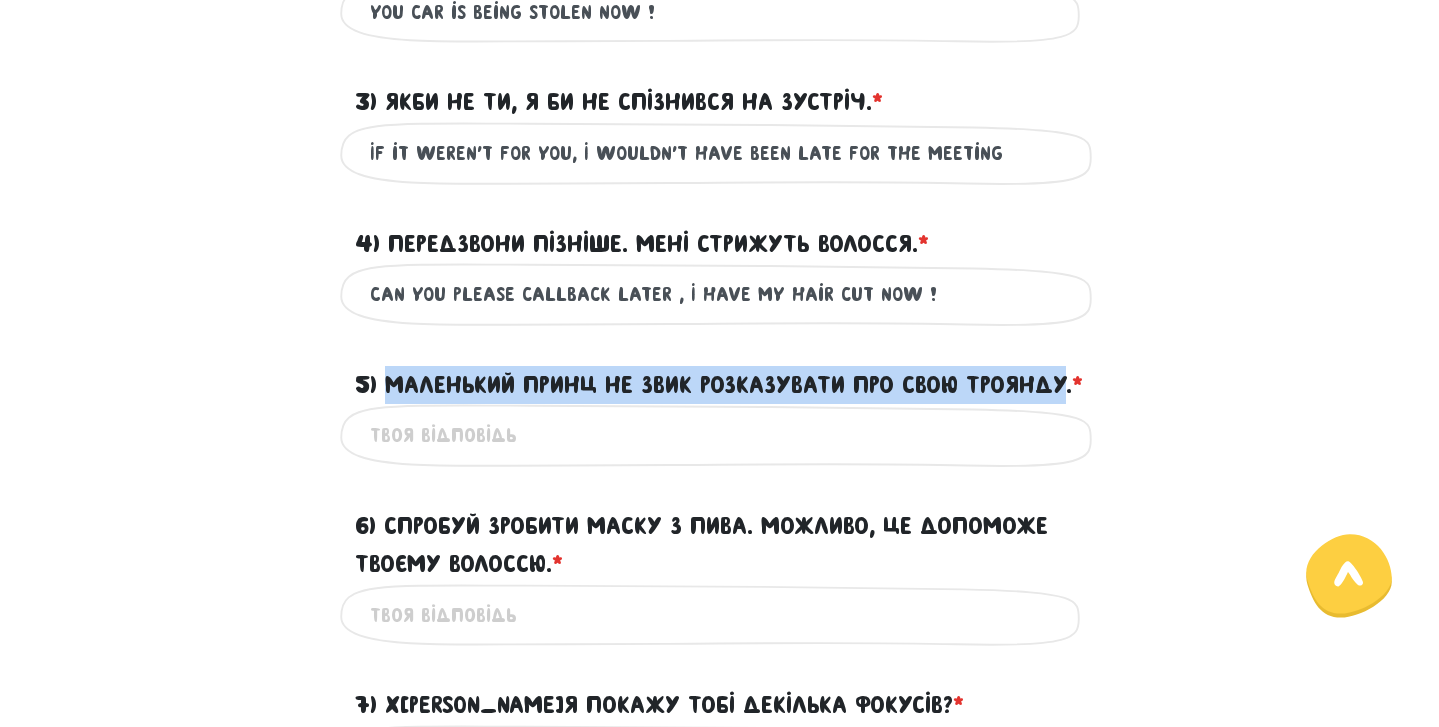copy on "Маленький Принц не звик розказувати про свою Троянду" 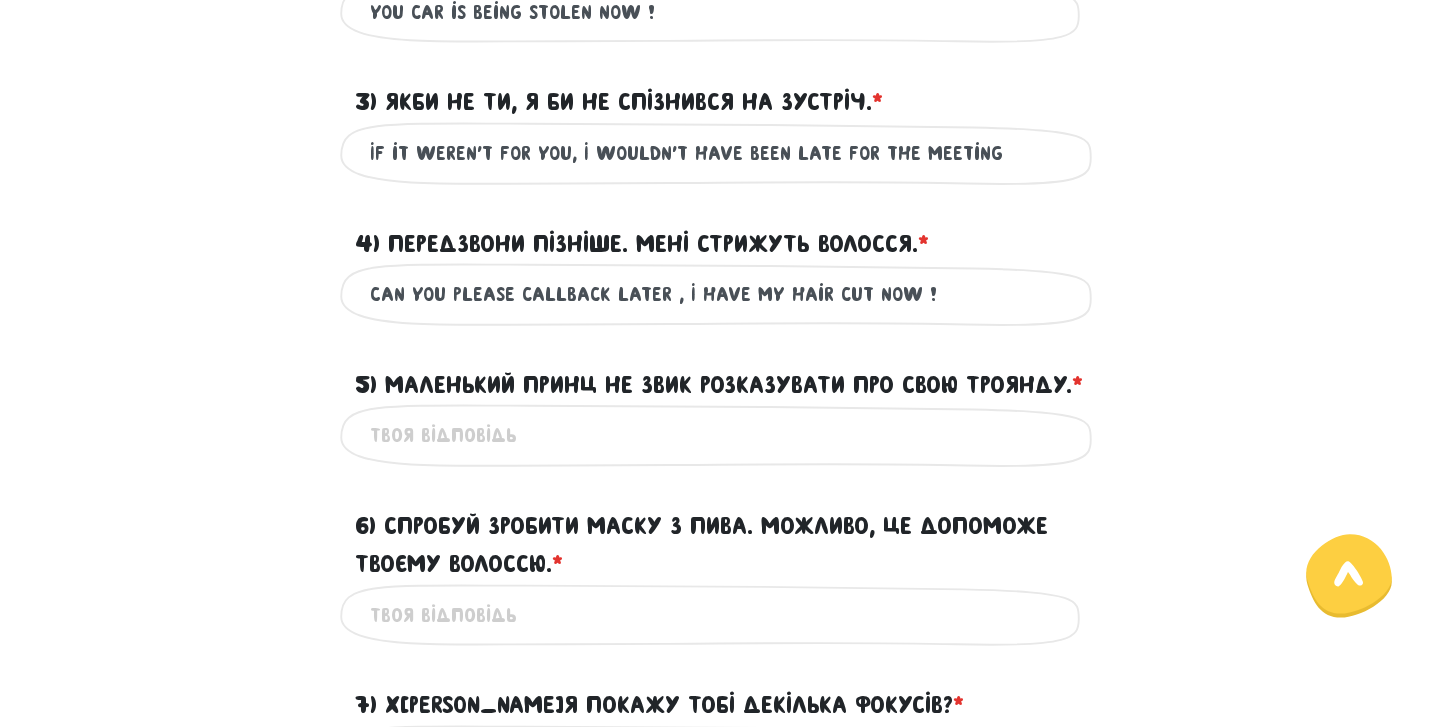 click on "5) Маленький Принц не звик розказувати про свою Троянду. *
?" at bounding box center [719, 385] 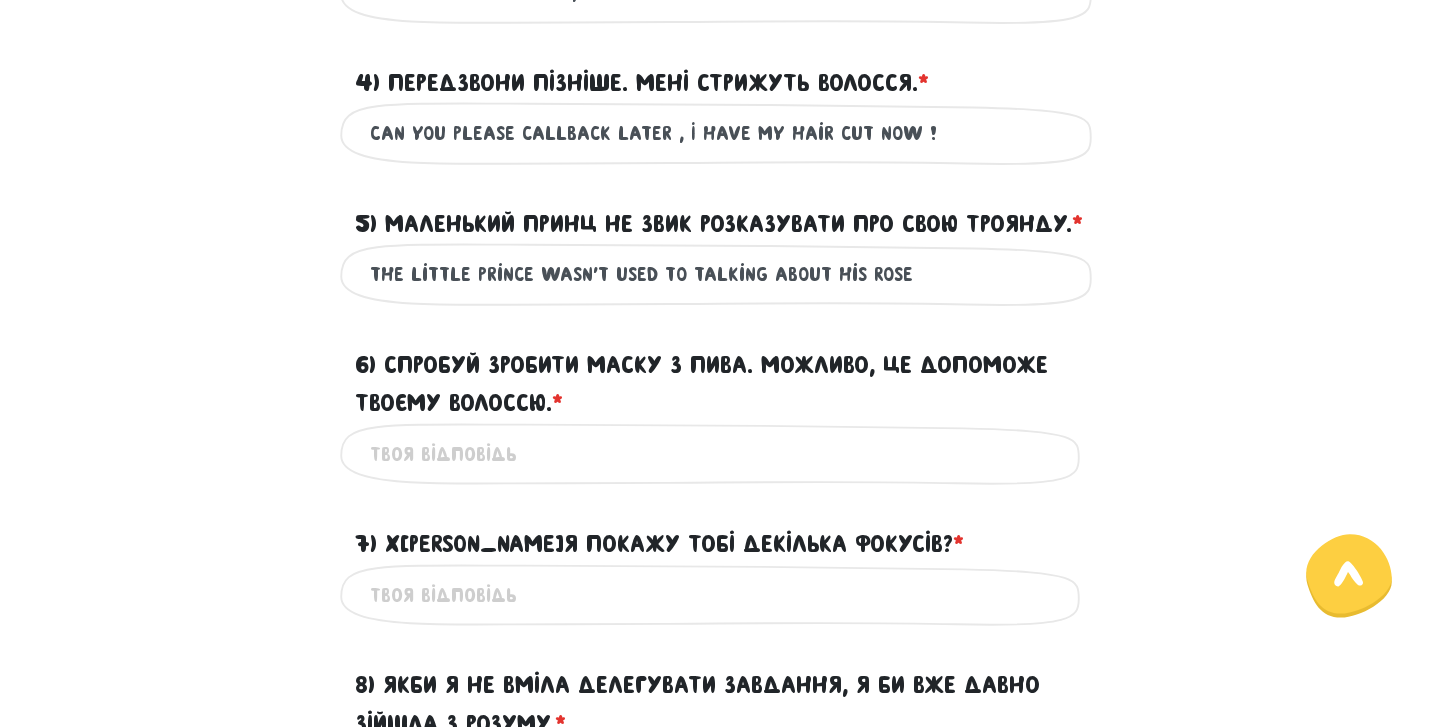 scroll, scrollTop: 1063, scrollLeft: 0, axis: vertical 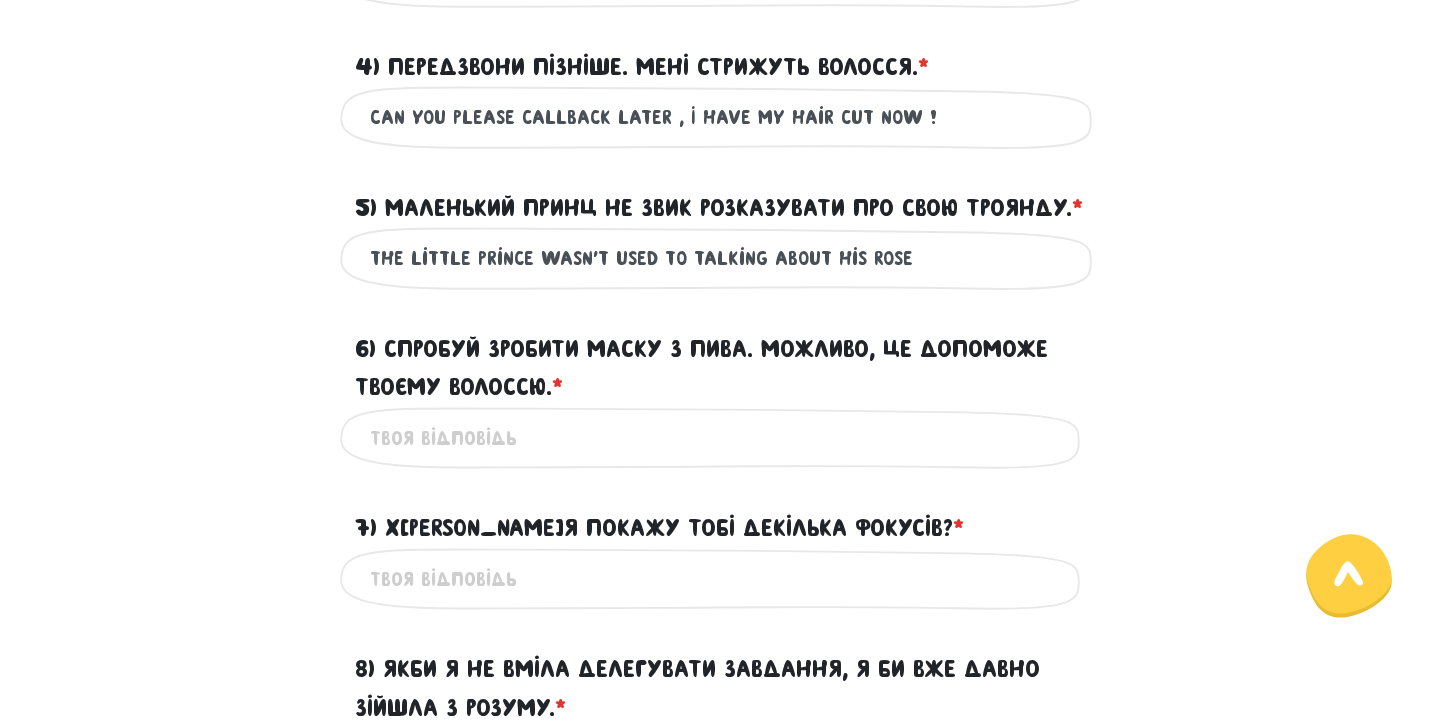type on "The Little Prince wasn’t used to talking about his Rose" 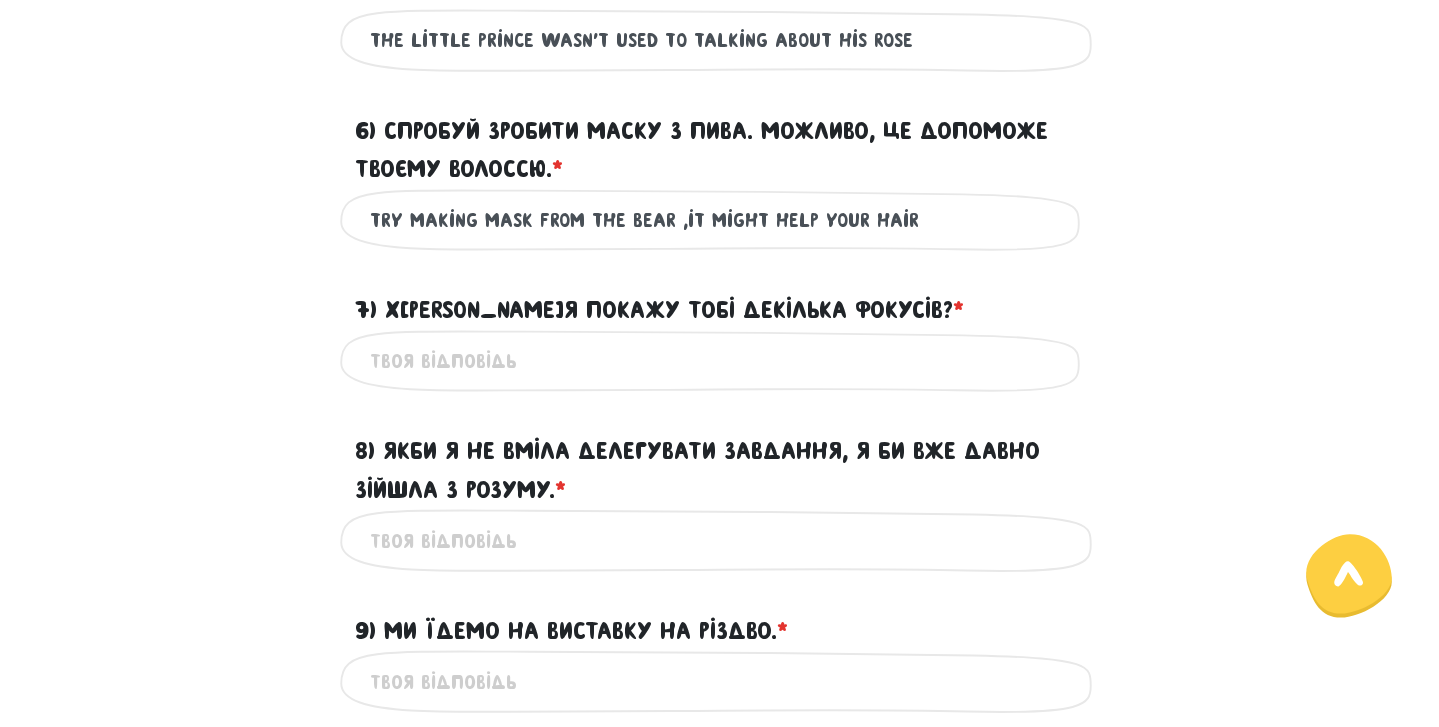 scroll, scrollTop: 1282, scrollLeft: 0, axis: vertical 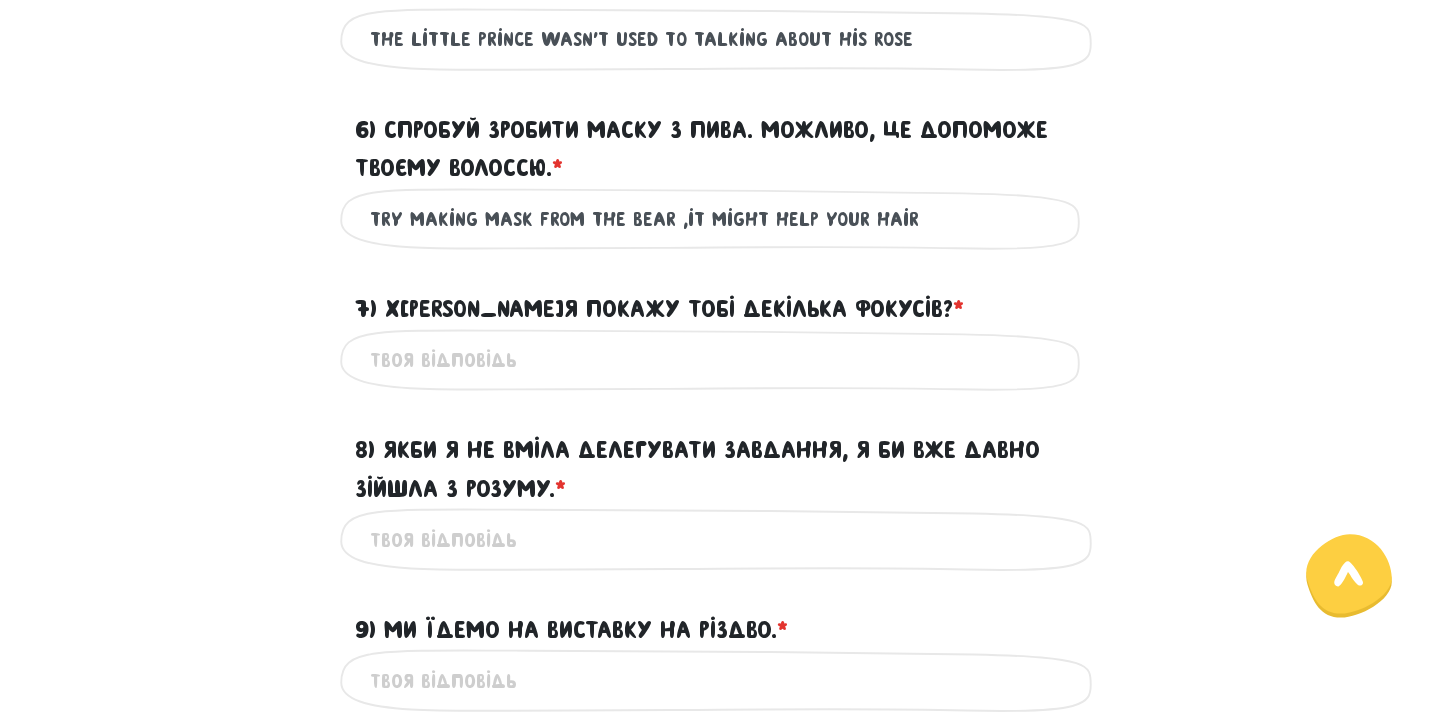 click on "Try making mask from the bear ,it might help your hair" at bounding box center [720, 219] 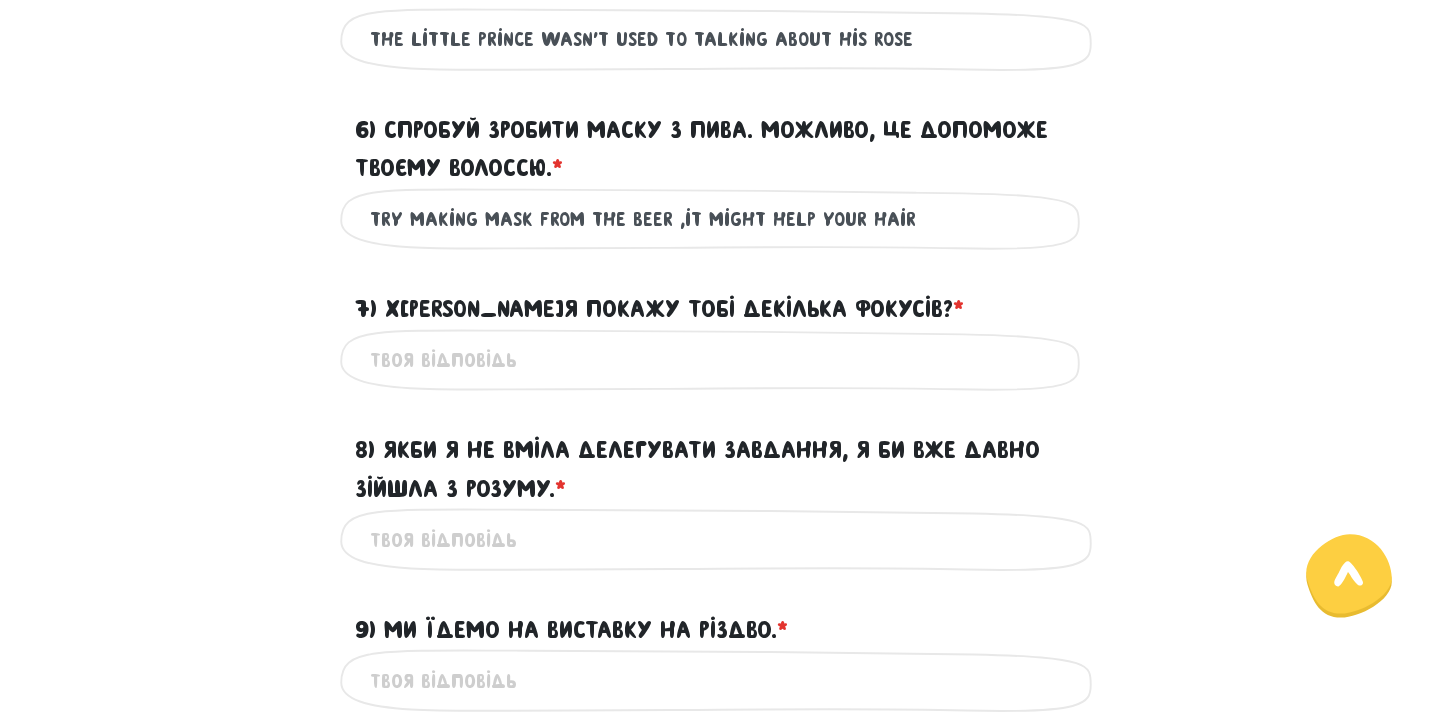 type on "Try making mask from the beer ,it might help your hair" 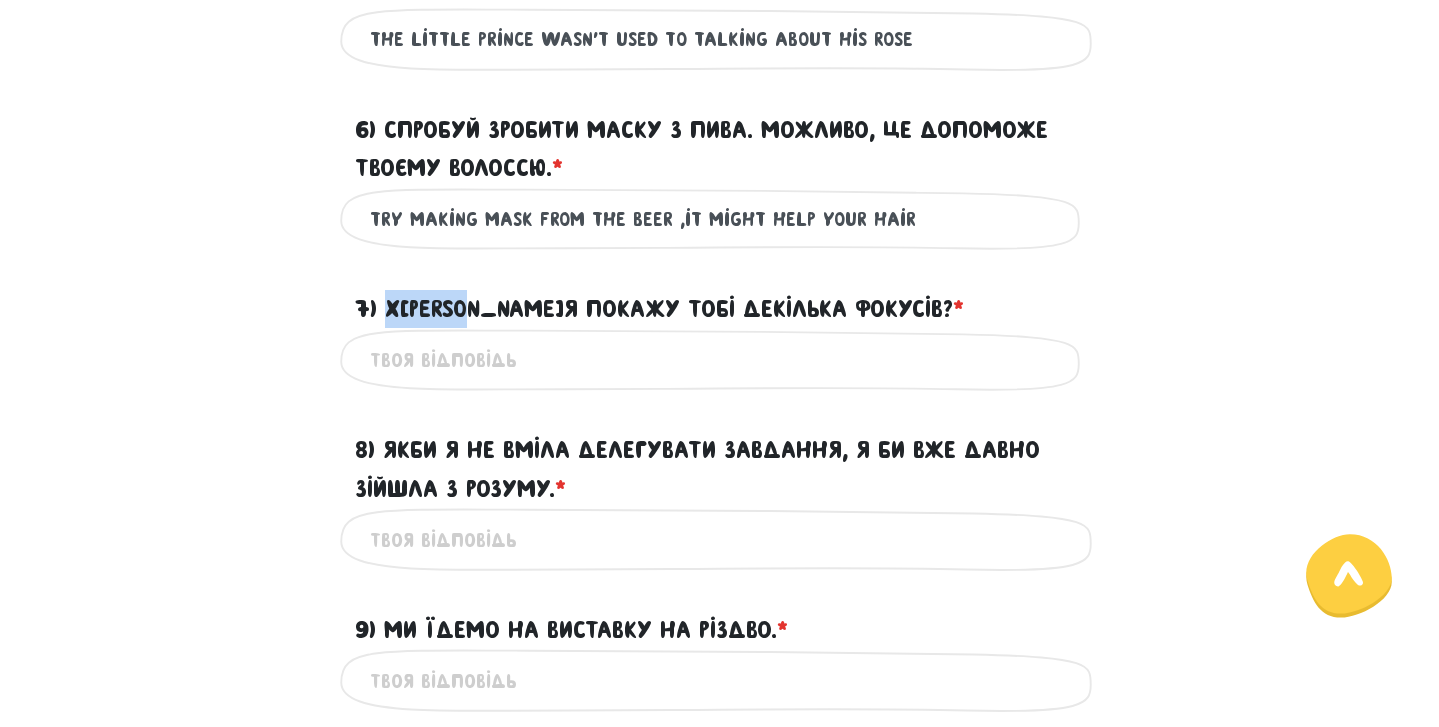 drag, startPoint x: 386, startPoint y: 341, endPoint x: 479, endPoint y: 340, distance: 93.00538 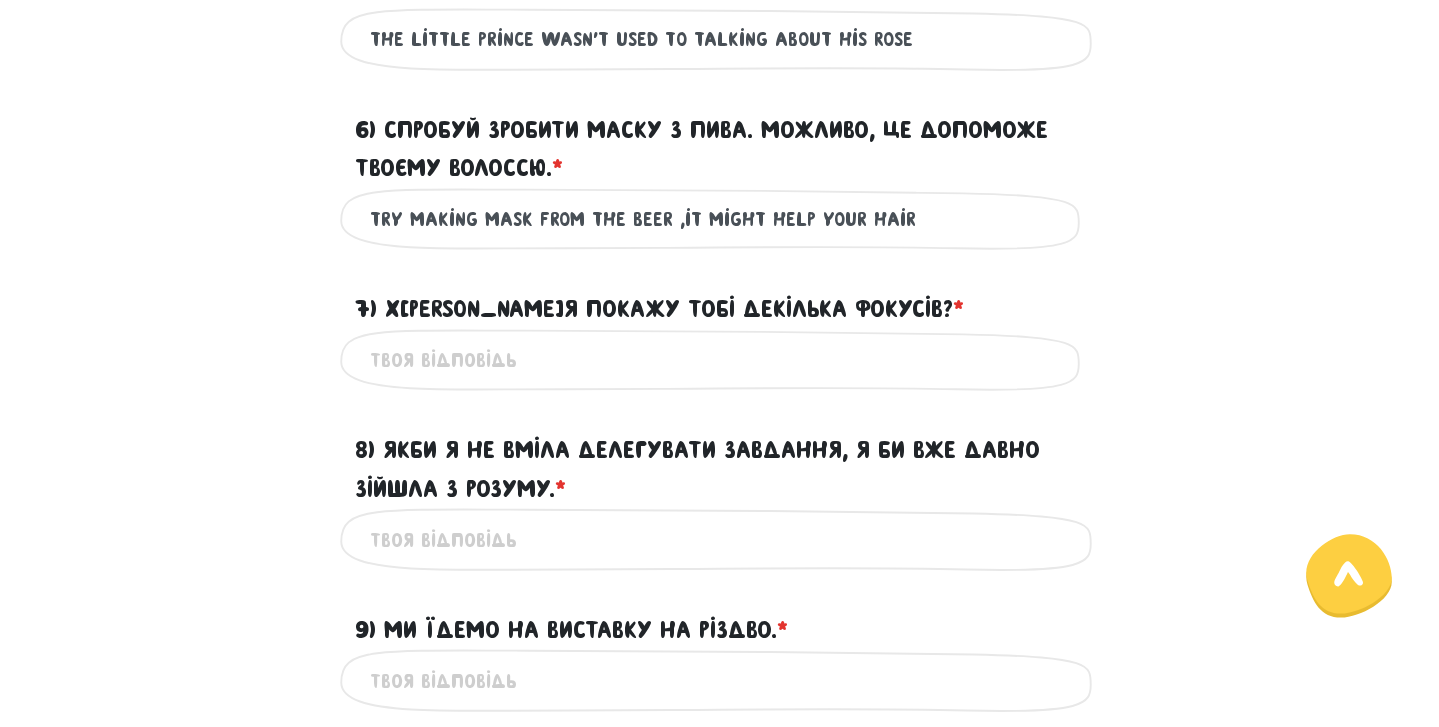 click on "7) [PERSON_NAME], я покажу тобі декілька фокусів? *
?" at bounding box center (720, 360) 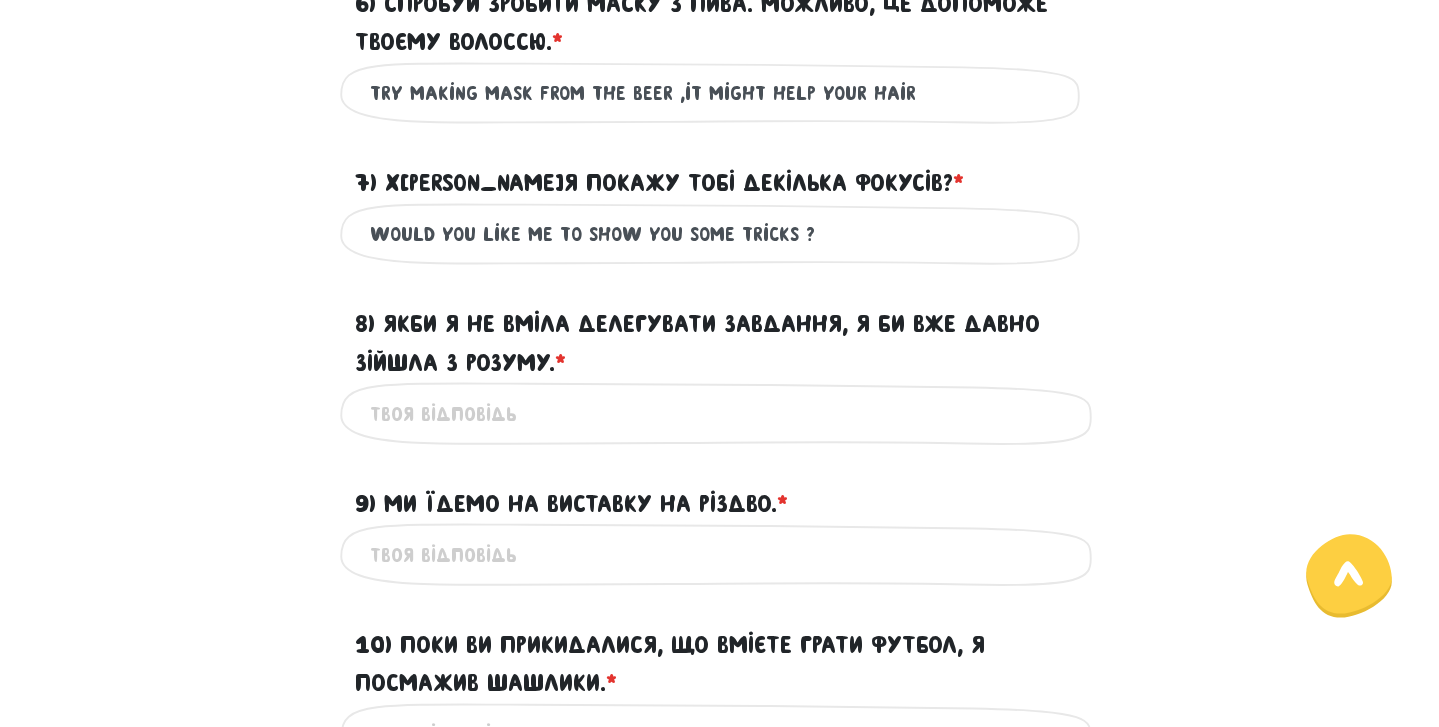scroll, scrollTop: 1409, scrollLeft: 0, axis: vertical 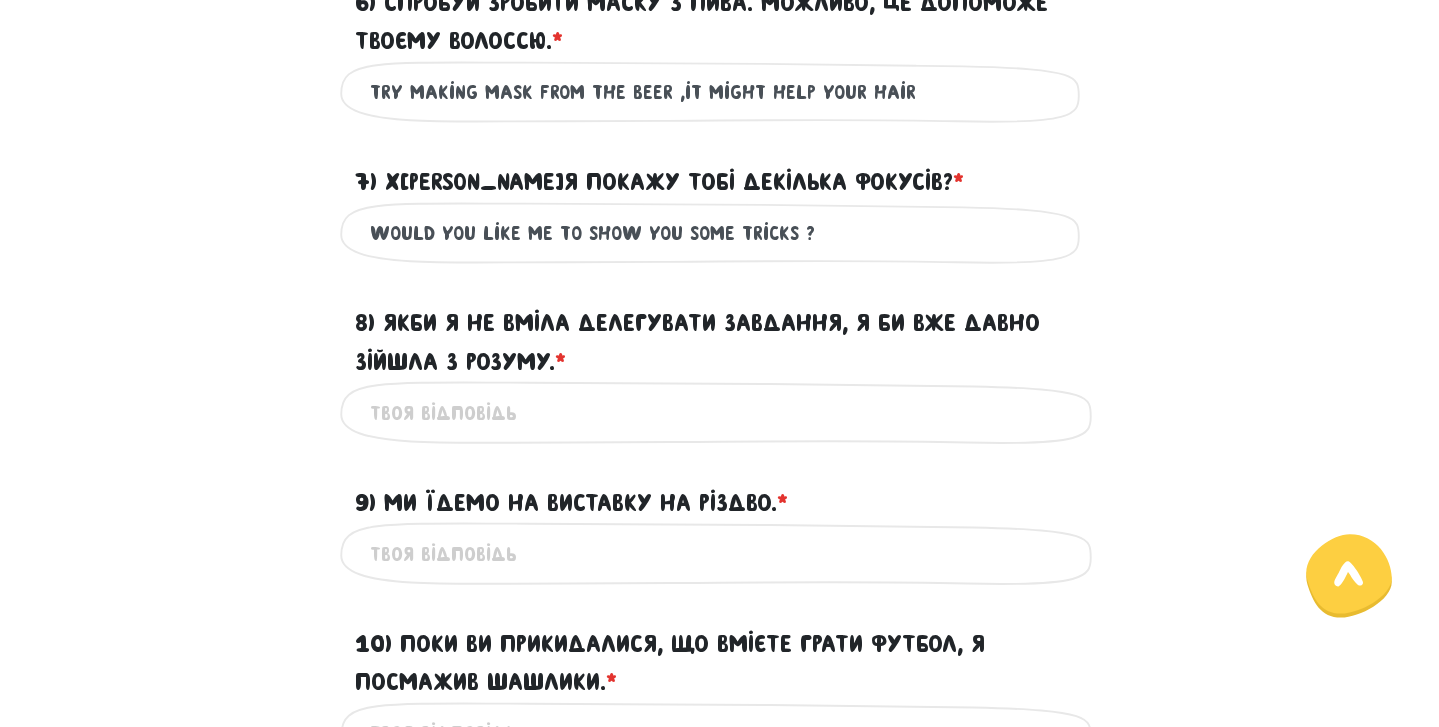 type on "Would you like me to show you some tricks ?" 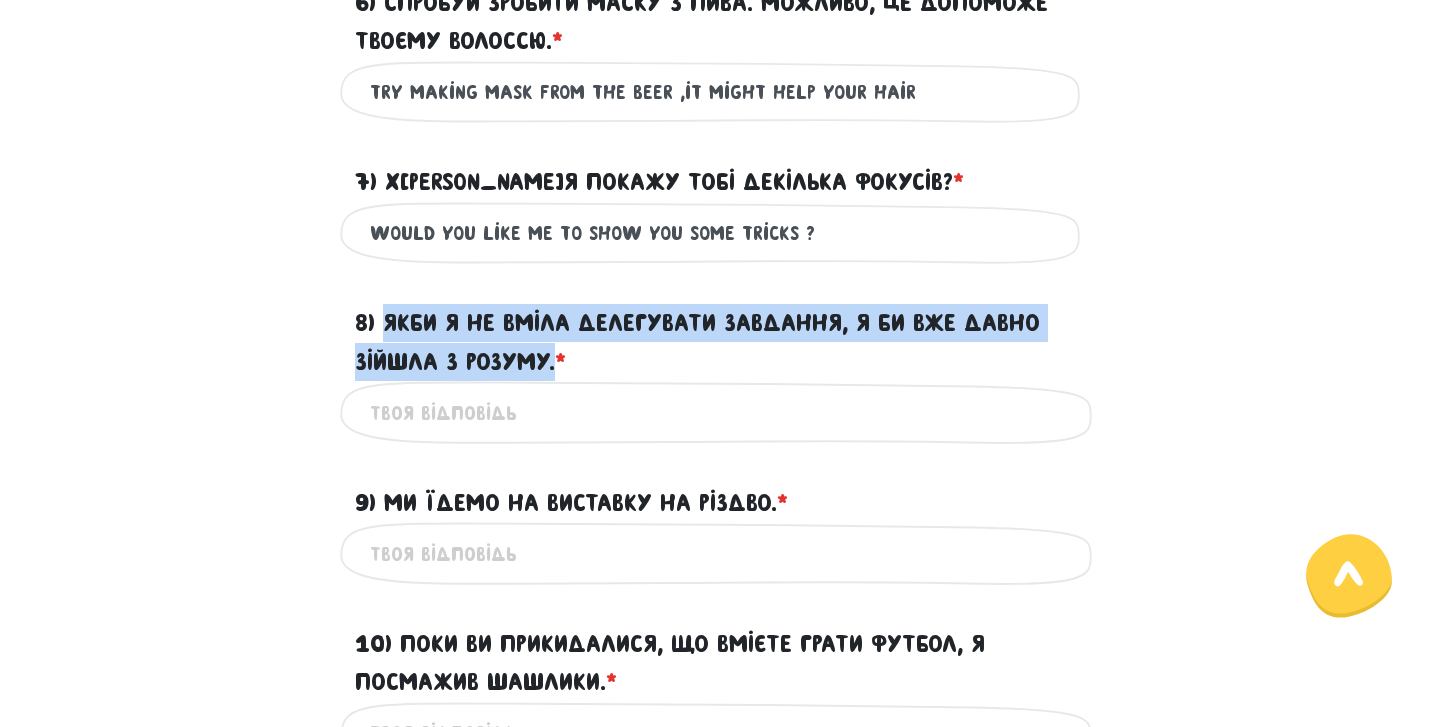 drag, startPoint x: 381, startPoint y: 357, endPoint x: 554, endPoint y: 404, distance: 179.27075 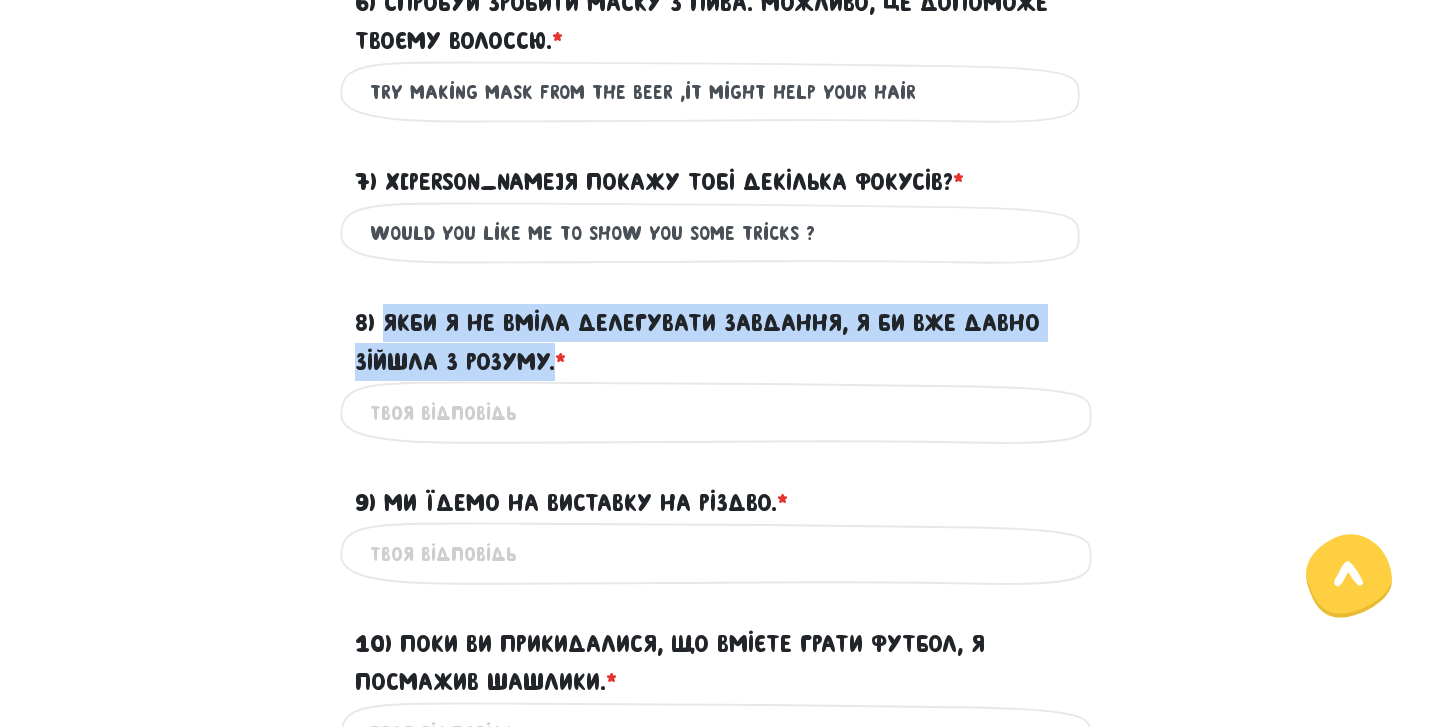 click on "8) Якби я не вміла делегувати завдання, я би вже давно зійшла з розуму. *
?" at bounding box center (720, 342) 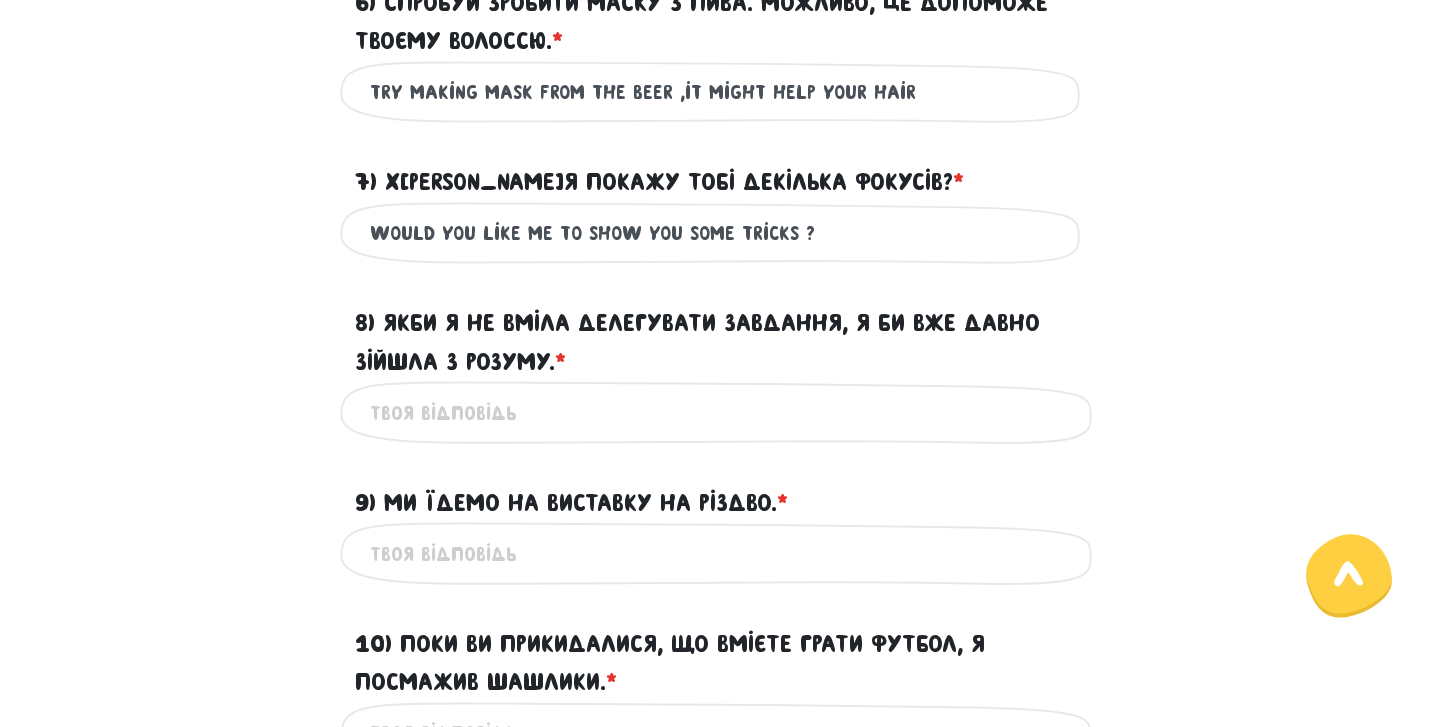 click on "8) Якби я не вміла делегувати завдання, я би вже давно зійшла з розуму. *
?" at bounding box center (720, 412) 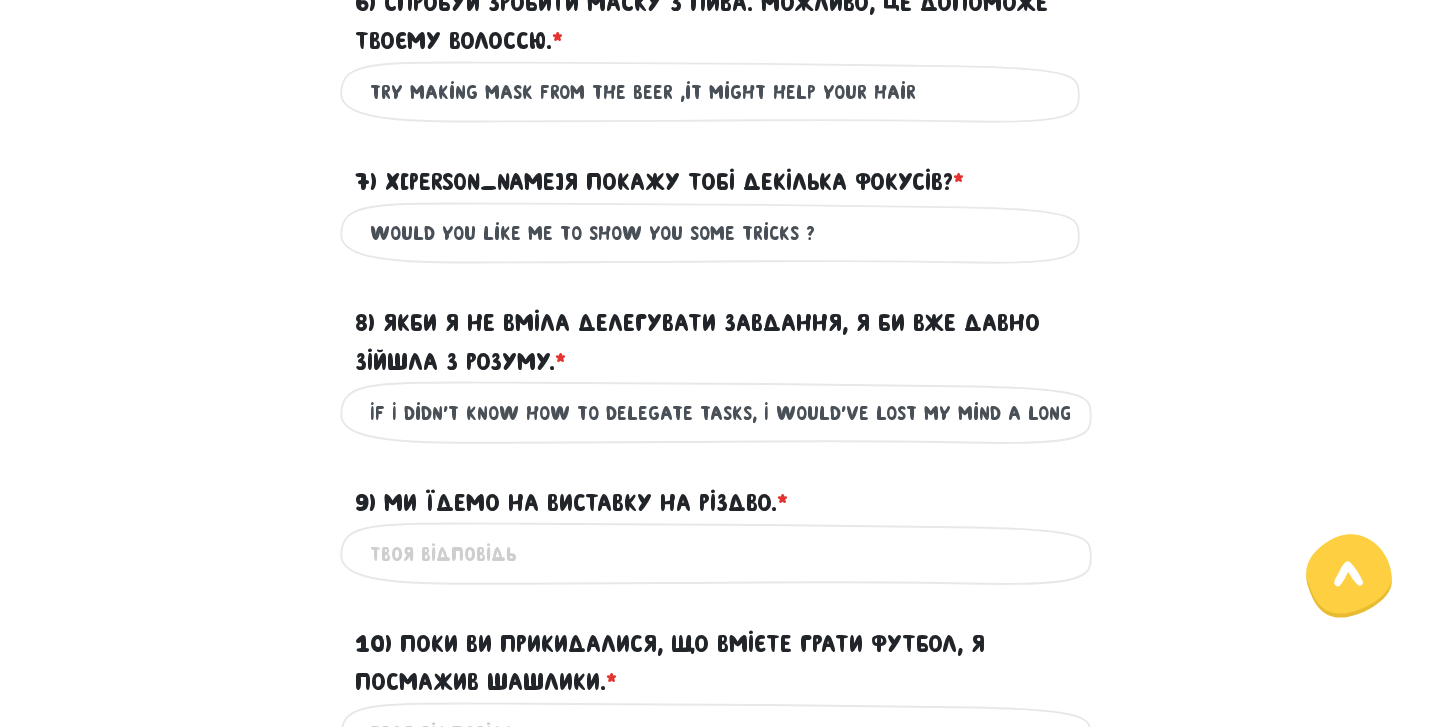 scroll, scrollTop: 0, scrollLeft: 76, axis: horizontal 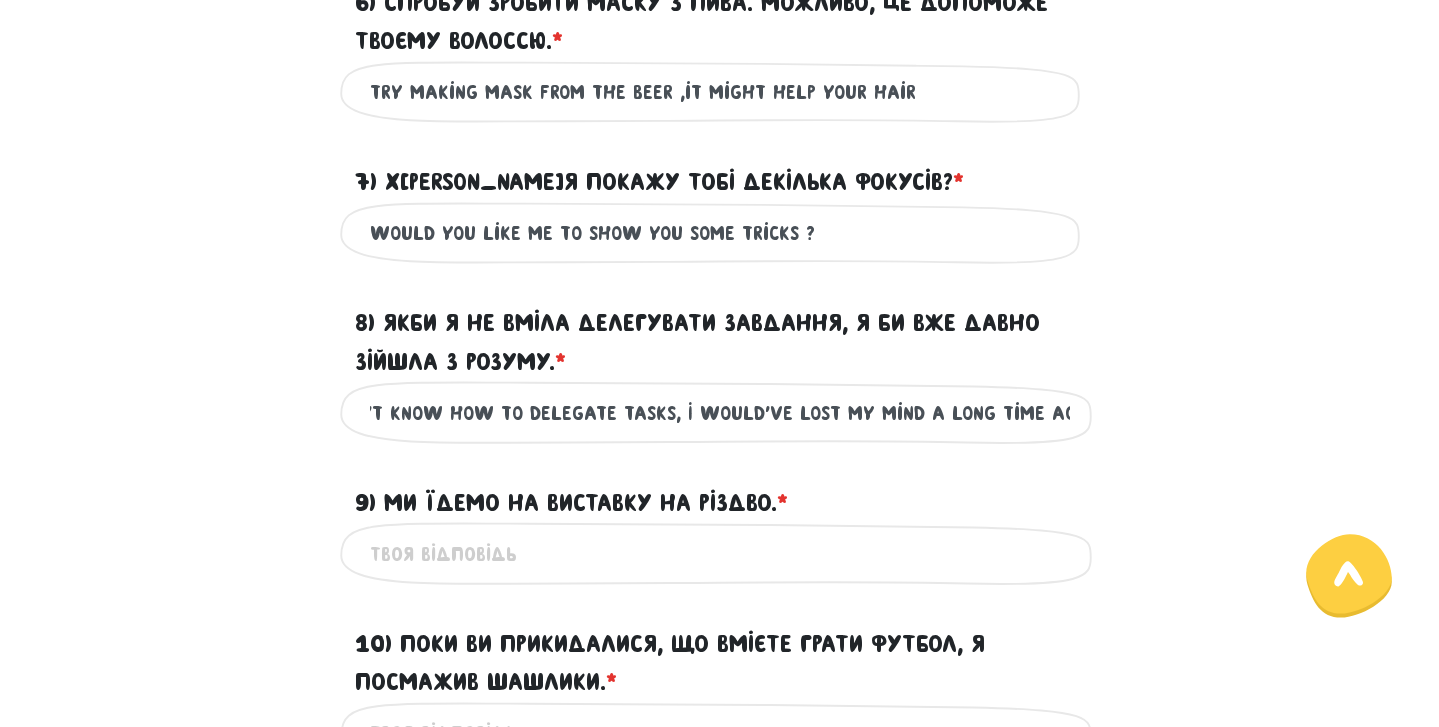 type on "If I didn’t know how to delegate tasks, I would’ve lost my mind a long time ago." 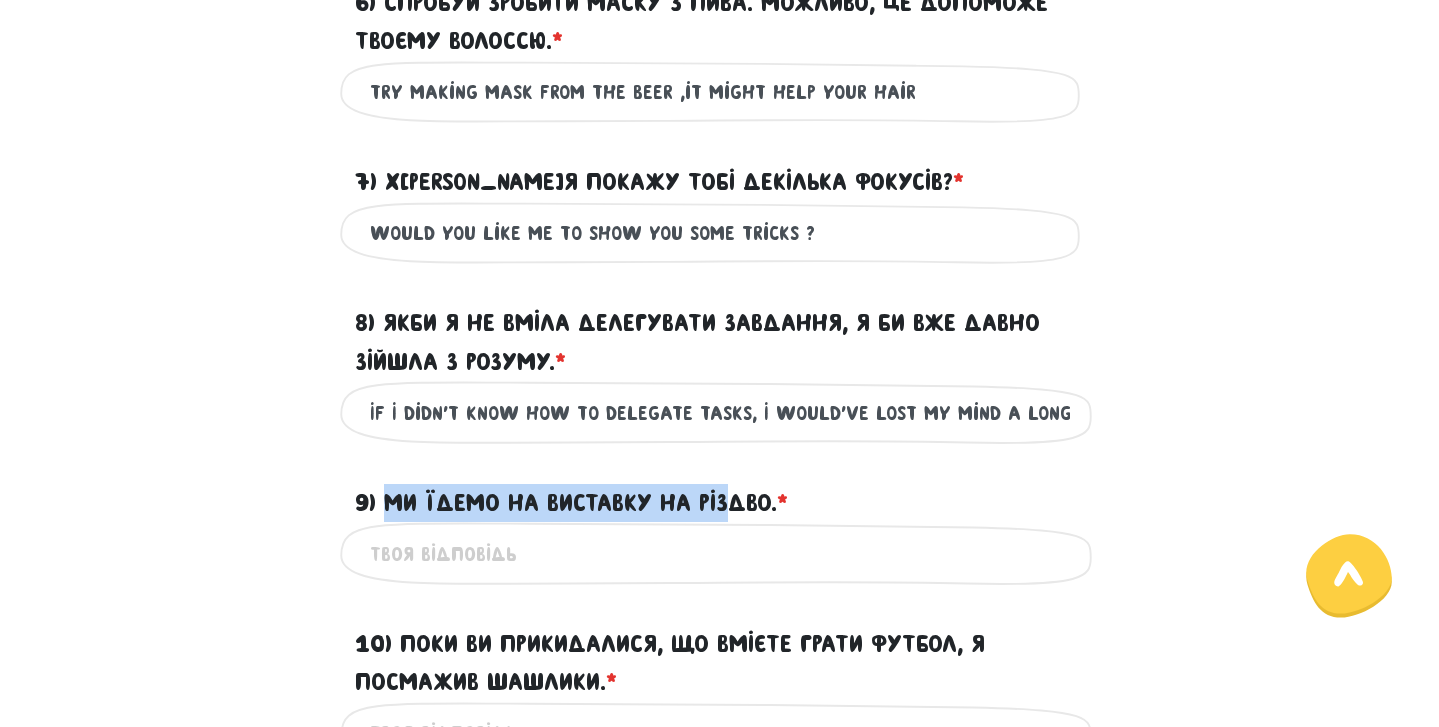 drag, startPoint x: 381, startPoint y: 534, endPoint x: 722, endPoint y: 533, distance: 341.00146 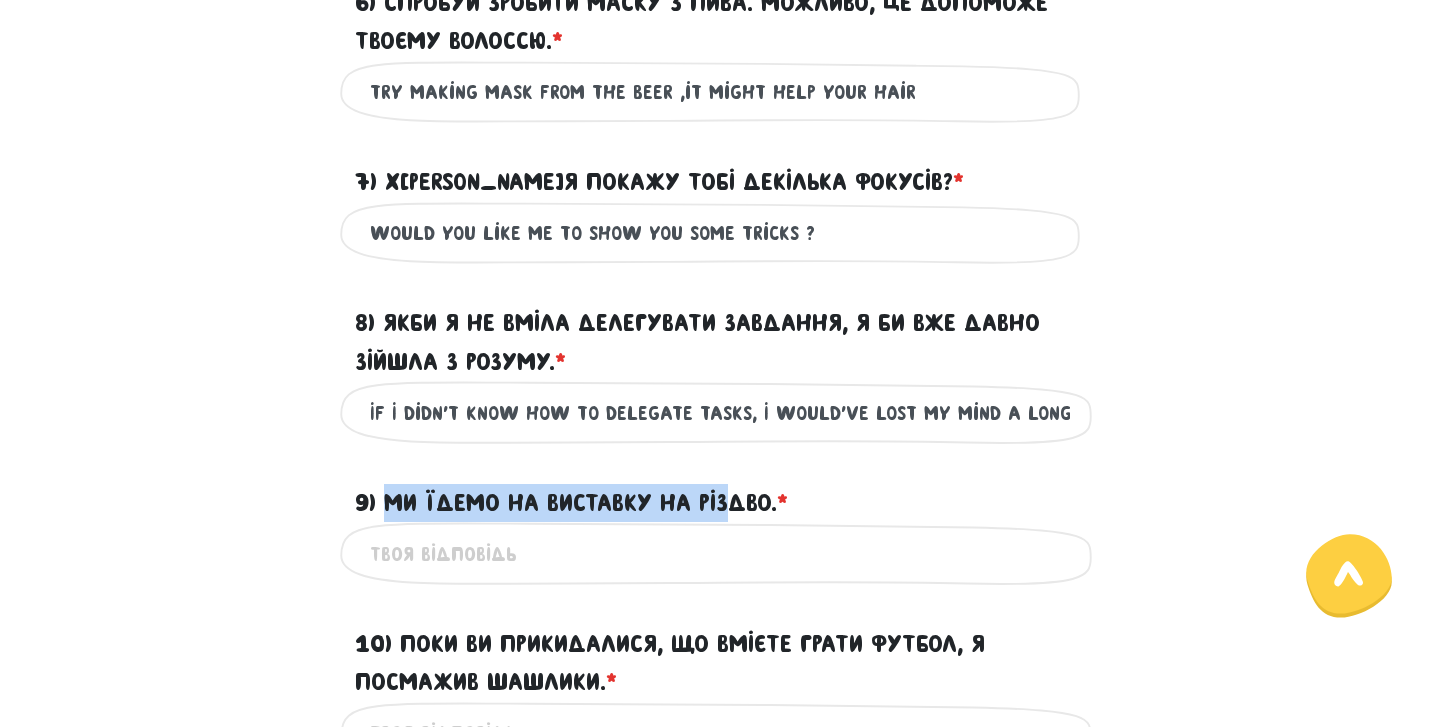 click on "9) Ми їдемо на виставку на Різдво. *
?" at bounding box center (571, 503) 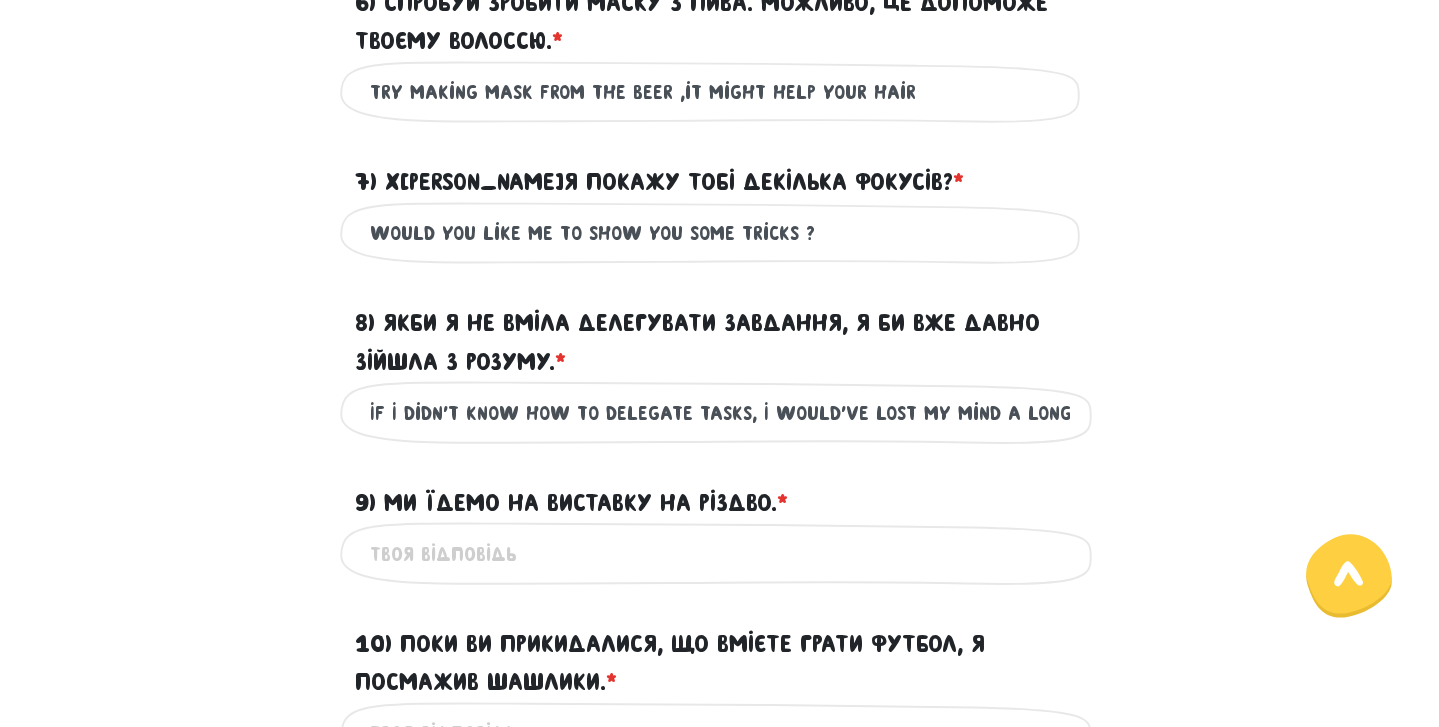 click on "9) Ми їдемо на виставку на Різдво. *
?" at bounding box center [720, 553] 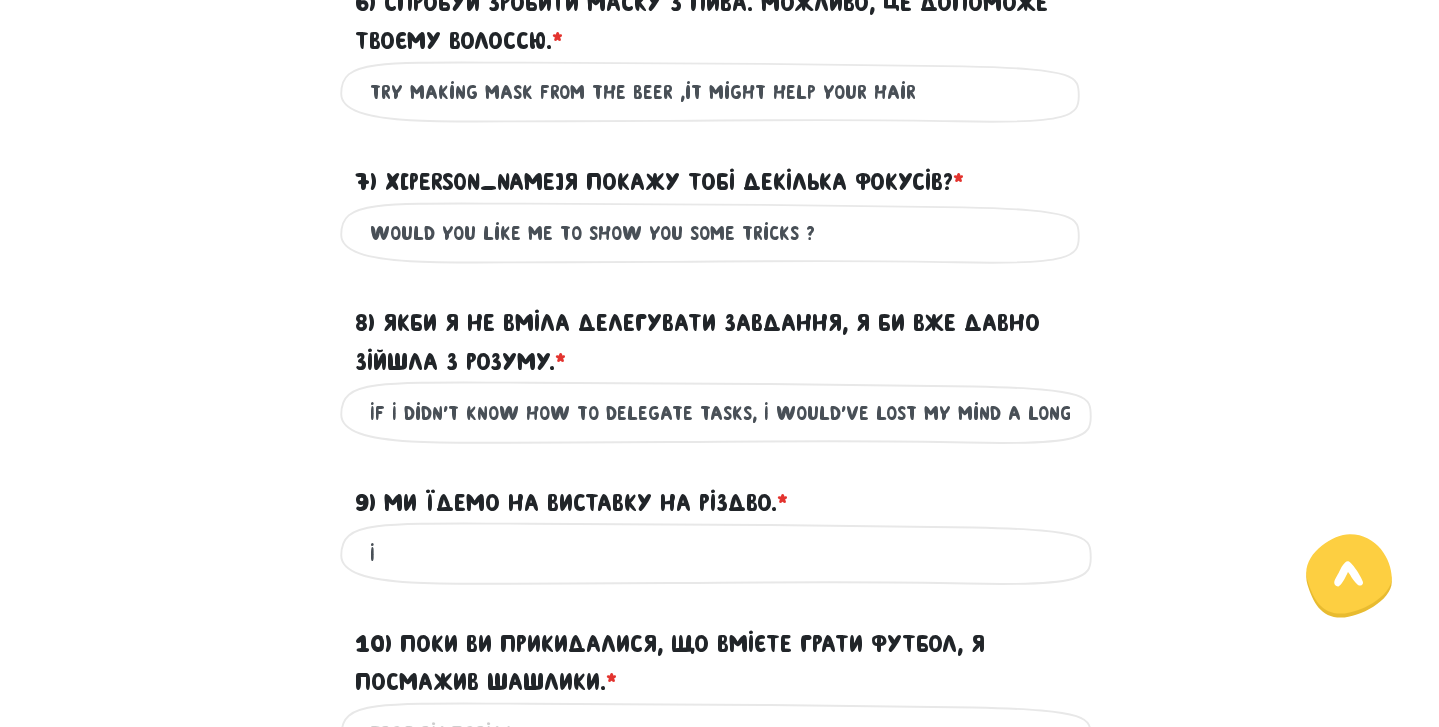 type on "I" 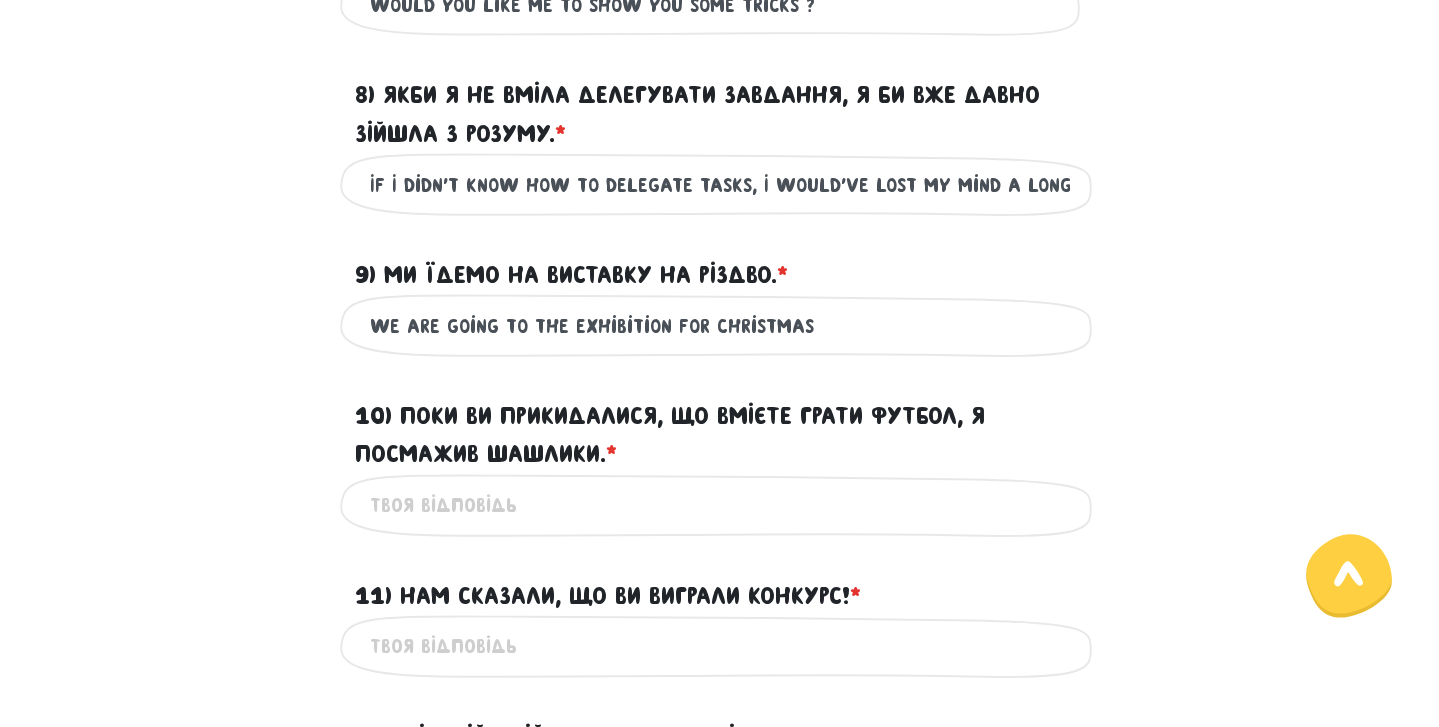 scroll, scrollTop: 1642, scrollLeft: 0, axis: vertical 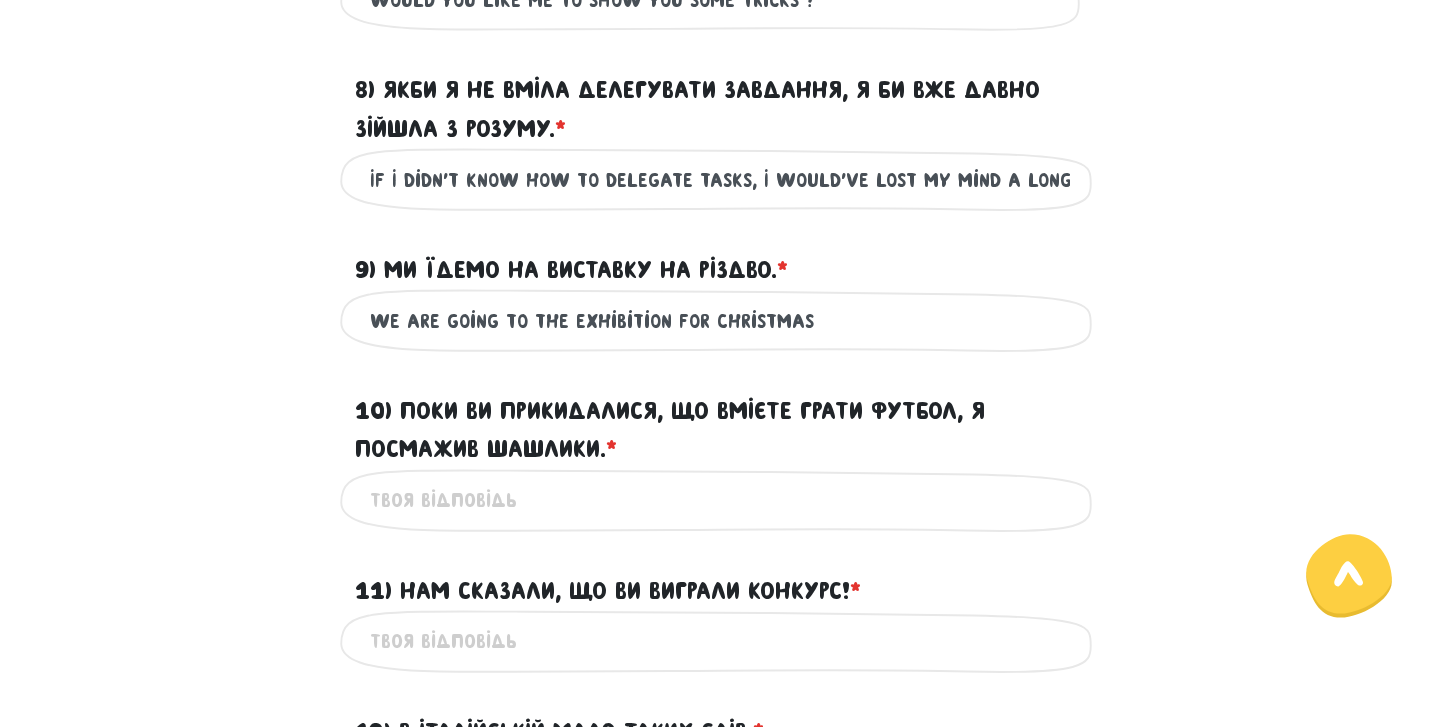 type on "We are going to the exhibition for Christmas" 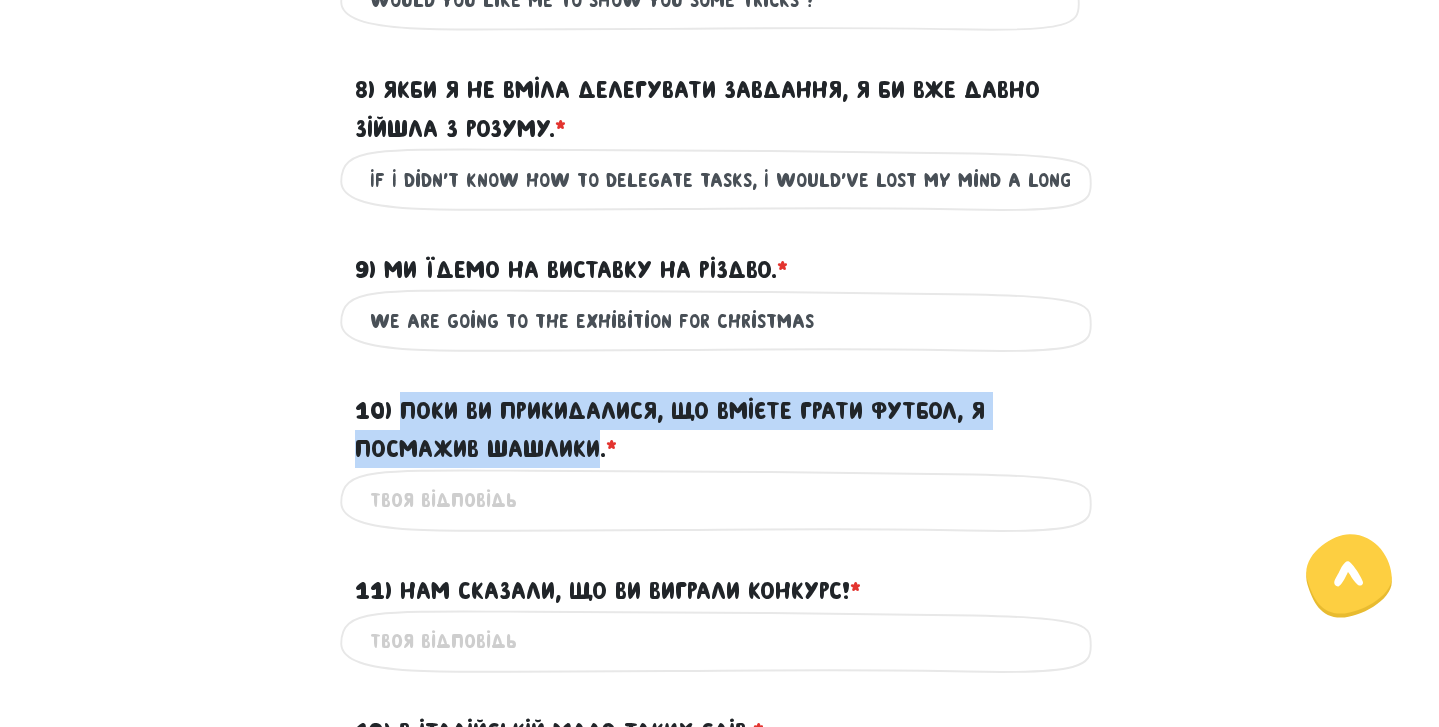 drag, startPoint x: 604, startPoint y: 487, endPoint x: 400, endPoint y: 441, distance: 209.12198 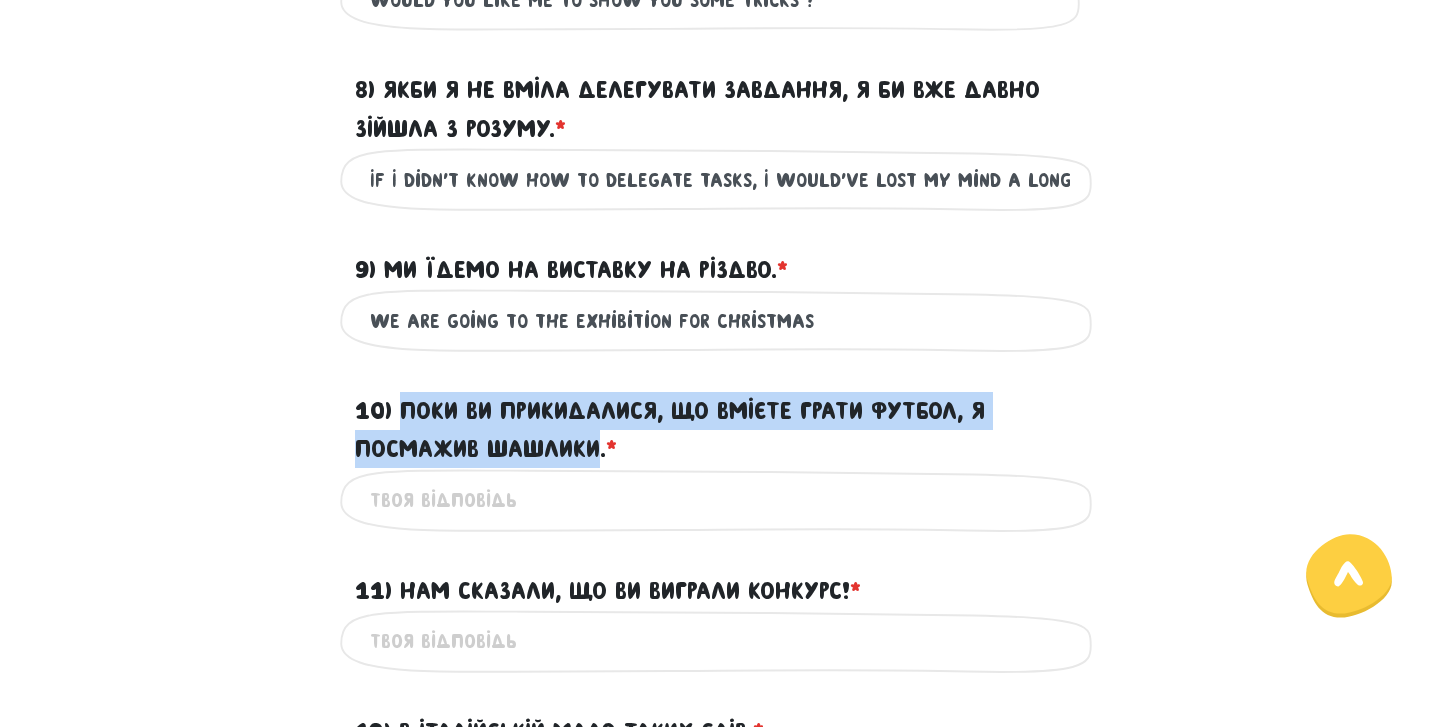 click on "10) Поки ви прикидалися, що вмієте грати футбол, я посмажив шашлики. *
?" at bounding box center [720, 430] 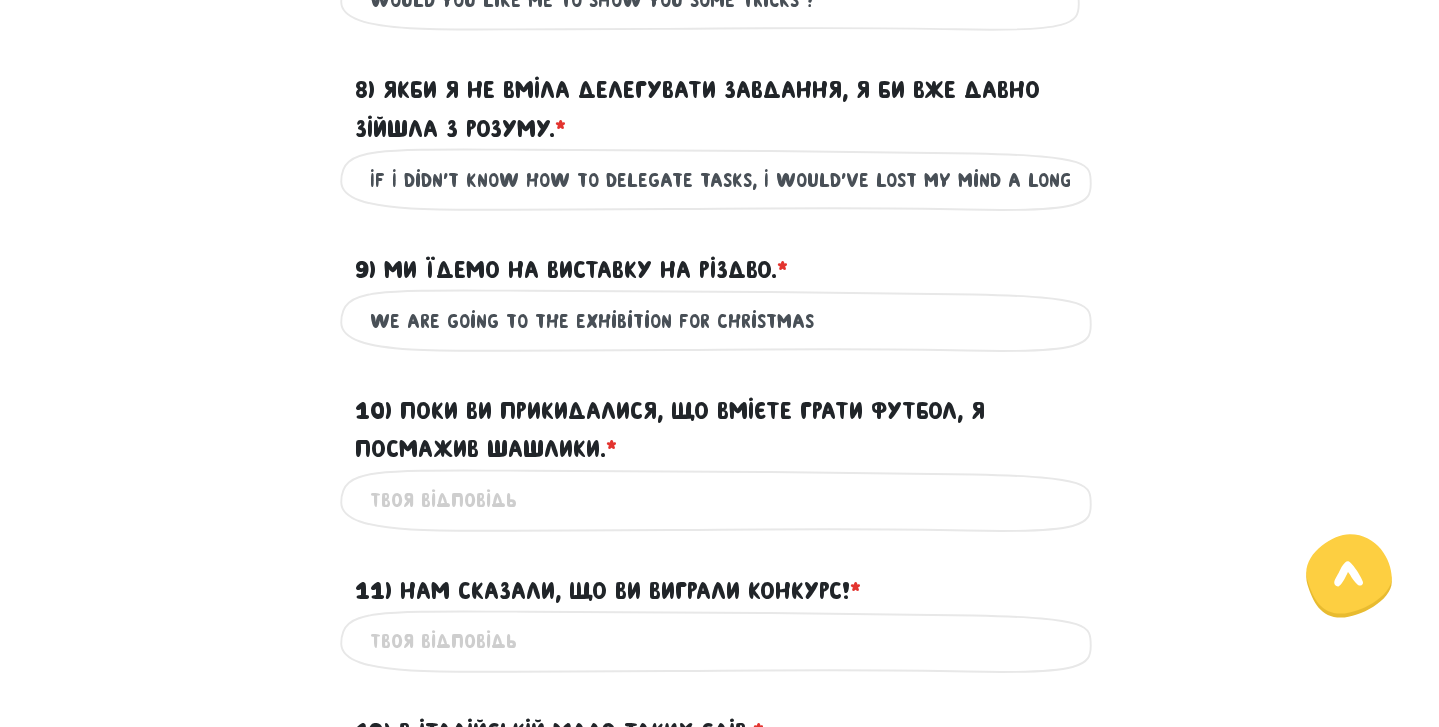 click on "10) Поки ви прикидалися, що вмієте грати футбол, я посмажив шашлики. *
?" at bounding box center [720, 500] 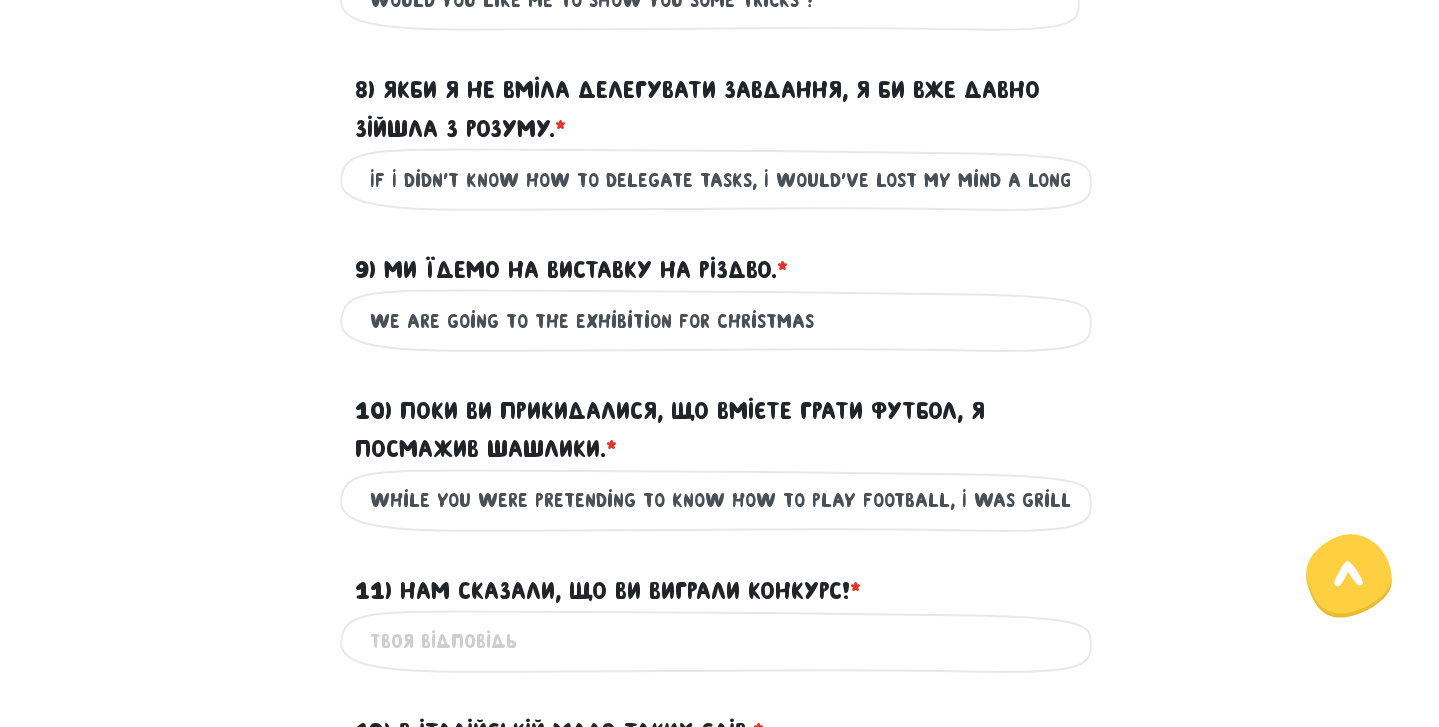 scroll, scrollTop: 0, scrollLeft: 93, axis: horizontal 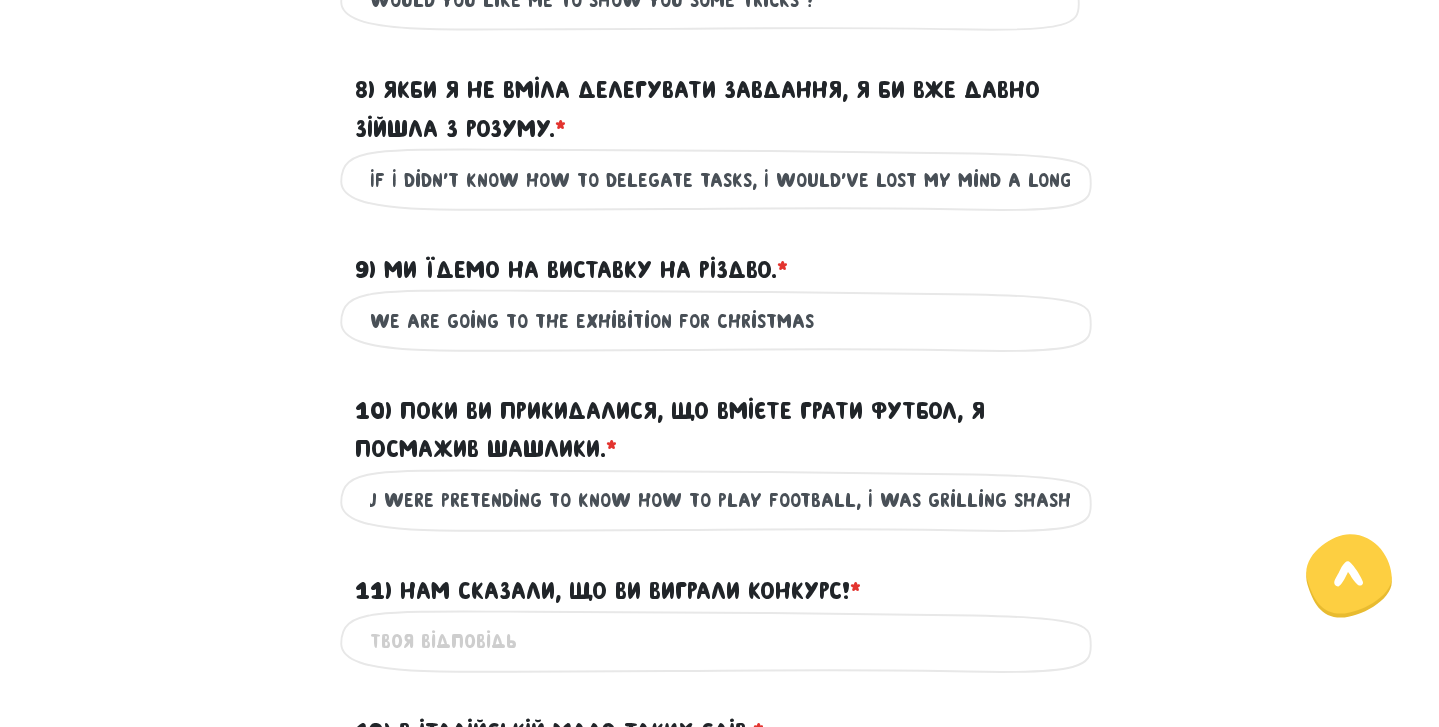 drag, startPoint x: 860, startPoint y: 536, endPoint x: 1106, endPoint y: 529, distance: 246.09958 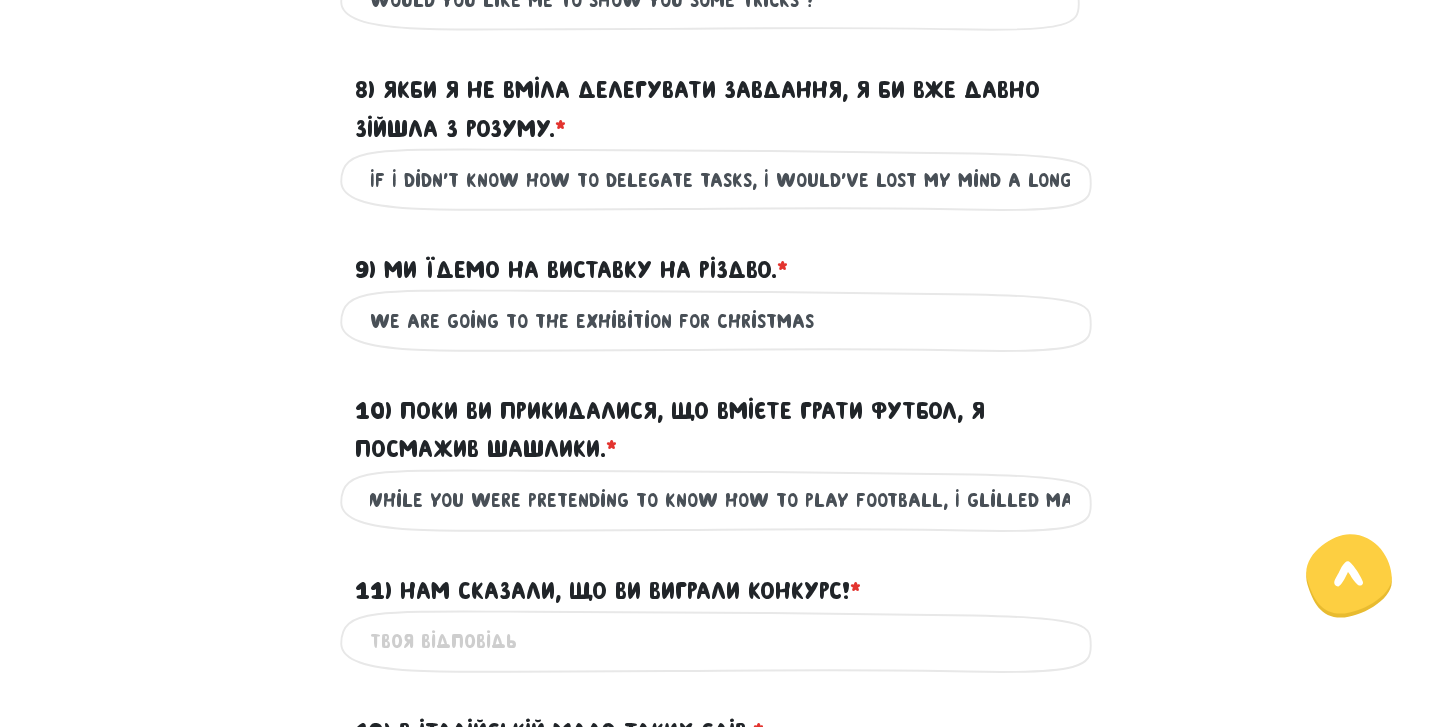scroll, scrollTop: 0, scrollLeft: 17, axis: horizontal 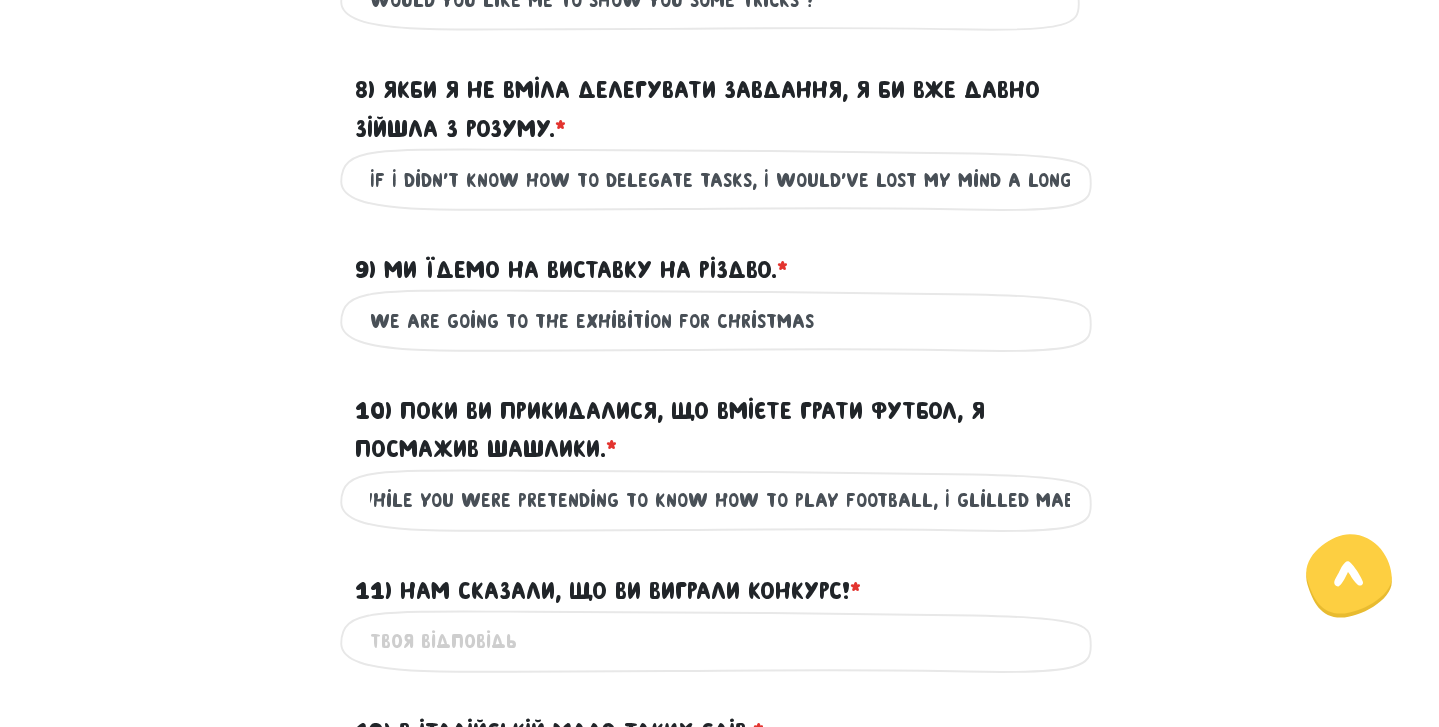 click on "While you were pretending to know how to play football, I glilled maeat" at bounding box center [720, 500] 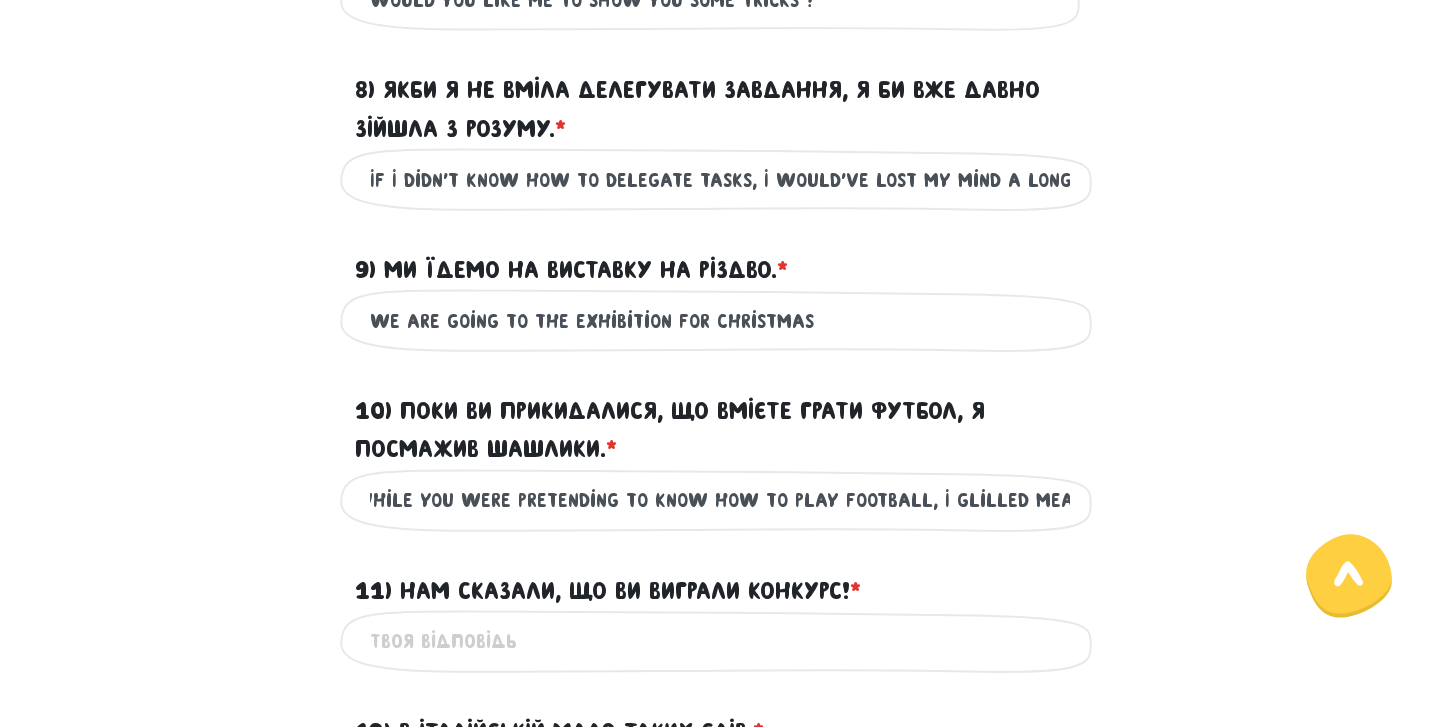 scroll, scrollTop: 0, scrollLeft: 5, axis: horizontal 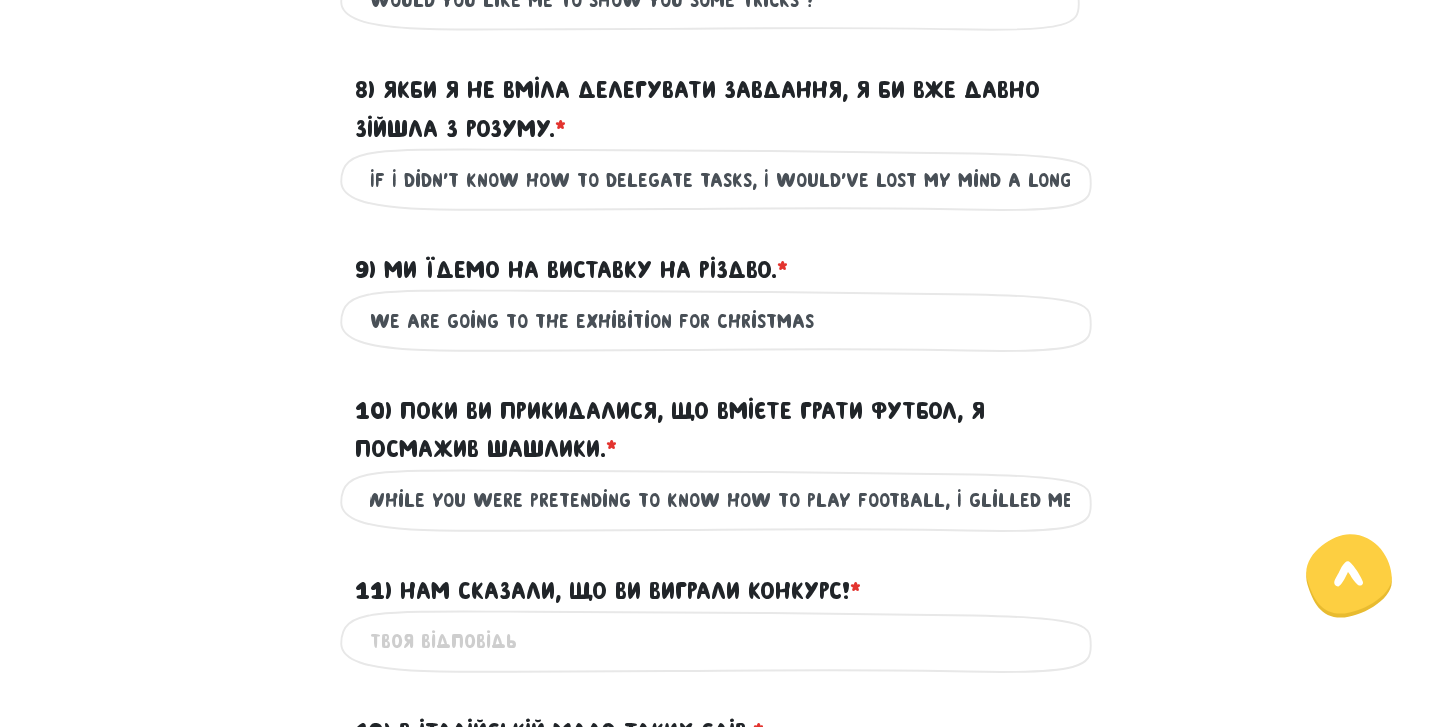 click on "While you were pretending to know how to play football, I glilled meat" at bounding box center (720, 500) 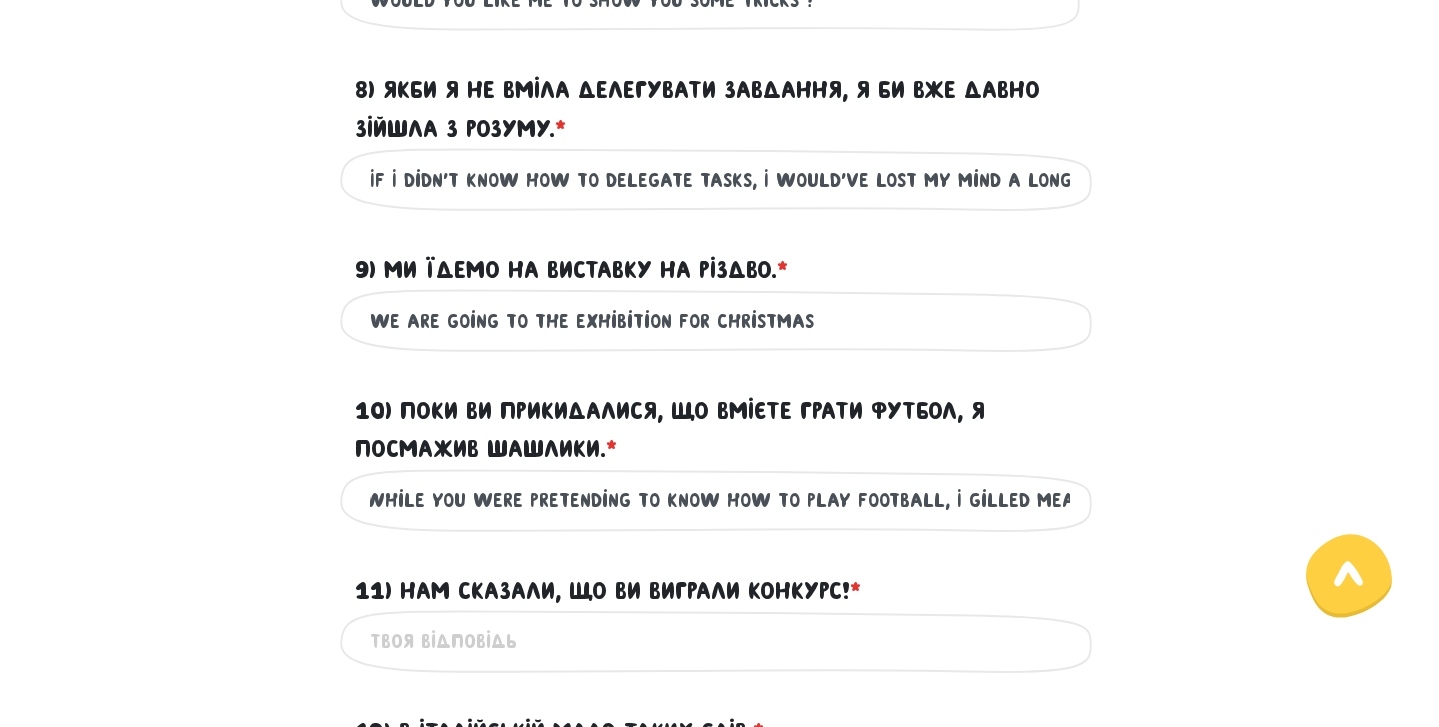 scroll, scrollTop: 0, scrollLeft: 0, axis: both 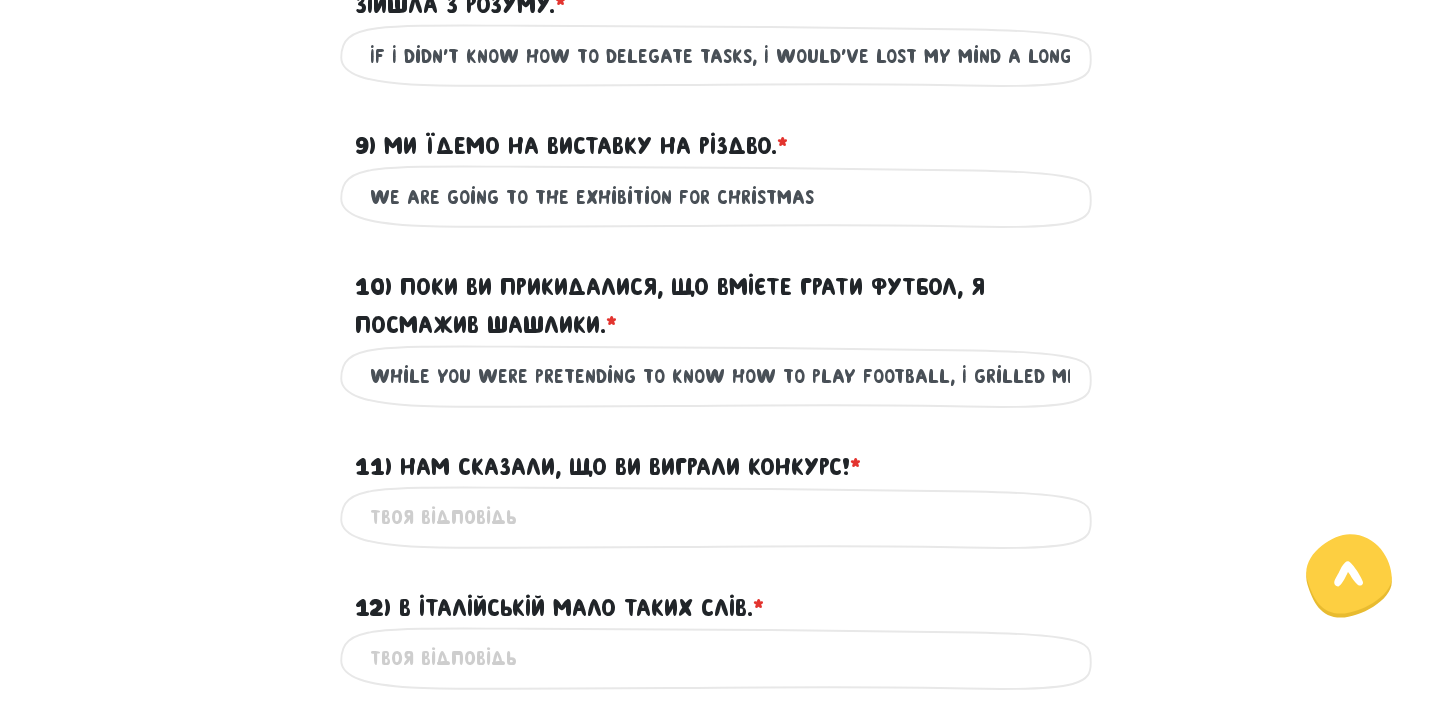 type on "While you were pretending to know how to play football, I grilled meat" 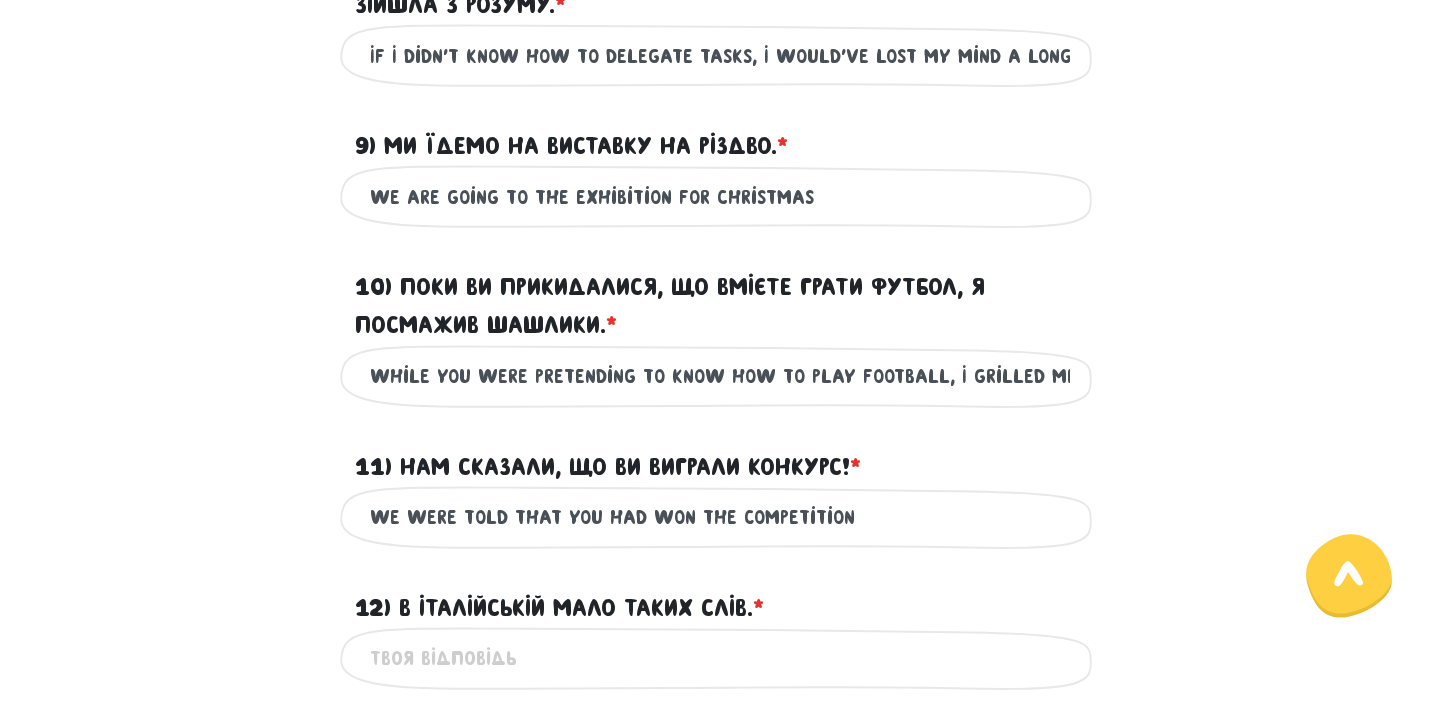 scroll, scrollTop: 1776, scrollLeft: 0, axis: vertical 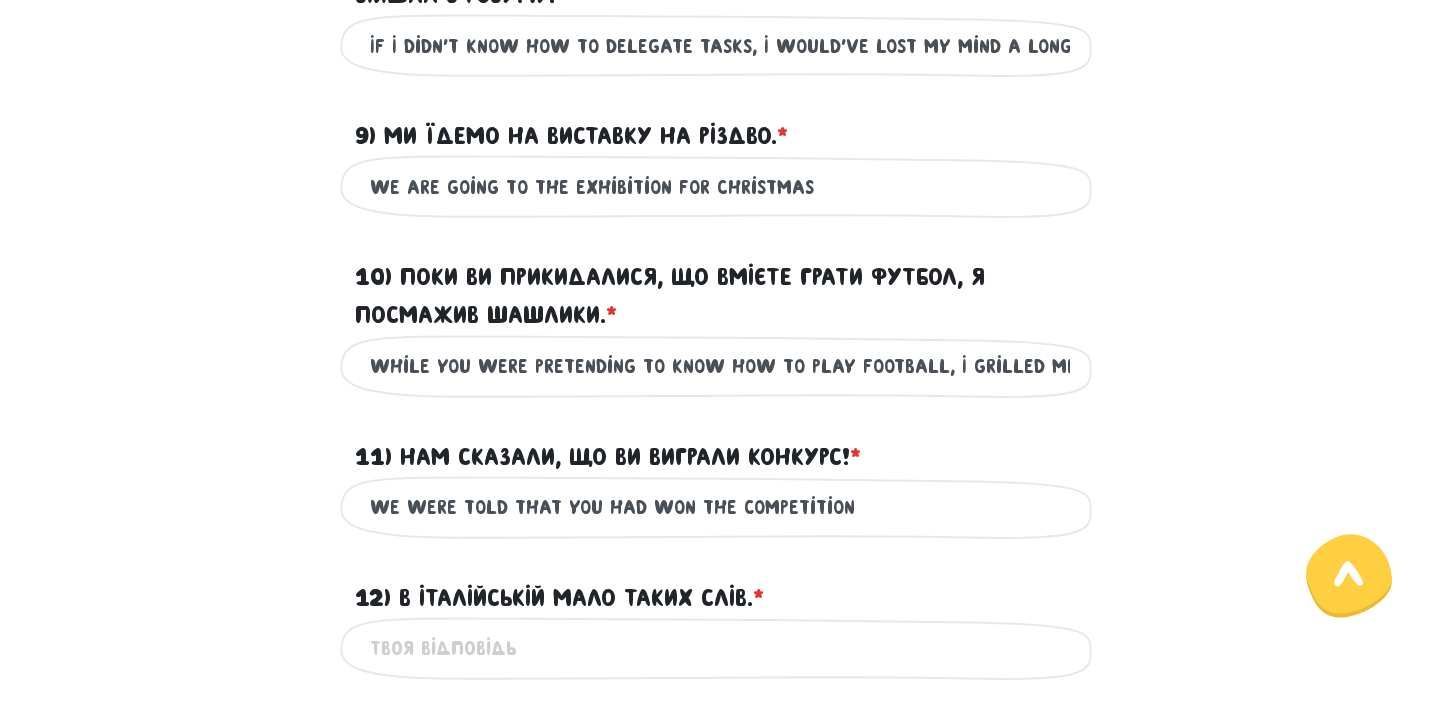 type on "We were told that you had won the competition" 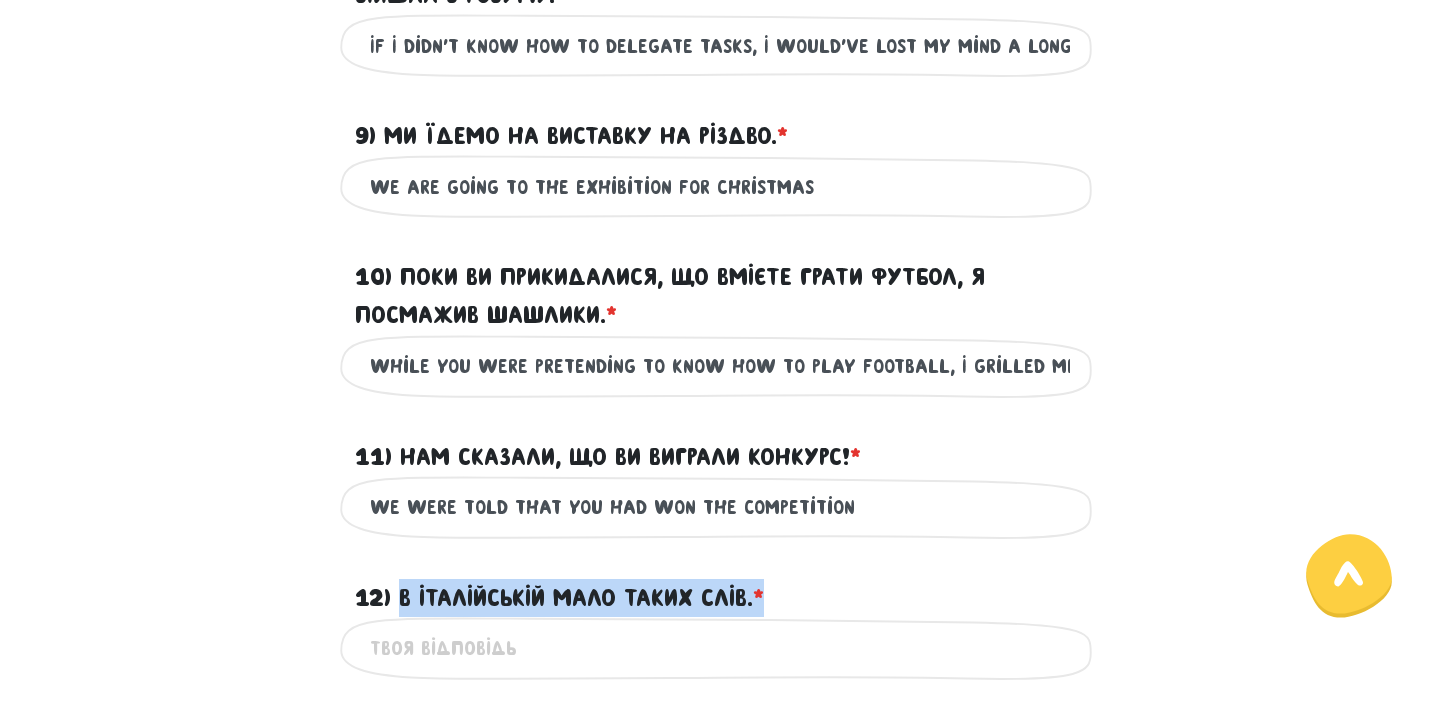 drag, startPoint x: 400, startPoint y: 635, endPoint x: 771, endPoint y: 625, distance: 371.13474 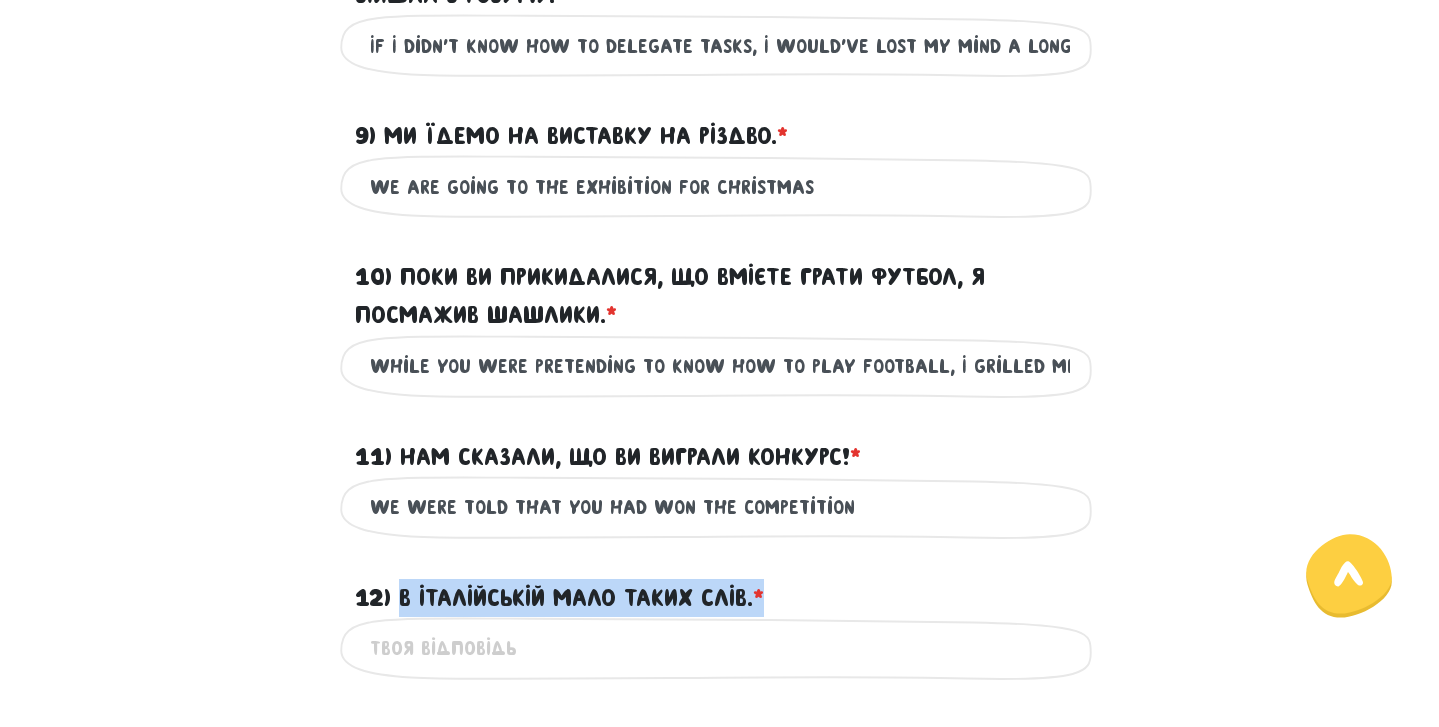 click on "12) В італійській мало таких слів. *
?" at bounding box center (720, 586) 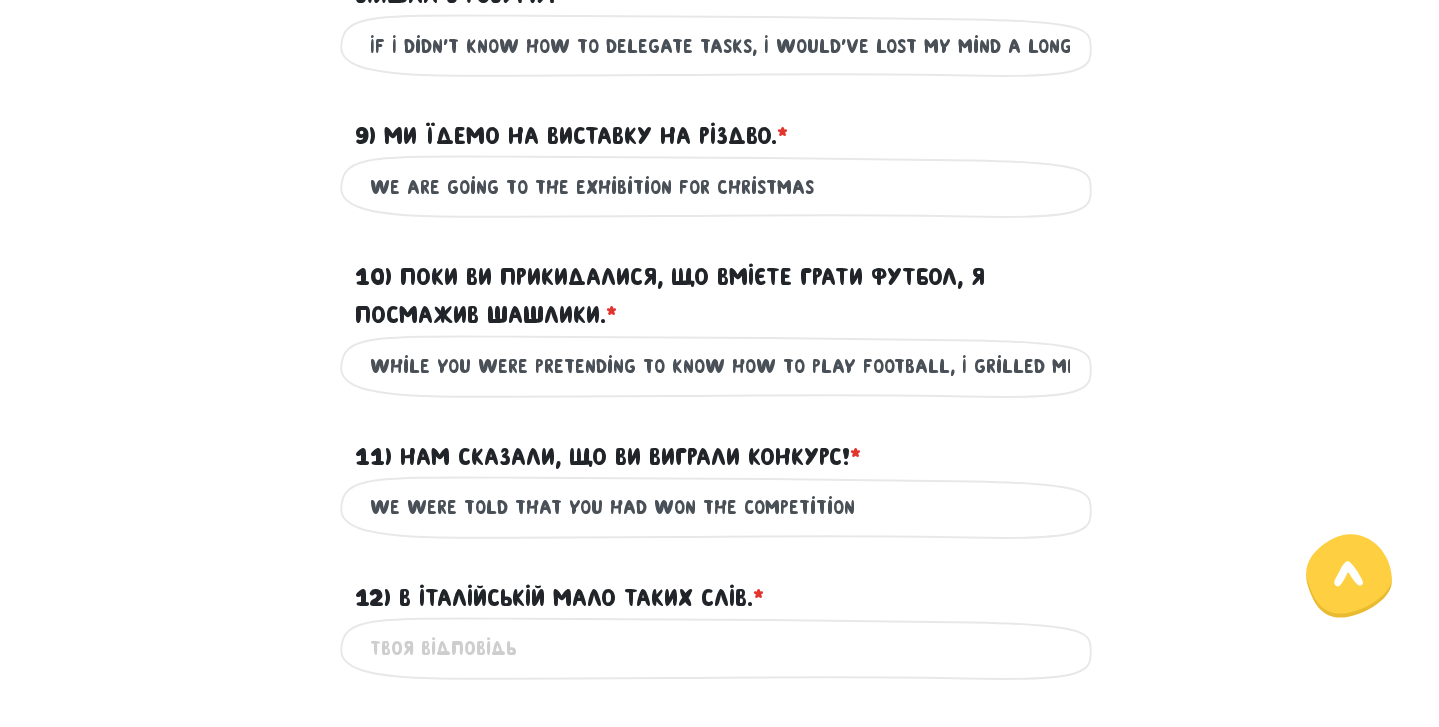 click on "12) В італійській мало таких слів. *
?" at bounding box center [720, 648] 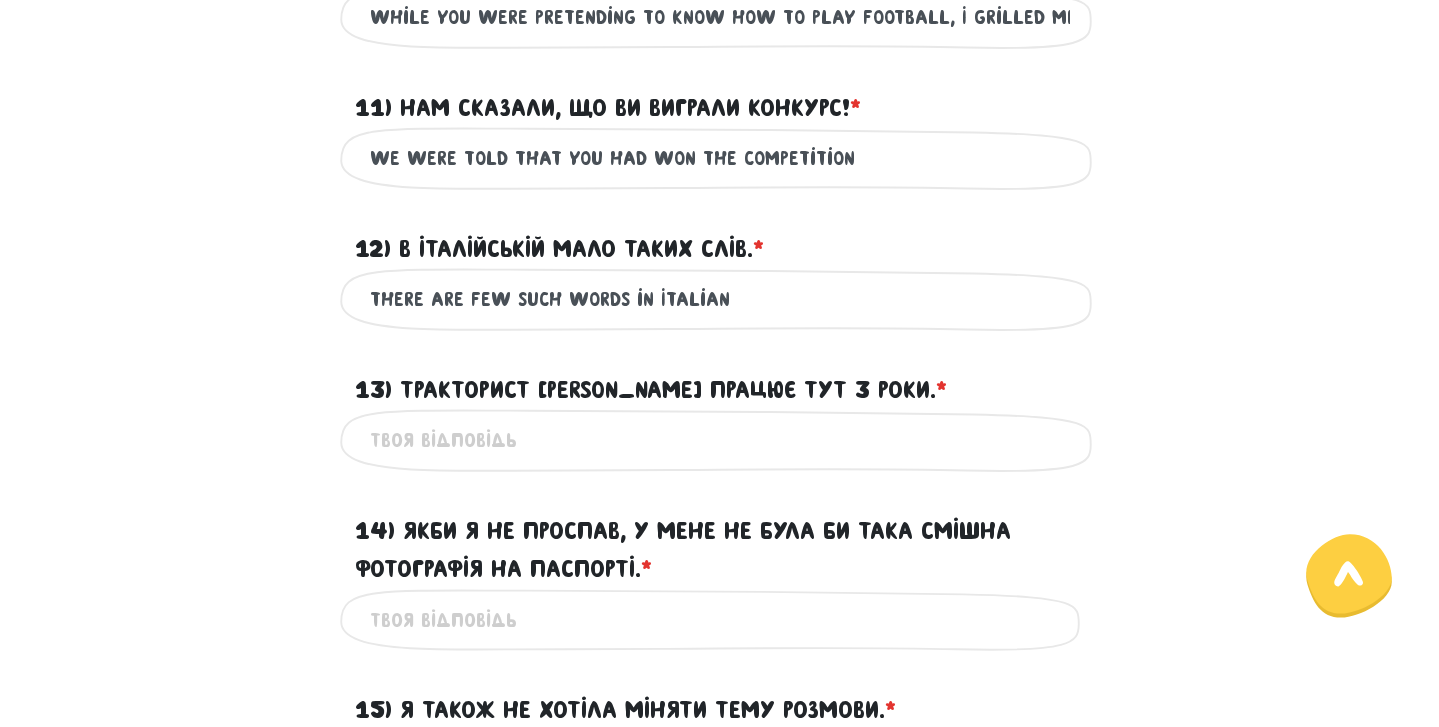 scroll, scrollTop: 2160, scrollLeft: 0, axis: vertical 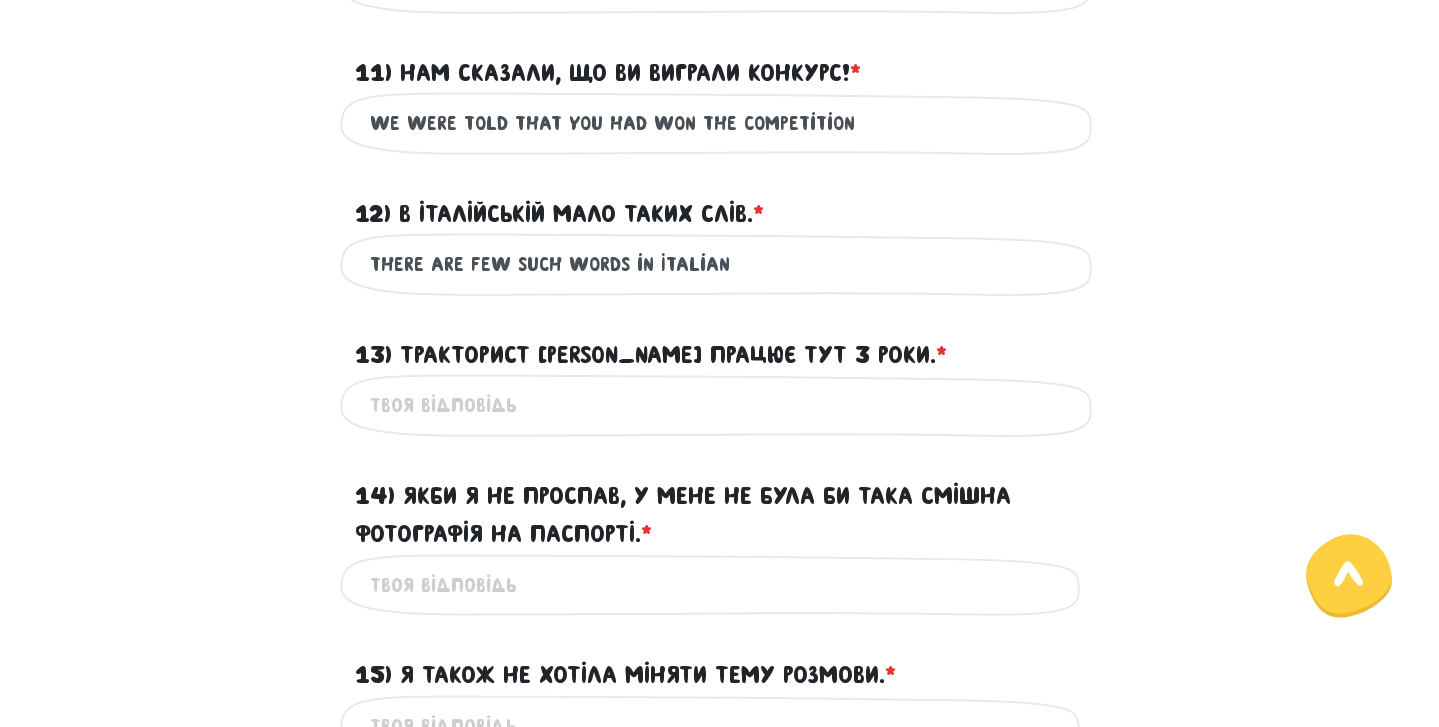 type on "There are few such words in Italian" 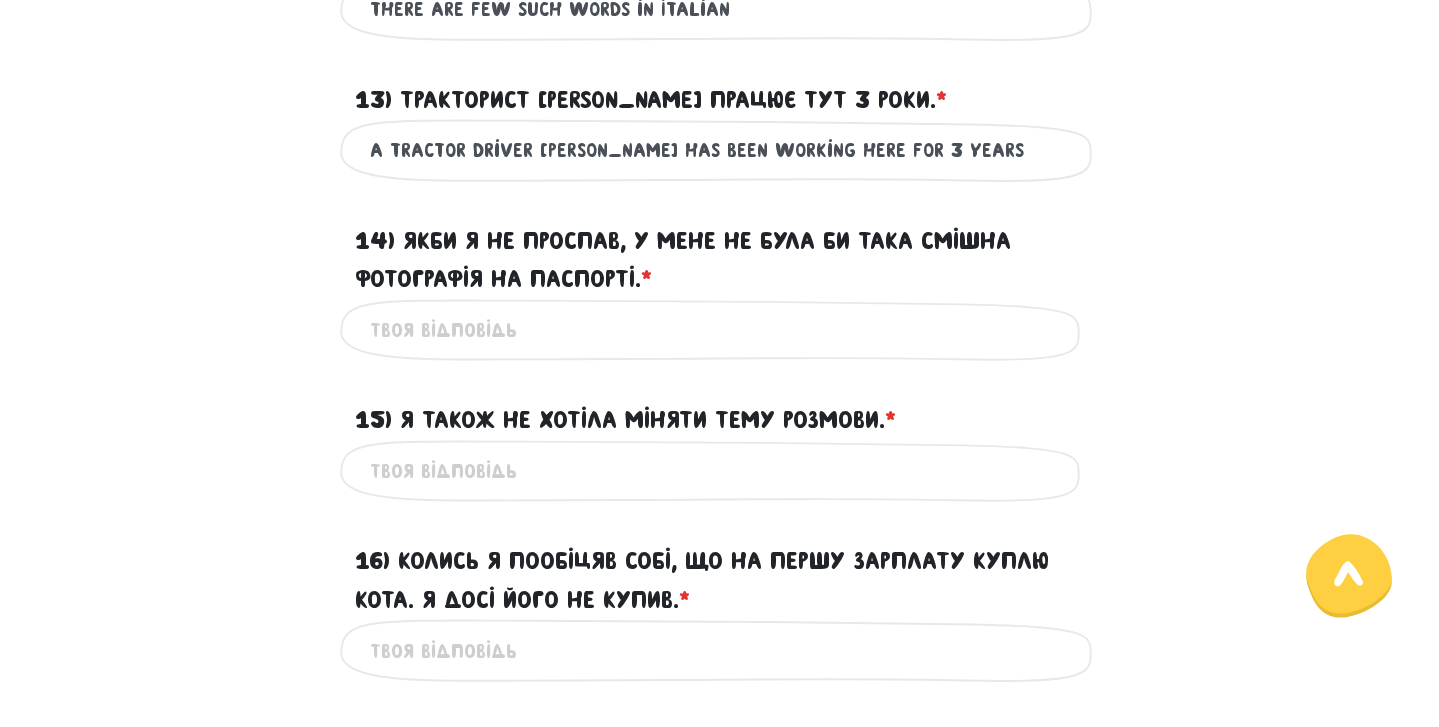 scroll, scrollTop: 2425, scrollLeft: 0, axis: vertical 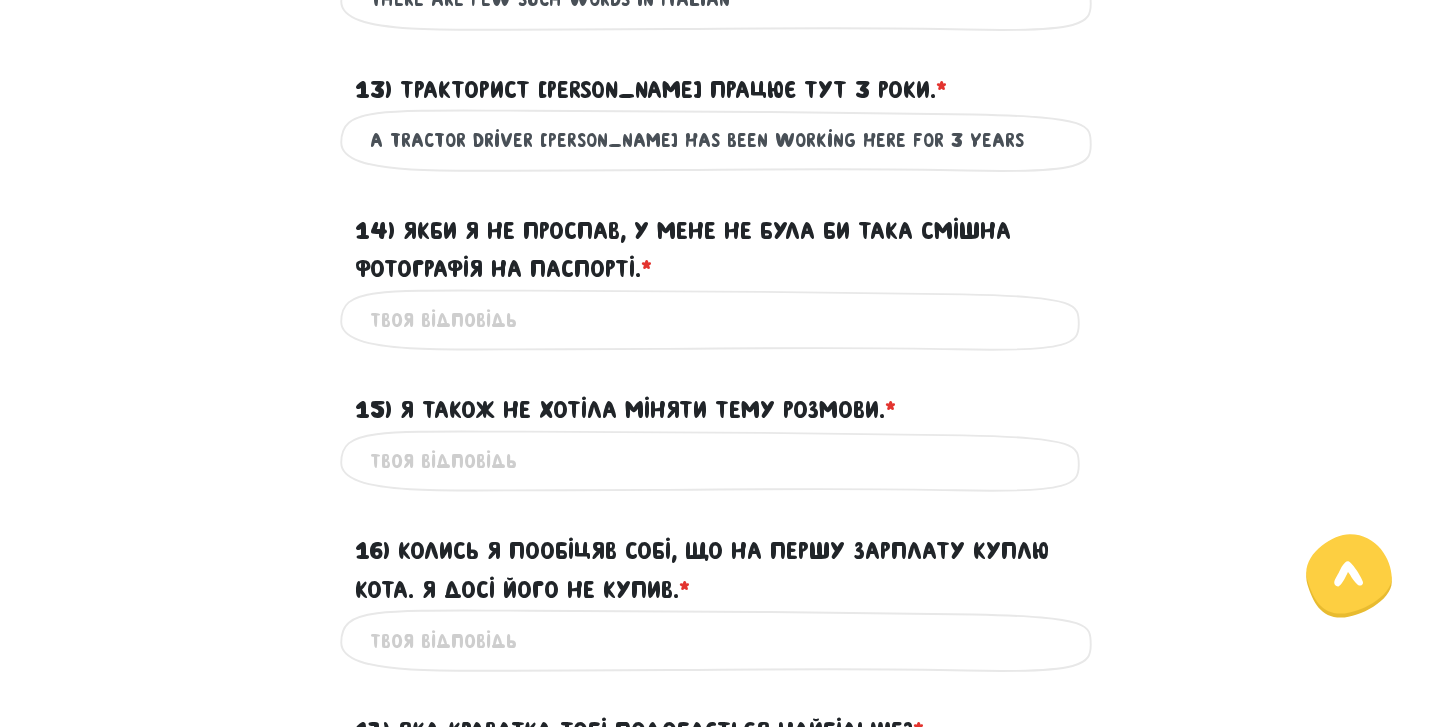 type on "A tractor Driver [PERSON_NAME] has been working here for 3 years" 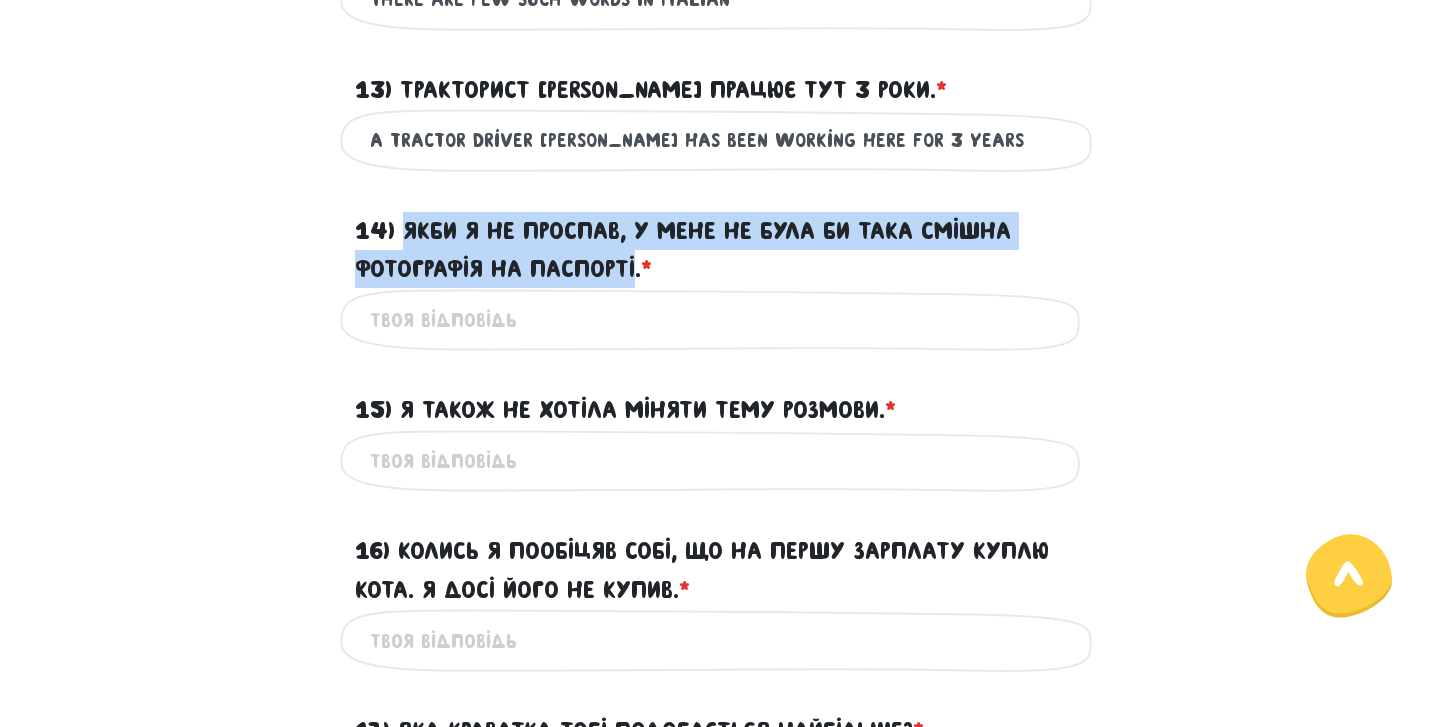 drag, startPoint x: 405, startPoint y: 266, endPoint x: 635, endPoint y: 317, distance: 235.5865 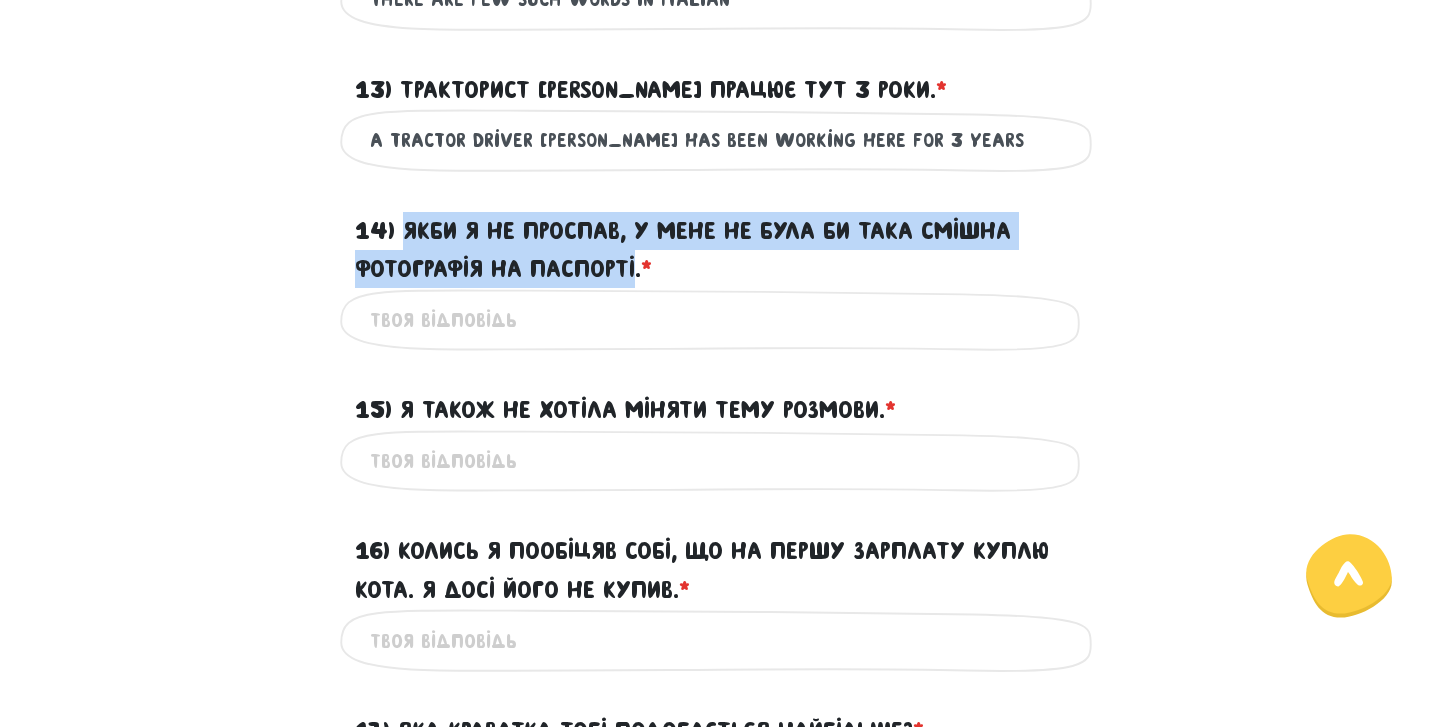 click on "14) Якби я не проспав, у мене не була би така смішна фотографія на паспорті. *
?" at bounding box center [720, 250] 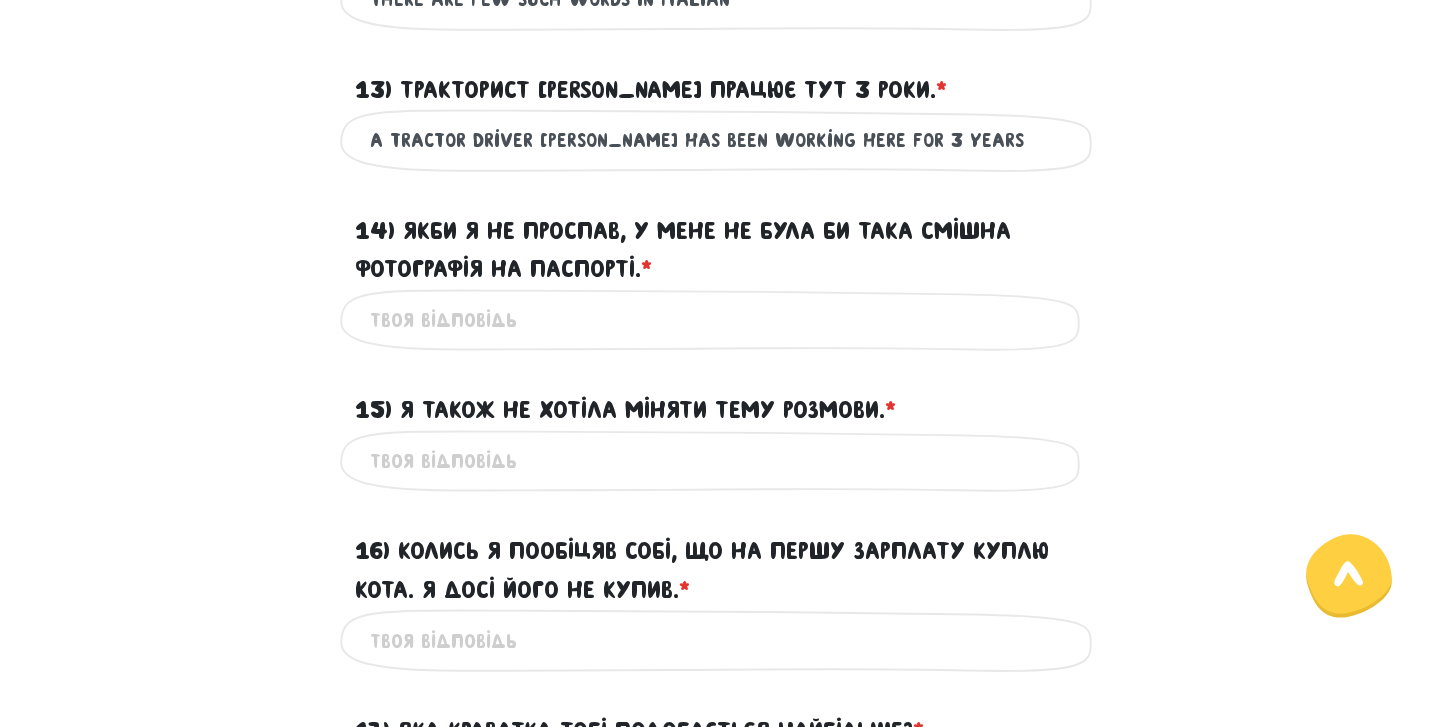 click on "14) Якби я не проспав, у мене не була би така смішна фотографія на паспорті. *
?" at bounding box center [720, 320] 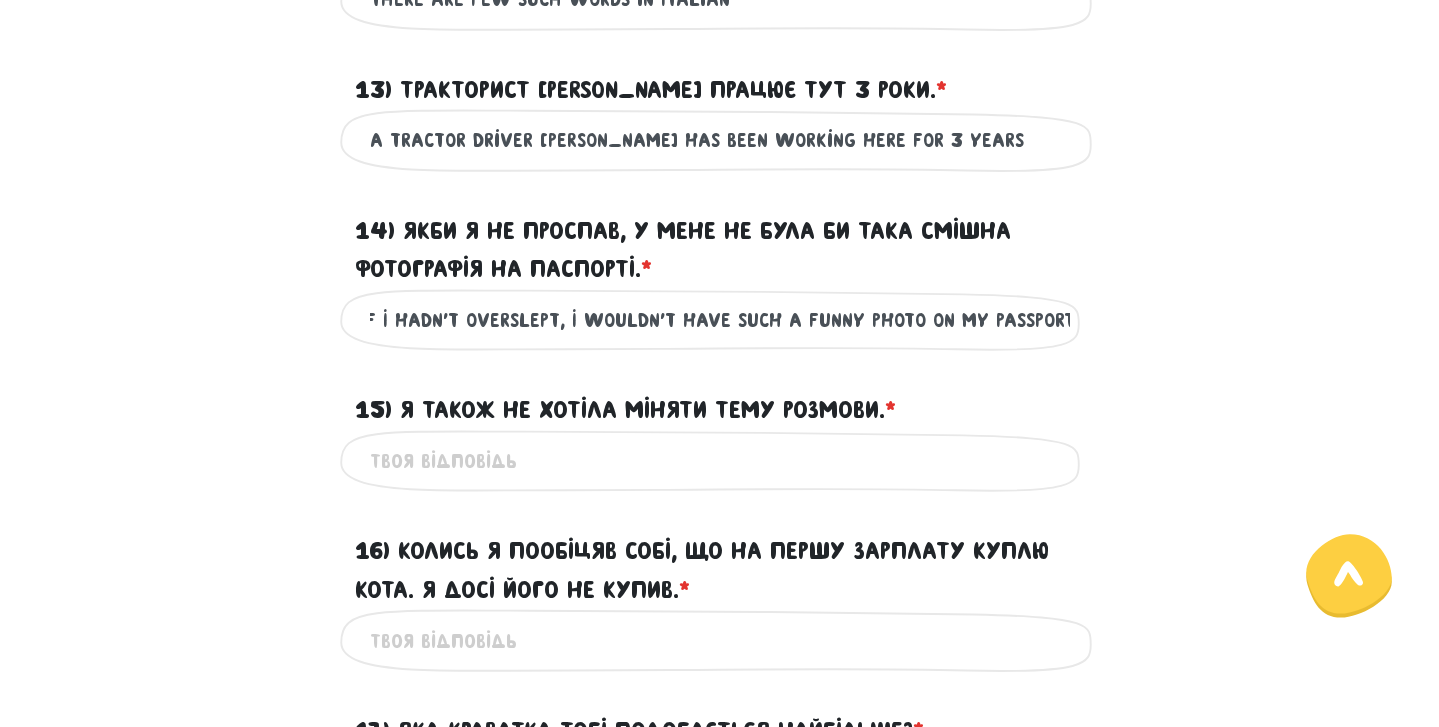 scroll, scrollTop: 0, scrollLeft: 0, axis: both 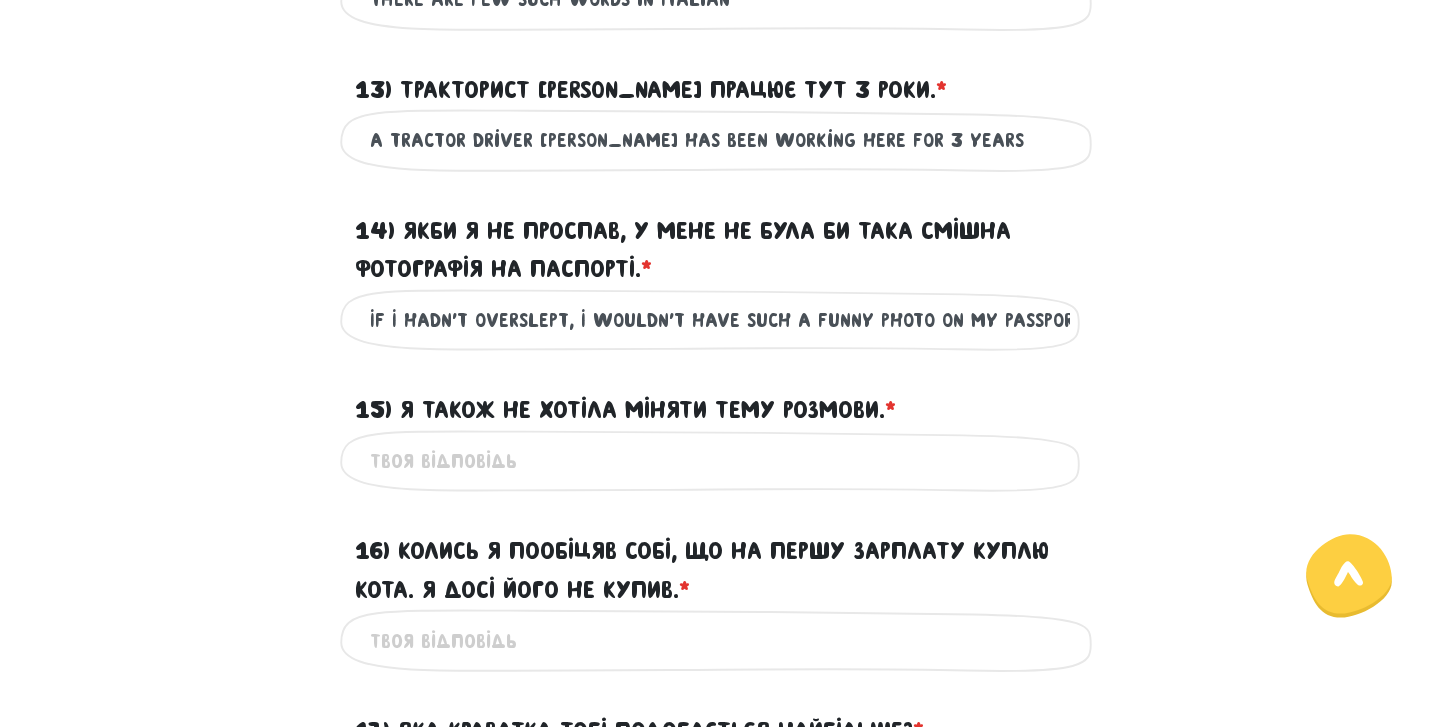 type on "If I hadn’t overslept, I wouldn’t have such a funny photo on my passport" 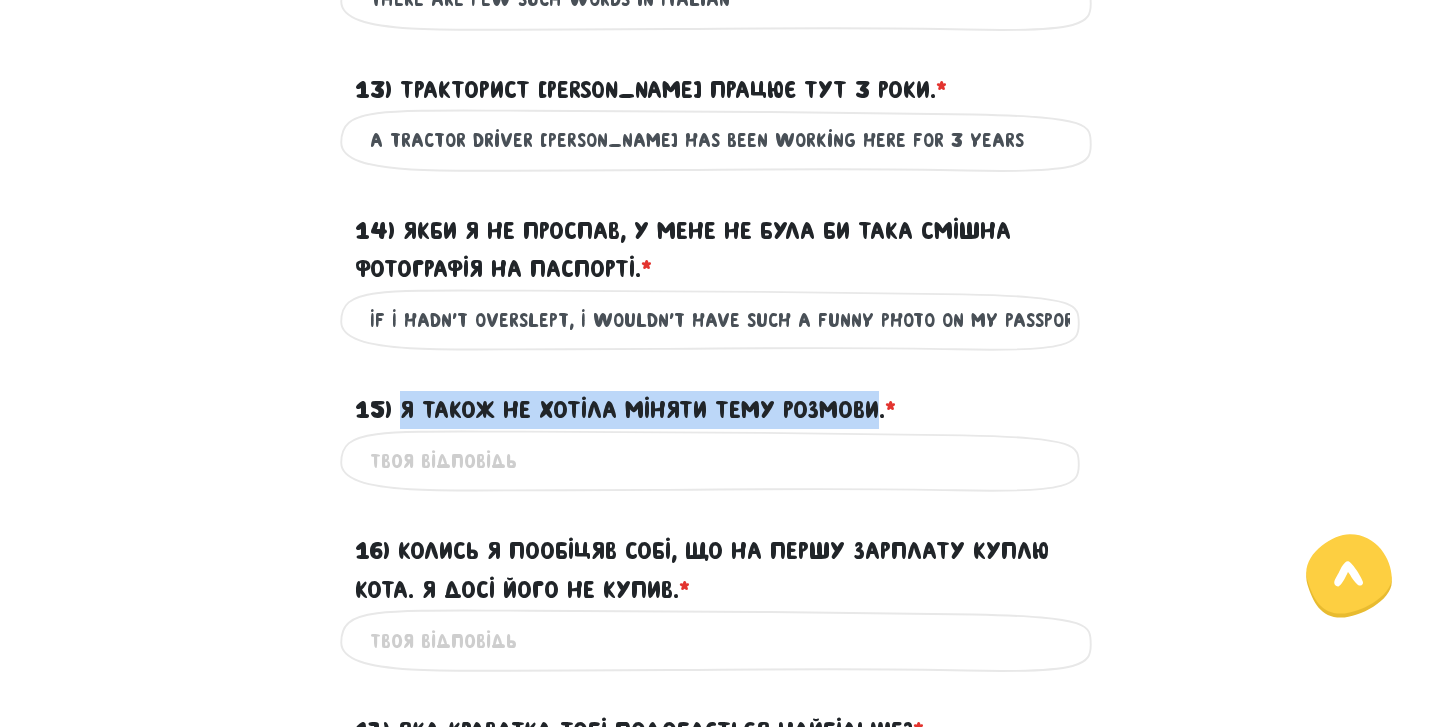 drag, startPoint x: 400, startPoint y: 445, endPoint x: 878, endPoint y: 443, distance: 478.00418 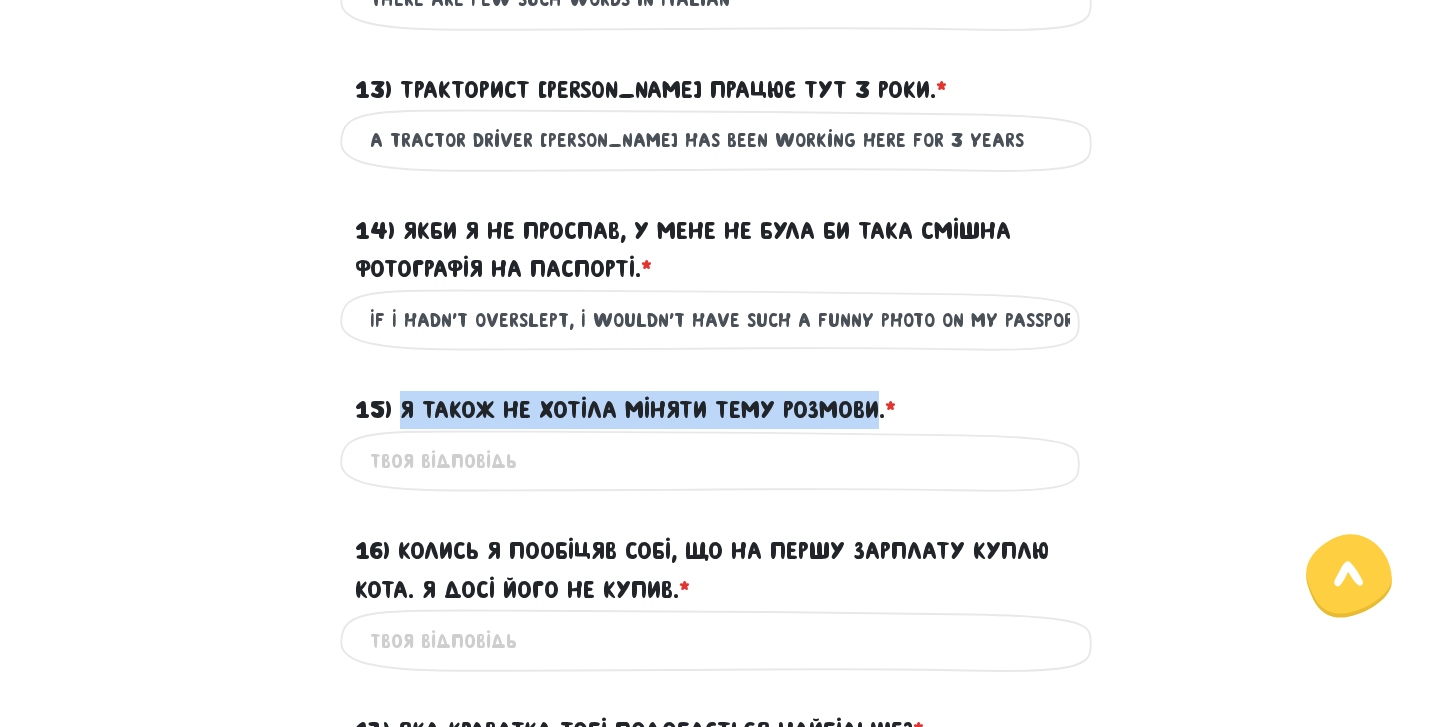 click on "15) Я також не хотіла міняти тему розмови. *
?" at bounding box center [625, 410] 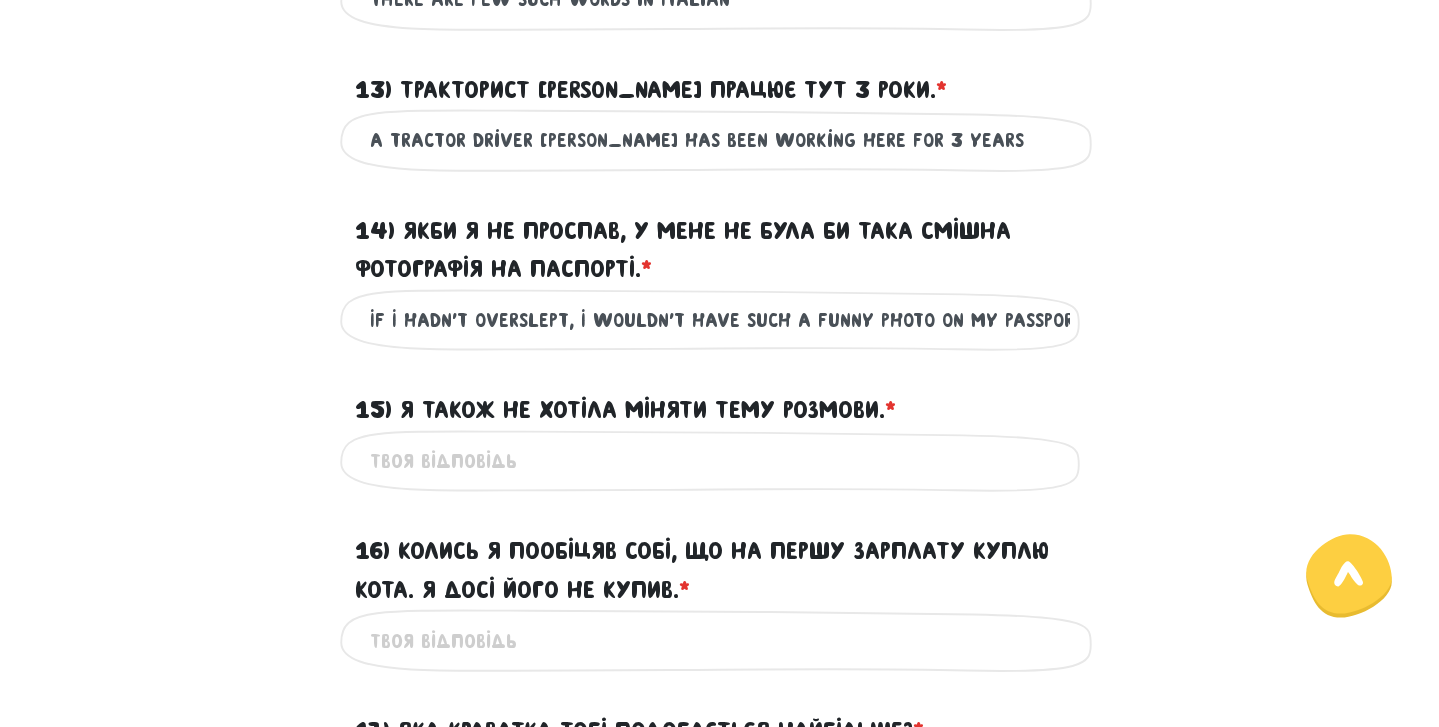 click on "15) Я також не хотіла міняти тему розмови. *
?" at bounding box center (720, 461) 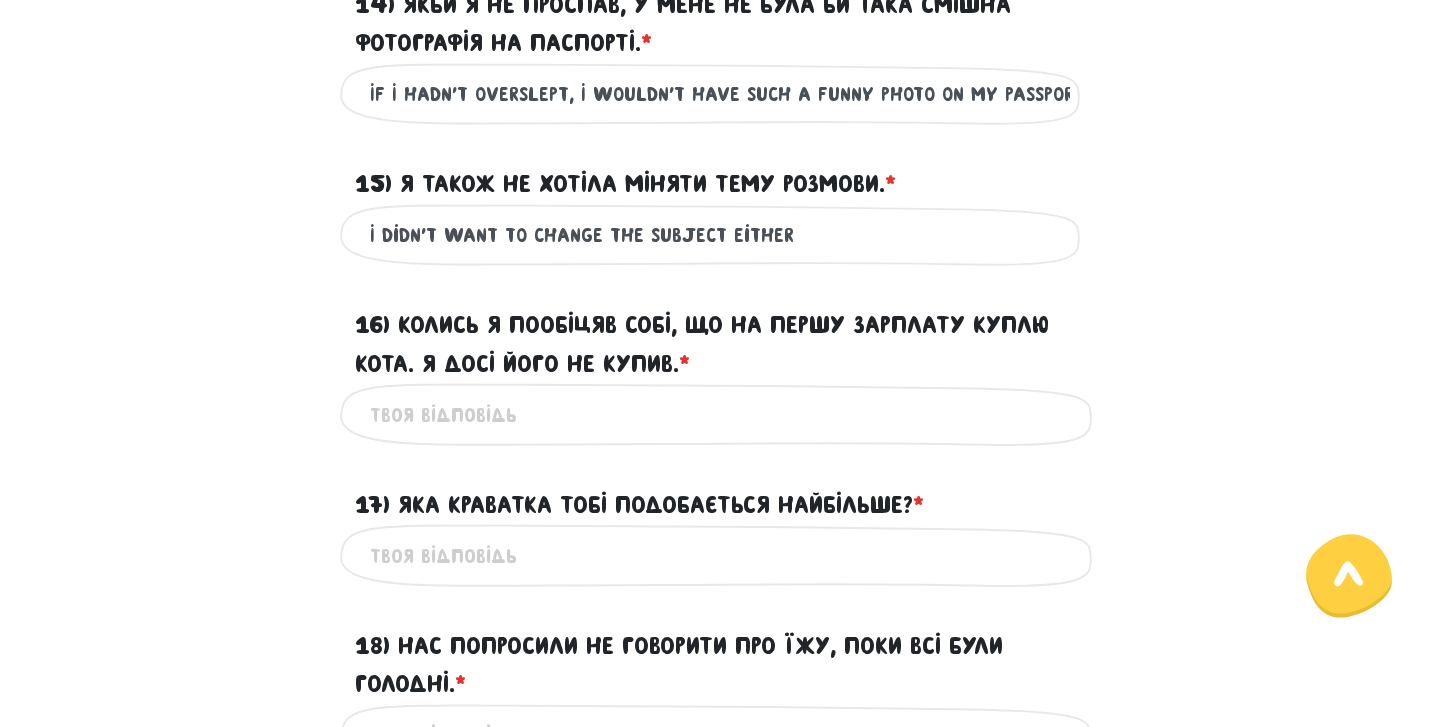 scroll, scrollTop: 2671, scrollLeft: 0, axis: vertical 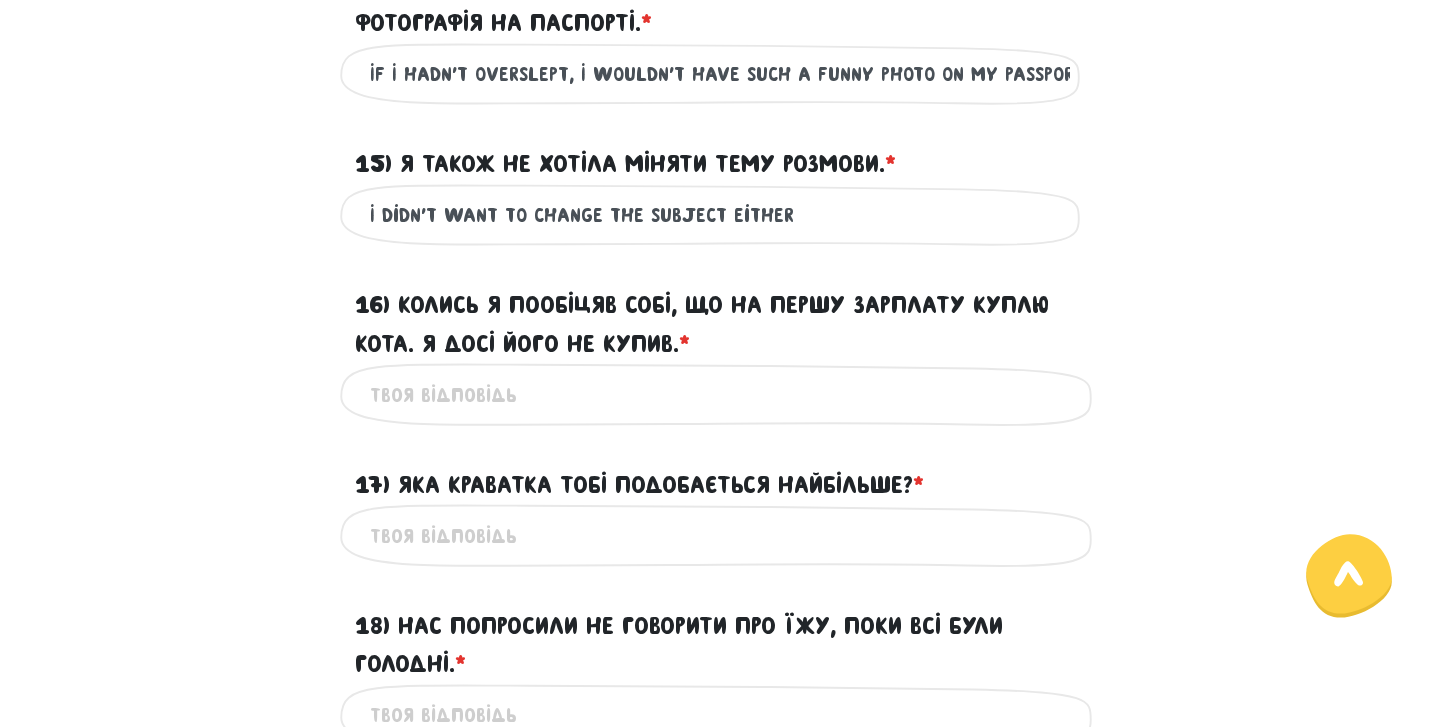 type on "I didn’t want to change the subject either" 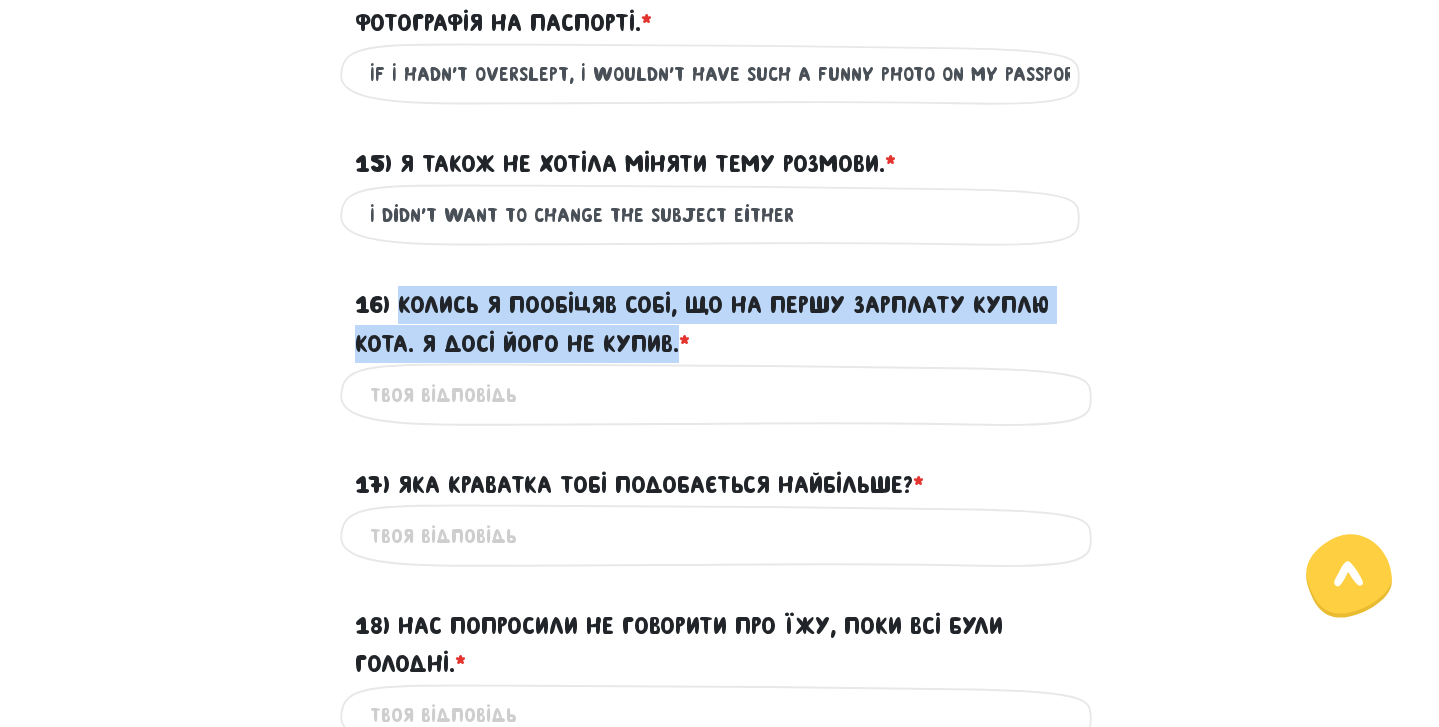 drag, startPoint x: 399, startPoint y: 339, endPoint x: 683, endPoint y: 377, distance: 286.53098 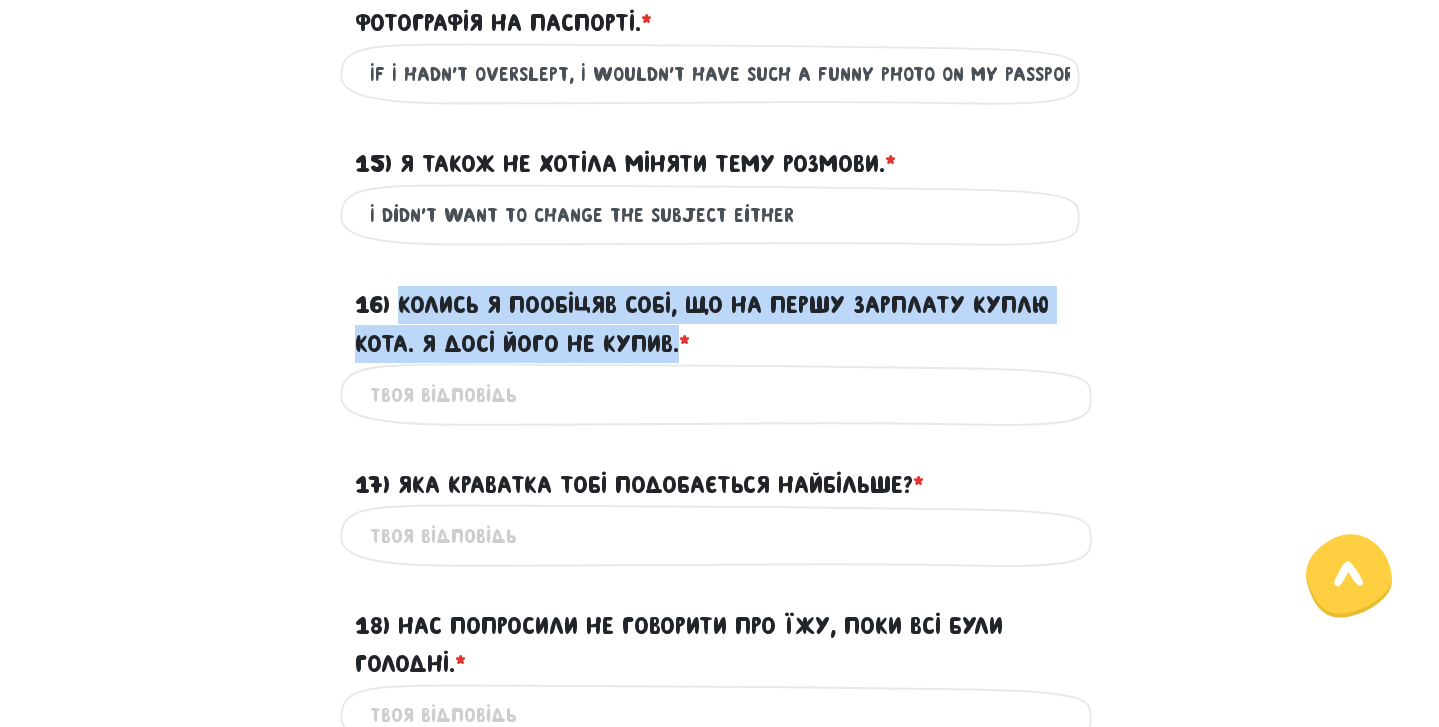 click on "16) Колись я пообіцяв собі, що на першу зарплату куплю кота. Я досі його не купив. *
?" at bounding box center [720, 324] 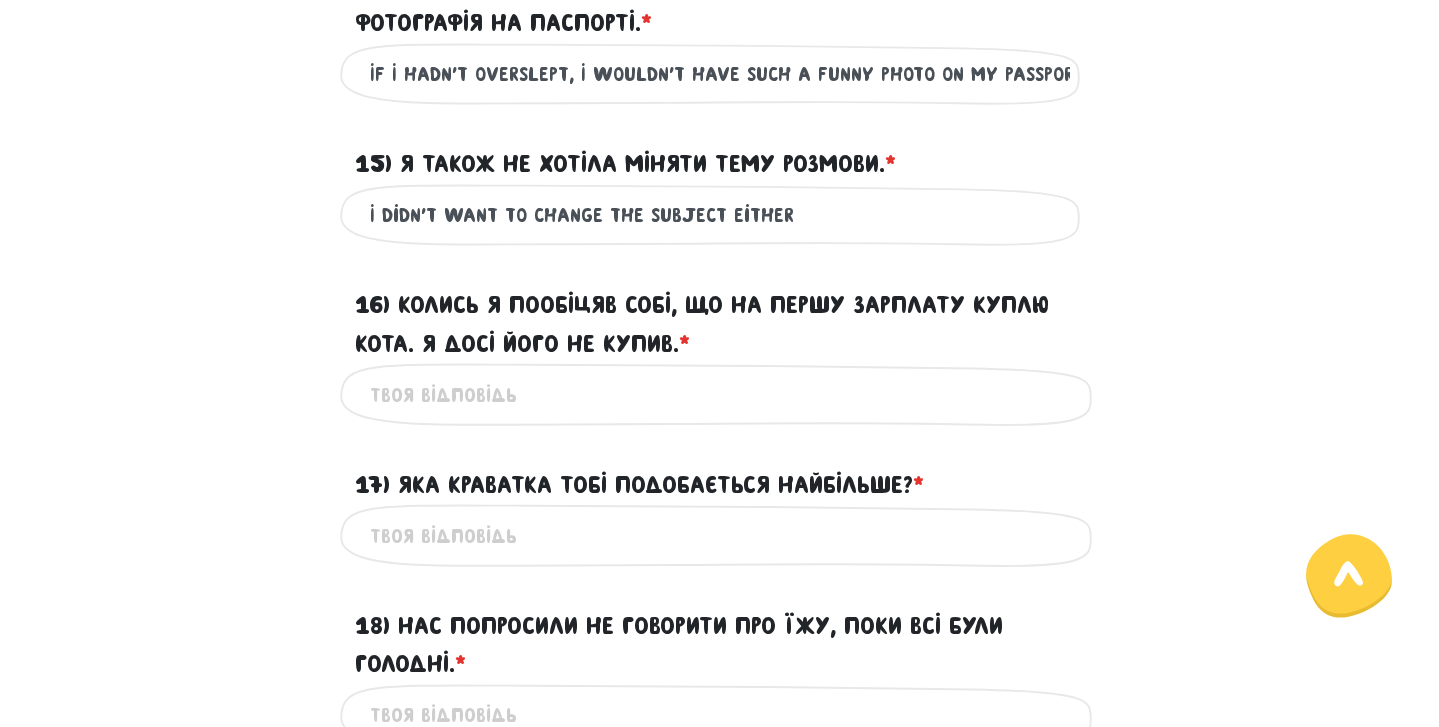 click on "16) Колись я пообіцяв собі, що на першу зарплату куплю кота. Я досі його не купив. *
?" at bounding box center (720, 394) 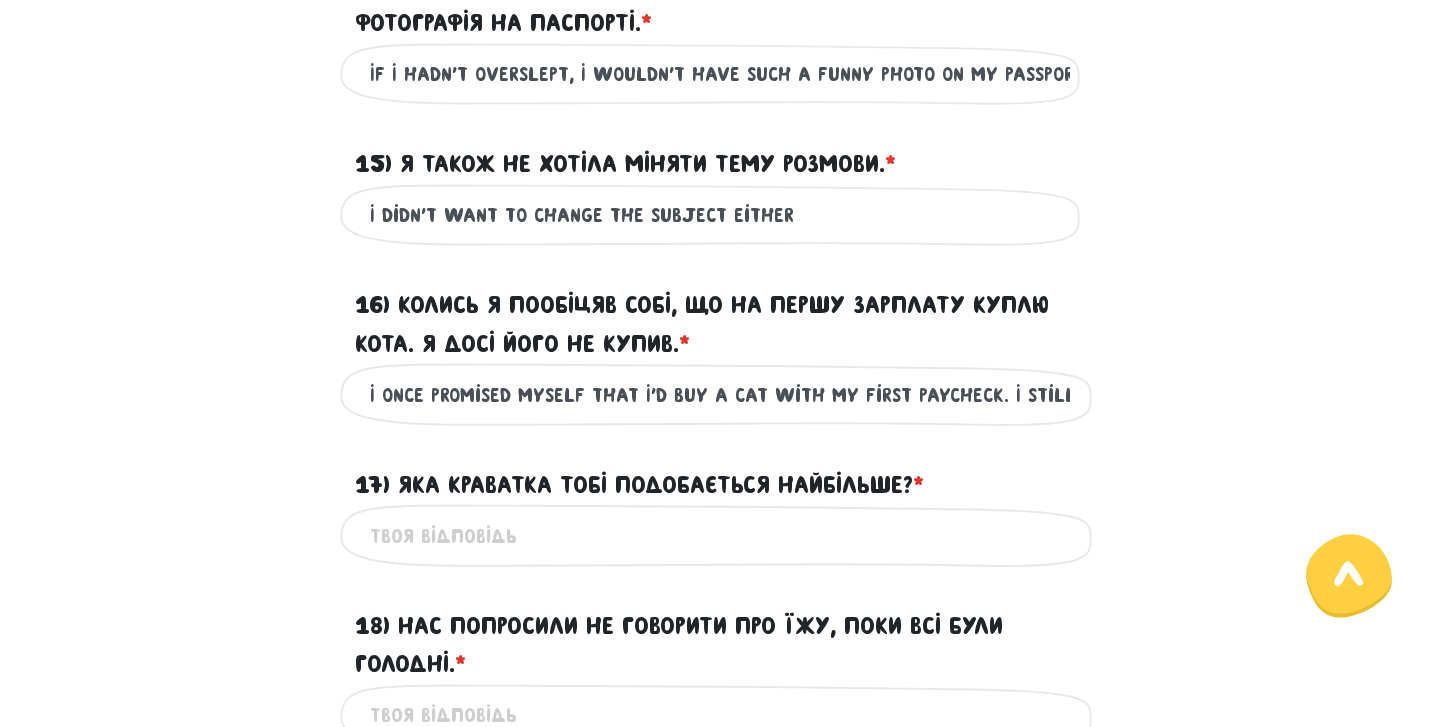 scroll, scrollTop: 0, scrollLeft: 175, axis: horizontal 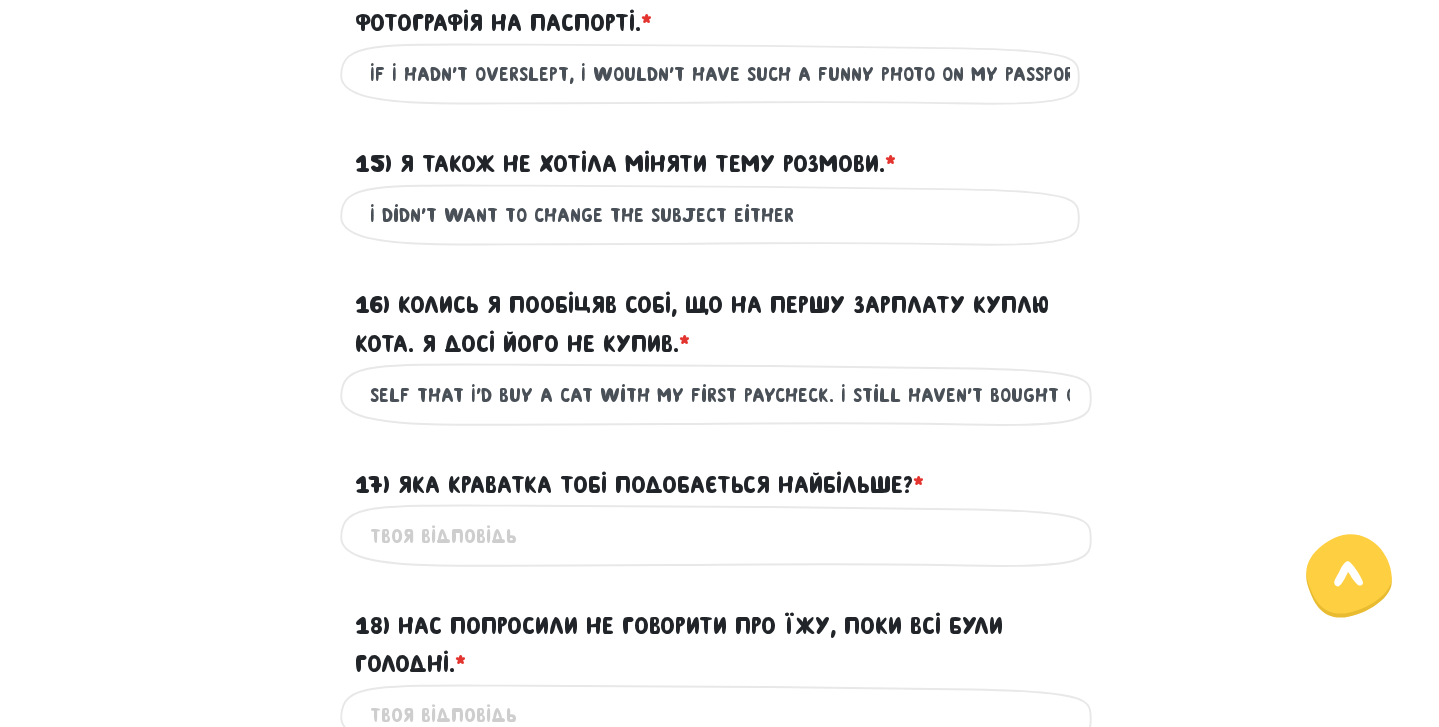 click on "I once promised myself that I’d buy a cat with my first paycheck. I still haven’t bought one" at bounding box center [720, 394] 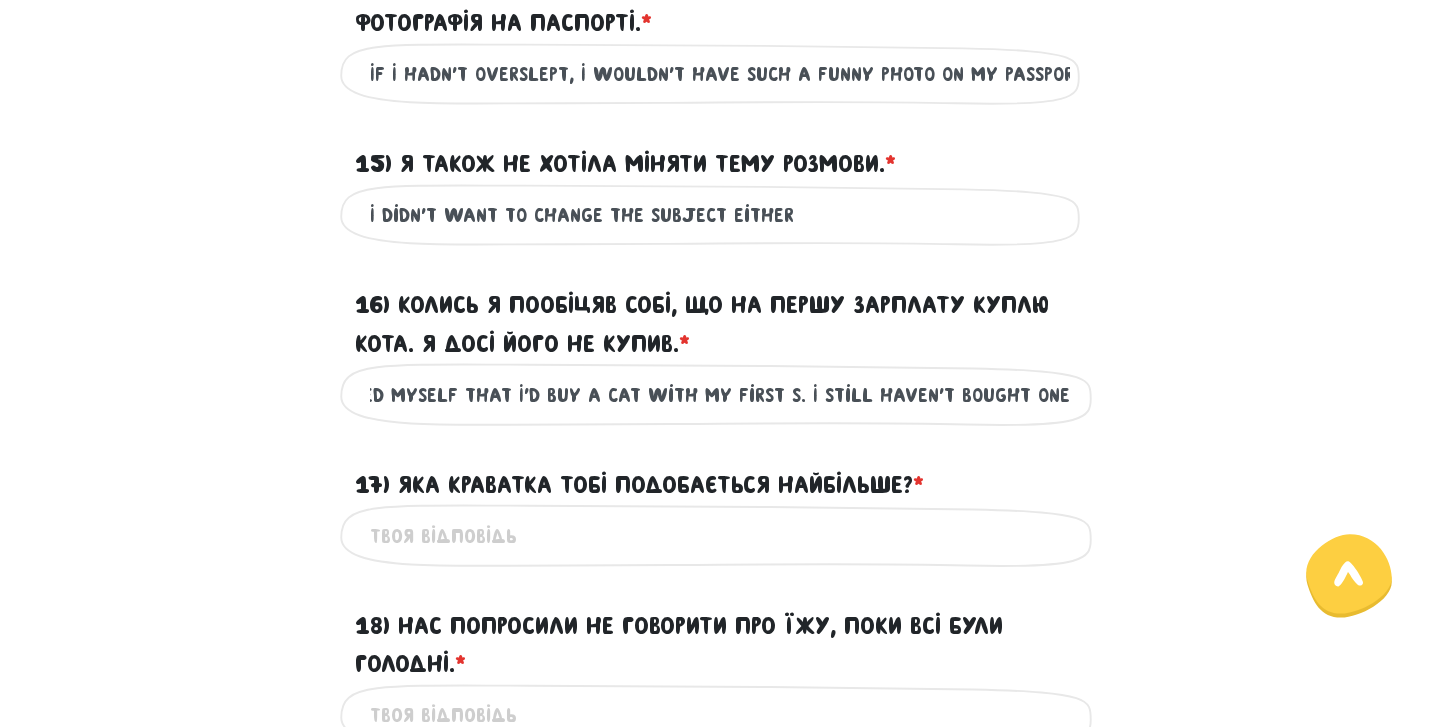 scroll, scrollTop: 0, scrollLeft: 104, axis: horizontal 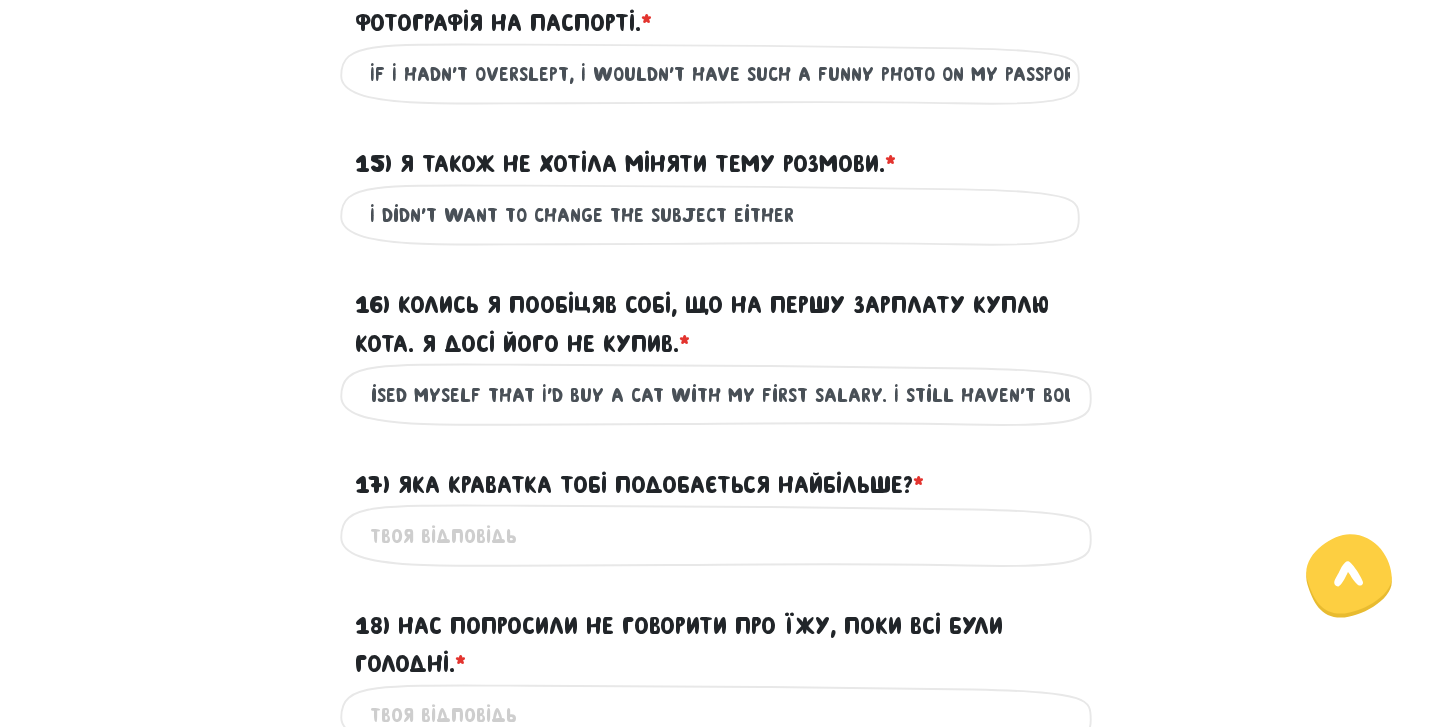 type on "I once promised myself that I’d buy a cat with my first salary. I still haven’t bought one" 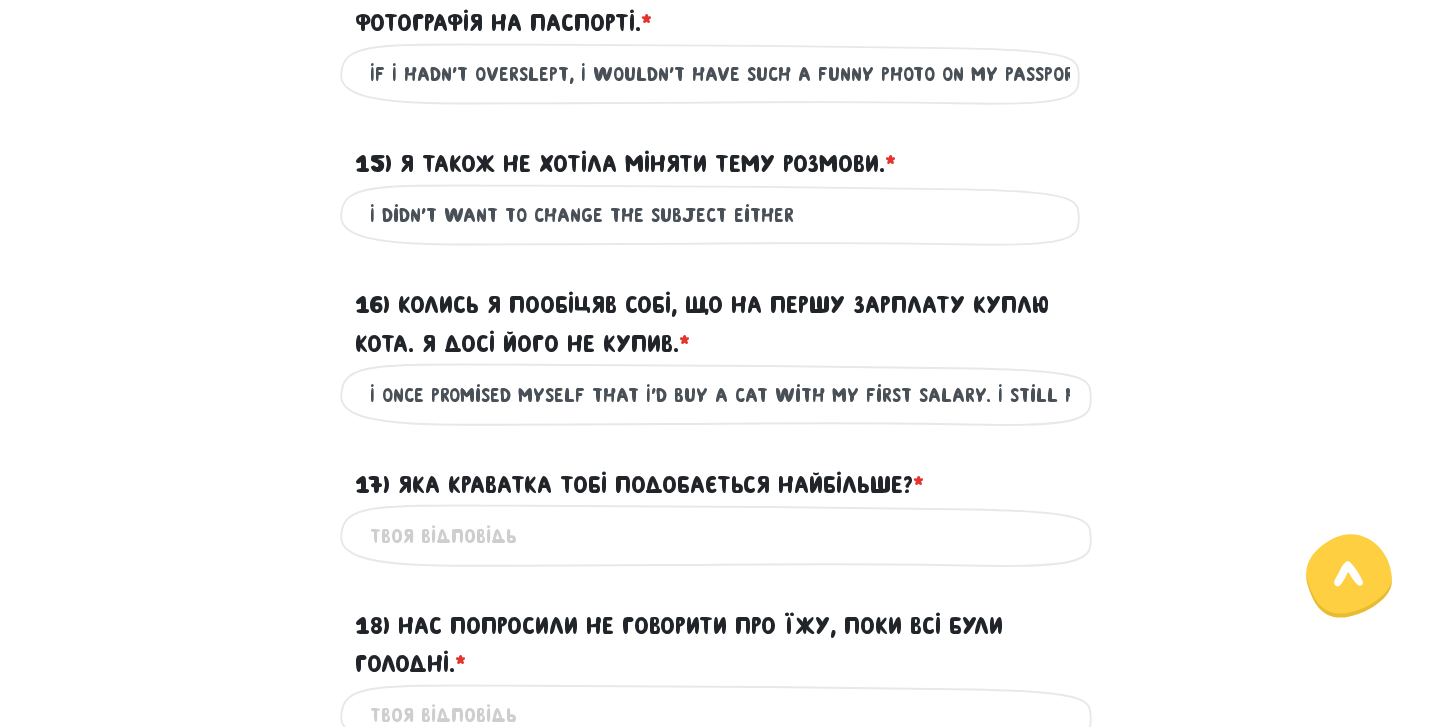 click on "17) Яка краватка тобі подобається найбільше? *
?" at bounding box center [639, 485] 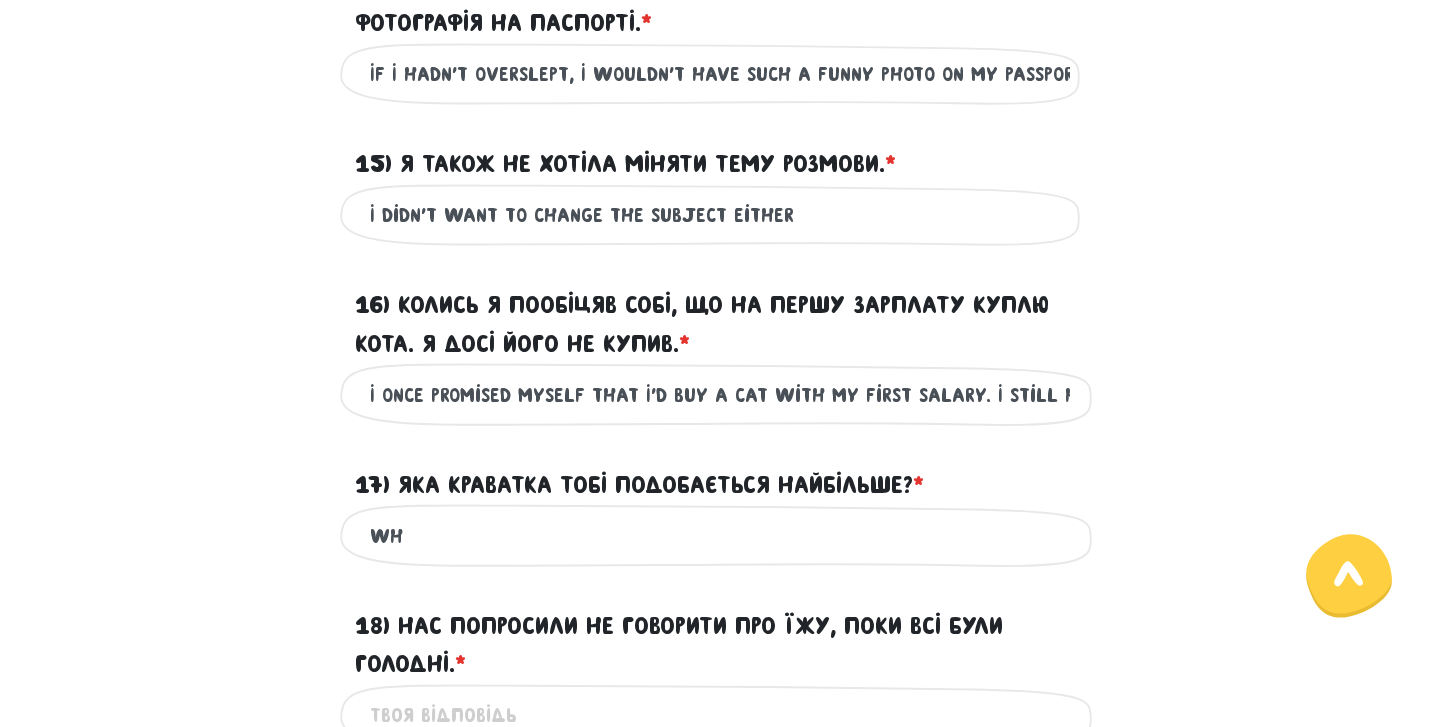 type on "W" 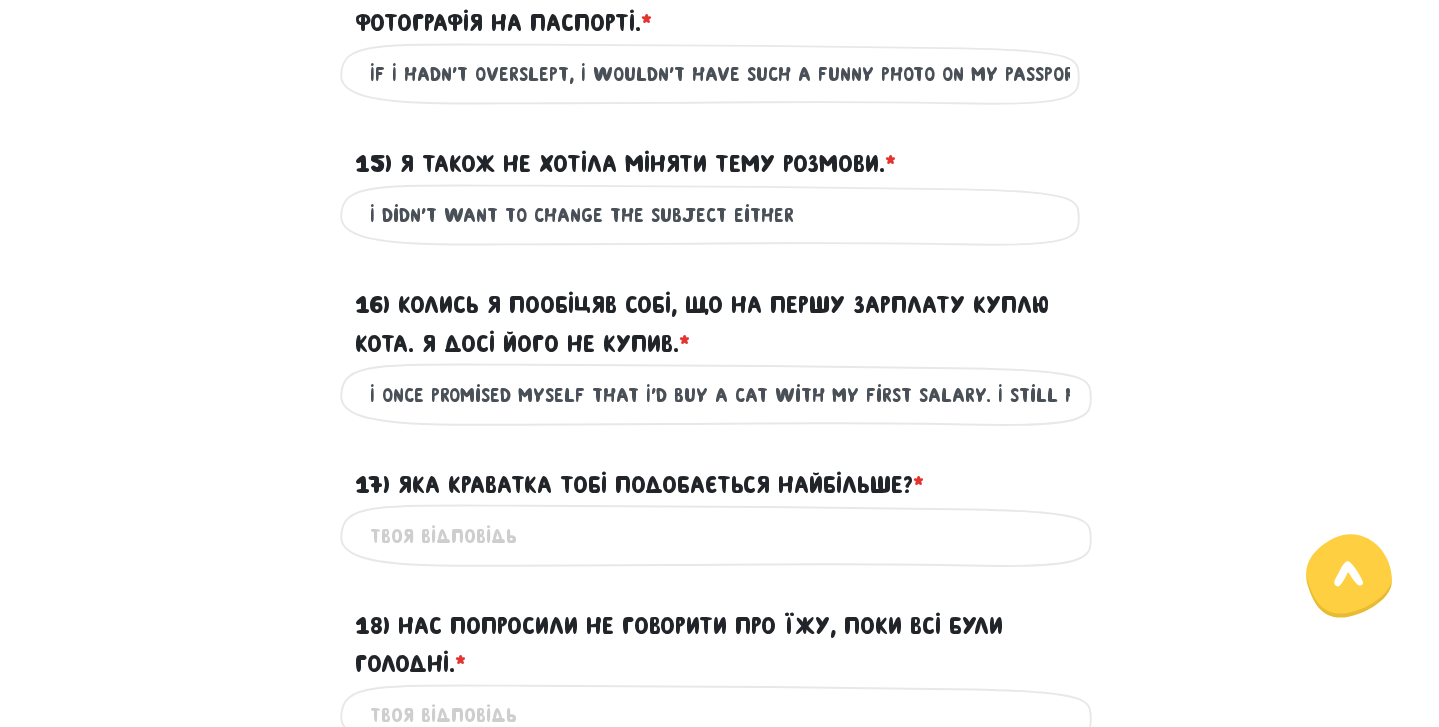click on "17) Яка краватка тобі подобається найбільше? *
?" at bounding box center (639, 485) 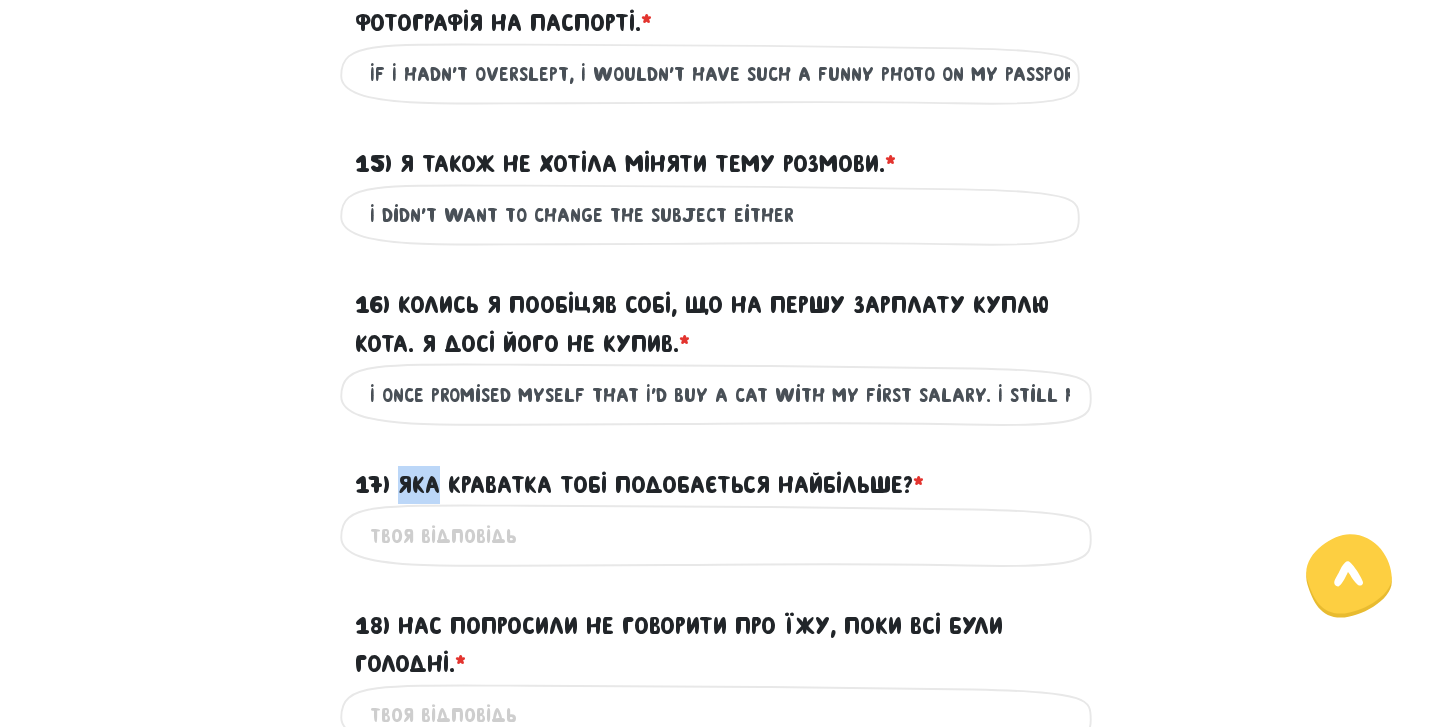 click on "17) Яка краватка тобі подобається найбільше? *
?" at bounding box center [639, 485] 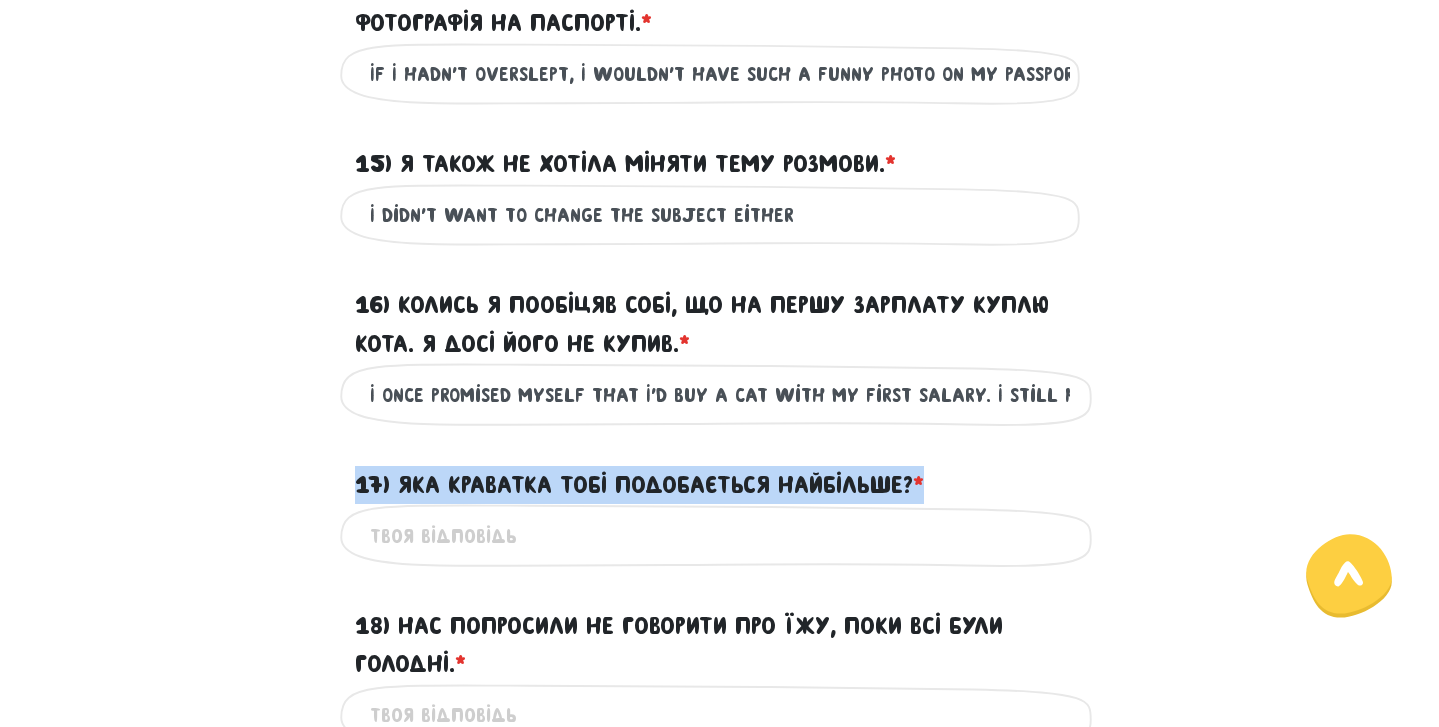 click on "17) Яка краватка тобі подобається найбільше? *
?" at bounding box center [639, 485] 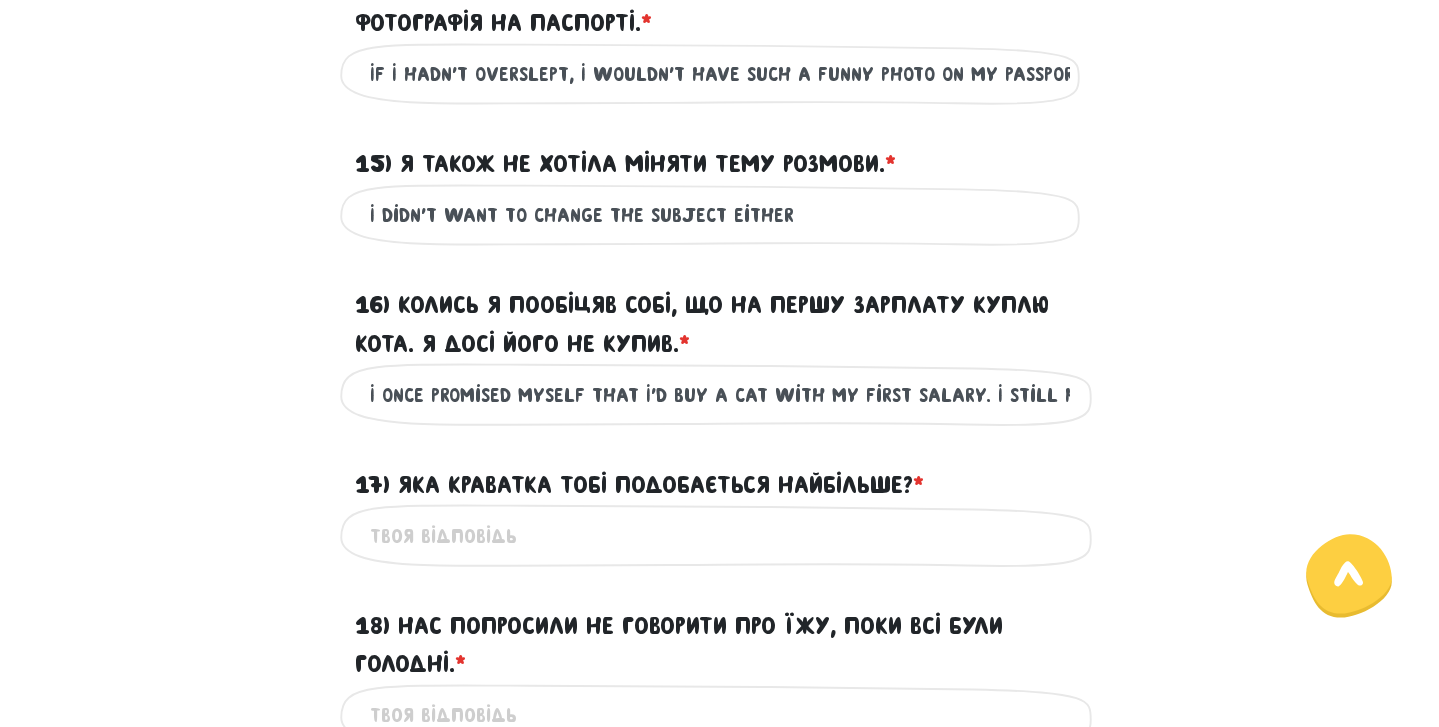 click on "17) Яка краватка тобі подобається найбільше? *
?" at bounding box center (720, 535) 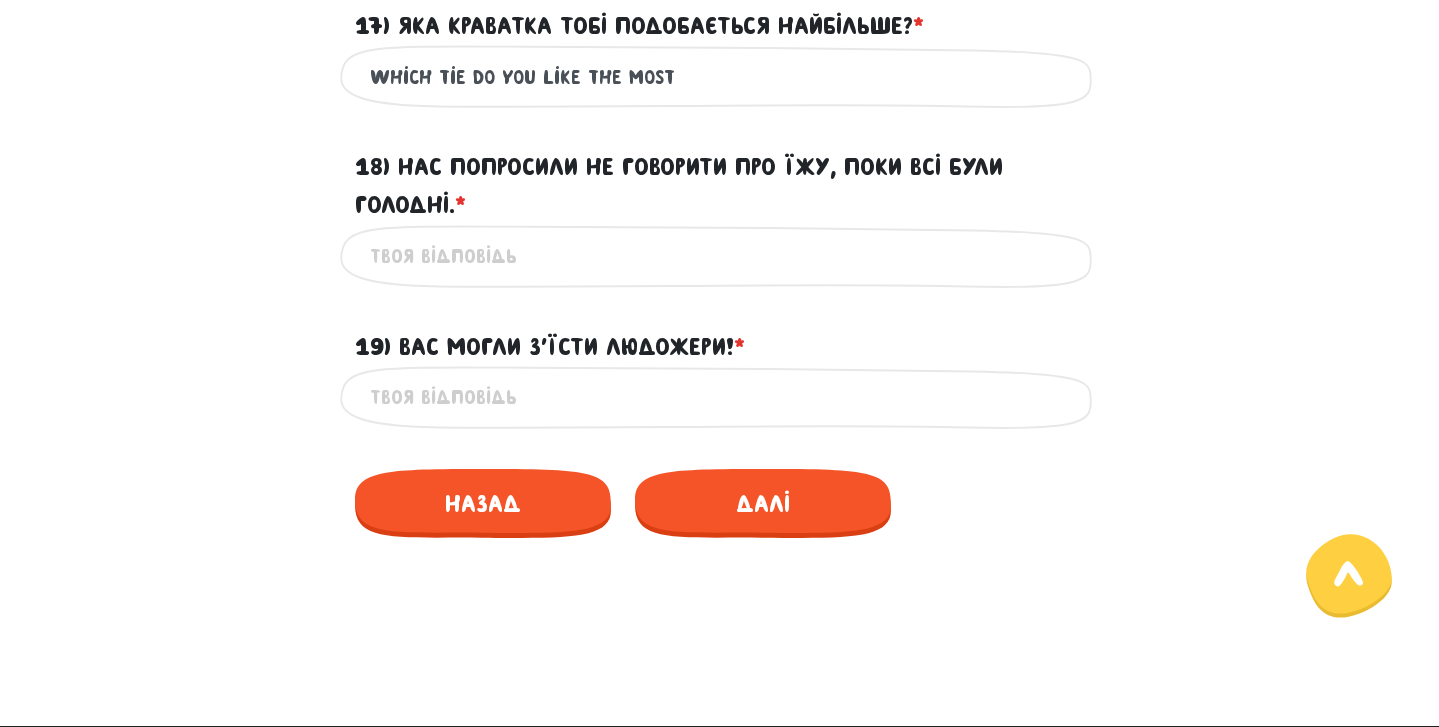 scroll, scrollTop: 3147, scrollLeft: 0, axis: vertical 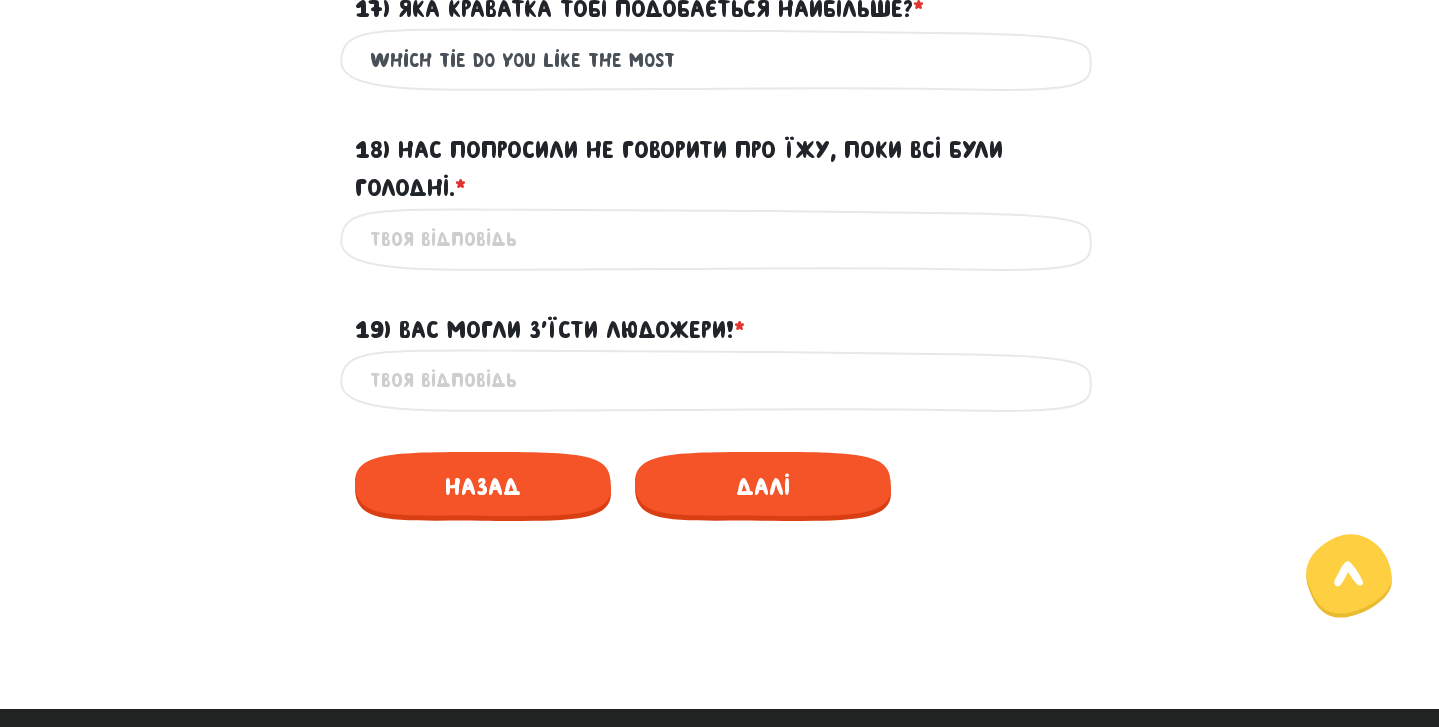 type on "Which tie do you like the most" 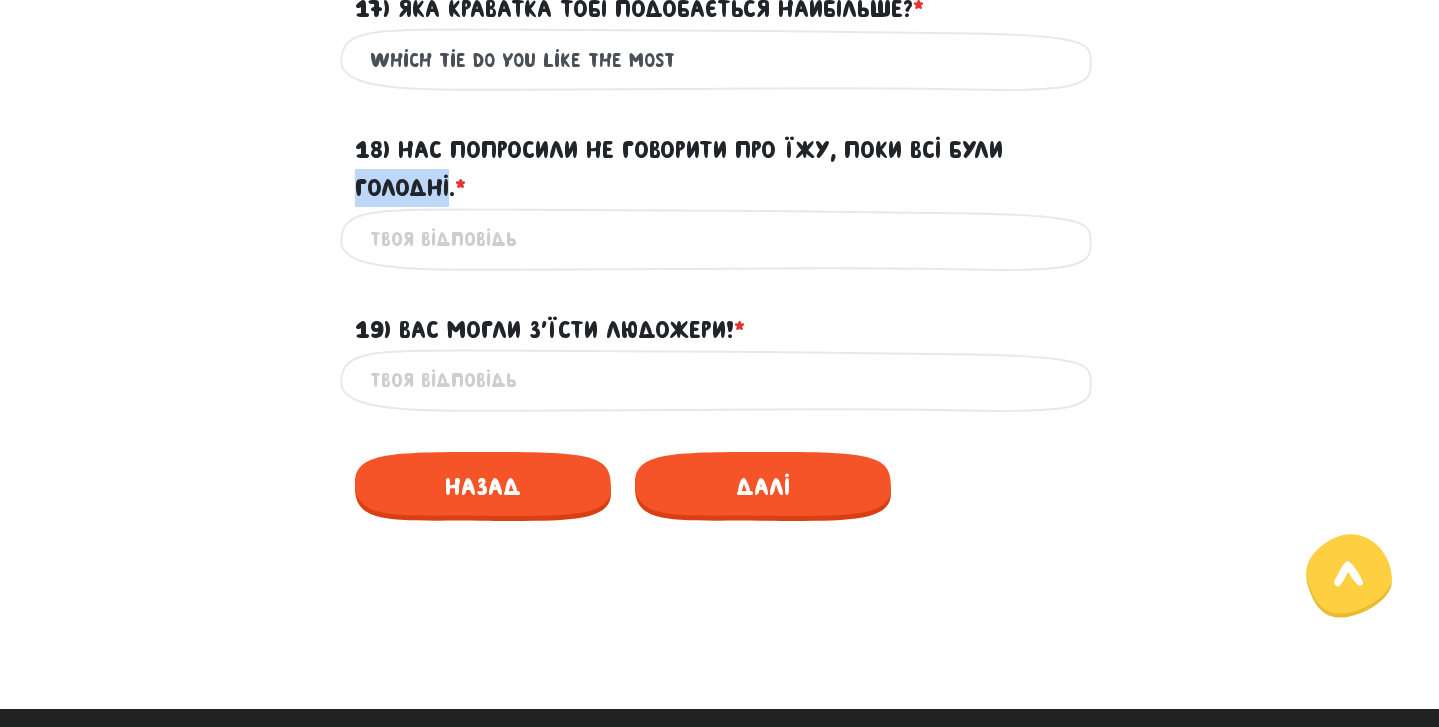 click on "18) Нас попросили не говорити про їжу, поки всі були голодні. *
?" at bounding box center [720, 169] 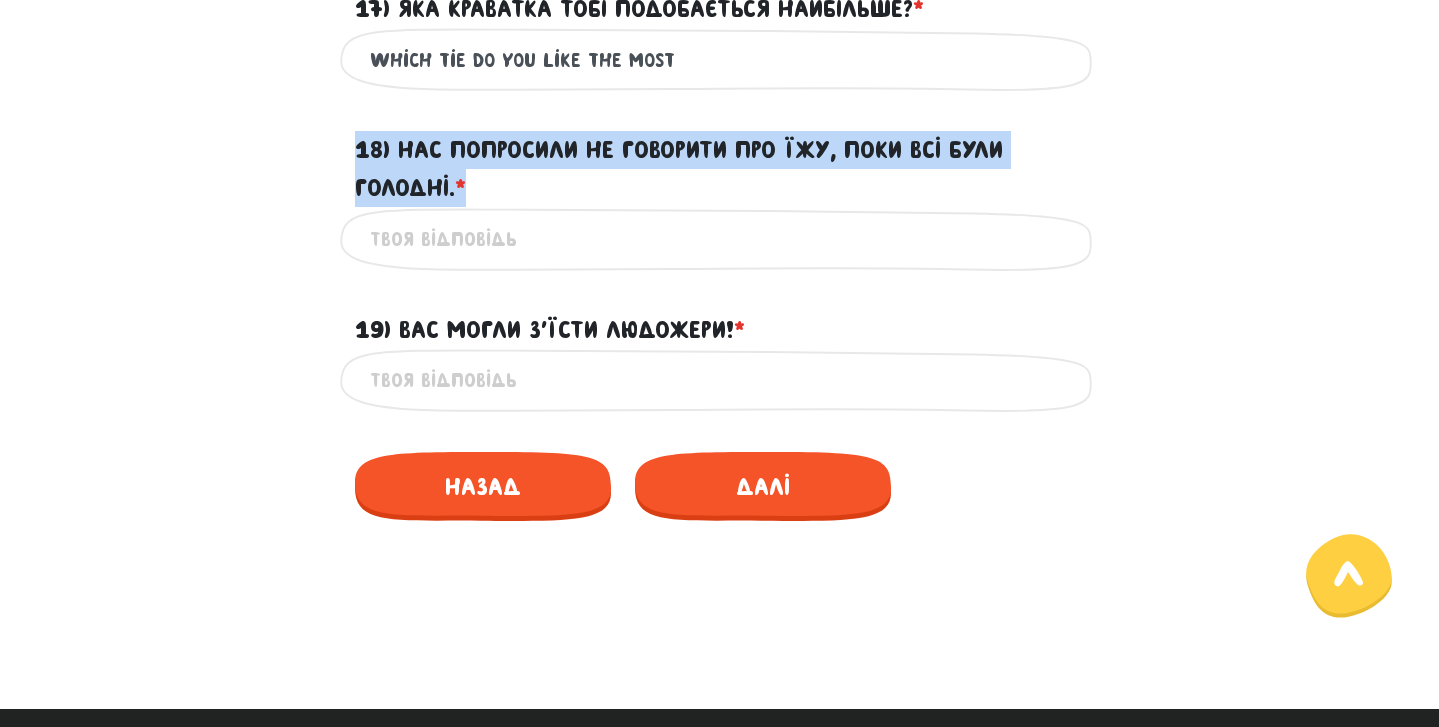 click on "18) Нас попросили не говорити про їжу, поки всі були голодні. *
?" at bounding box center [720, 169] 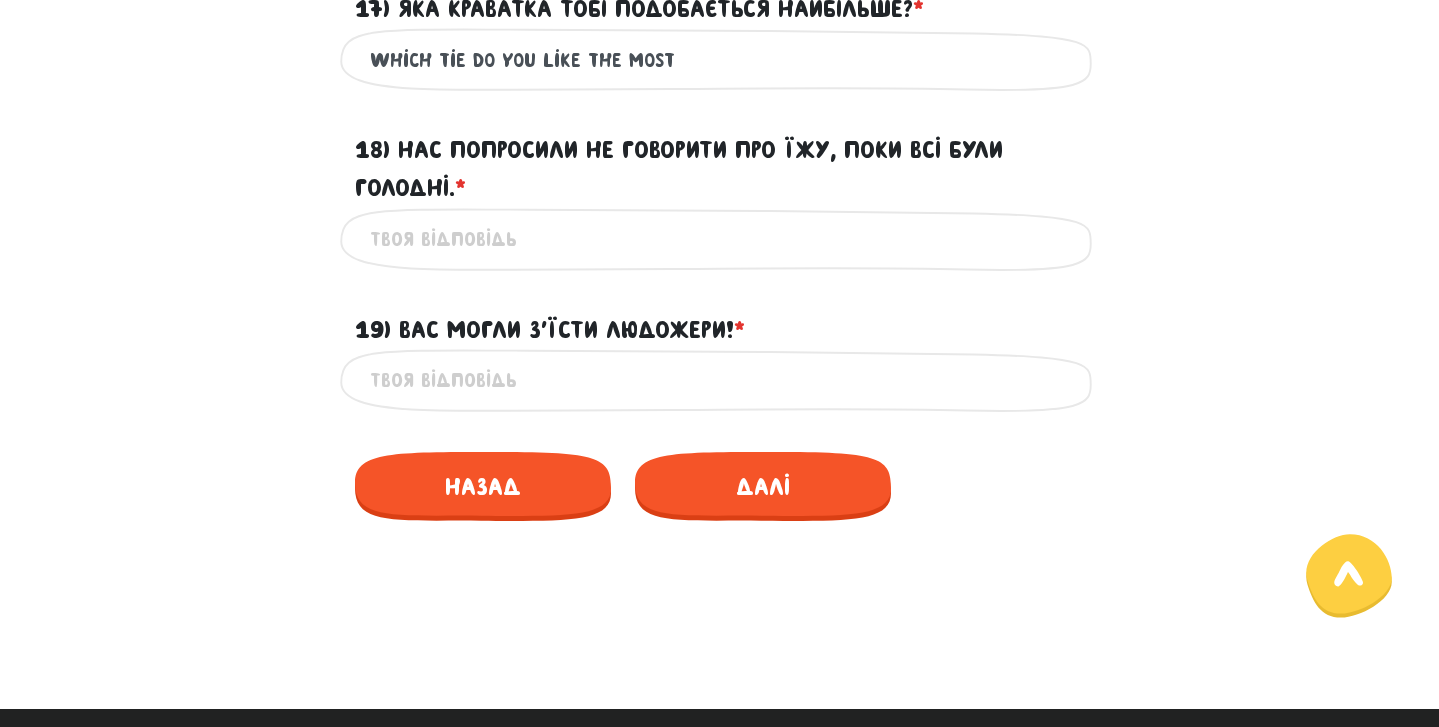 click on "18) Нас попросили не говорити про їжу, поки всі були голодні. *
?" at bounding box center (720, 239) 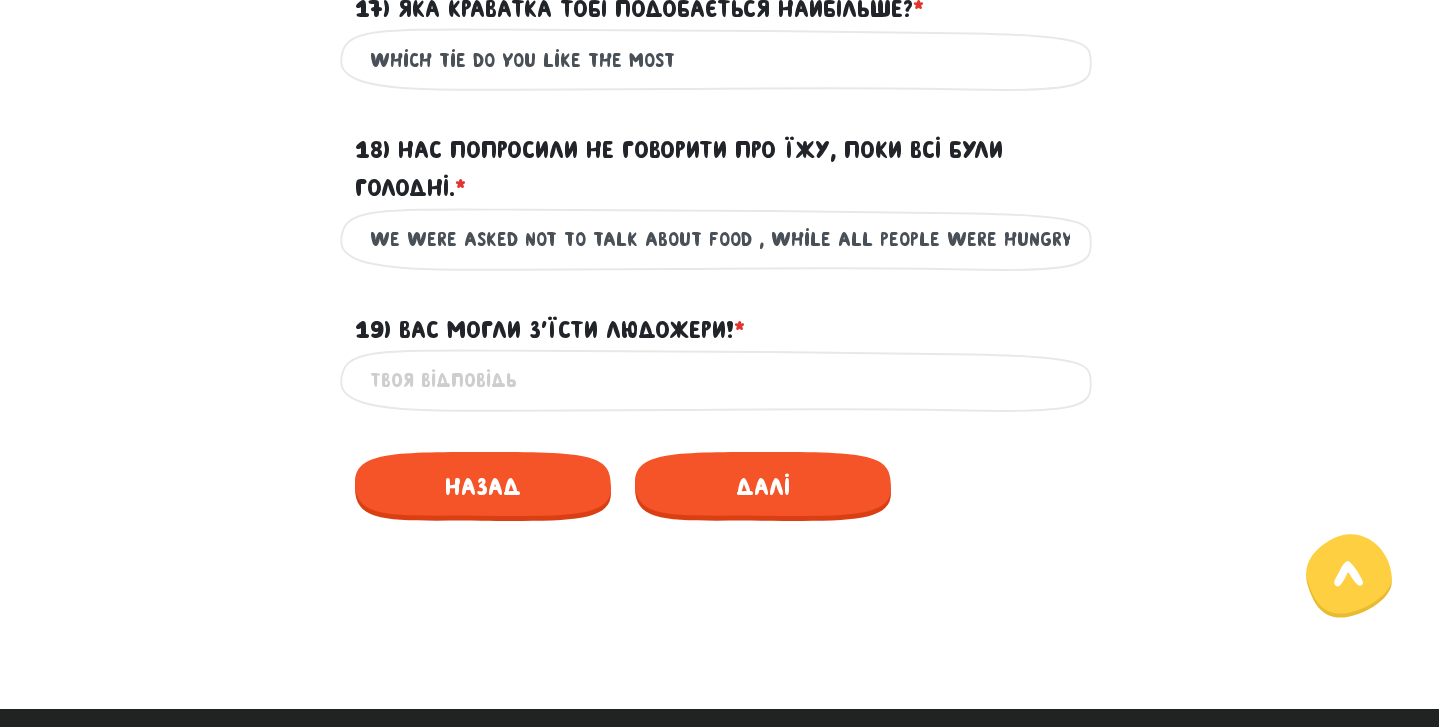 type on "We were asked not to talk about food , while all people were hungry" 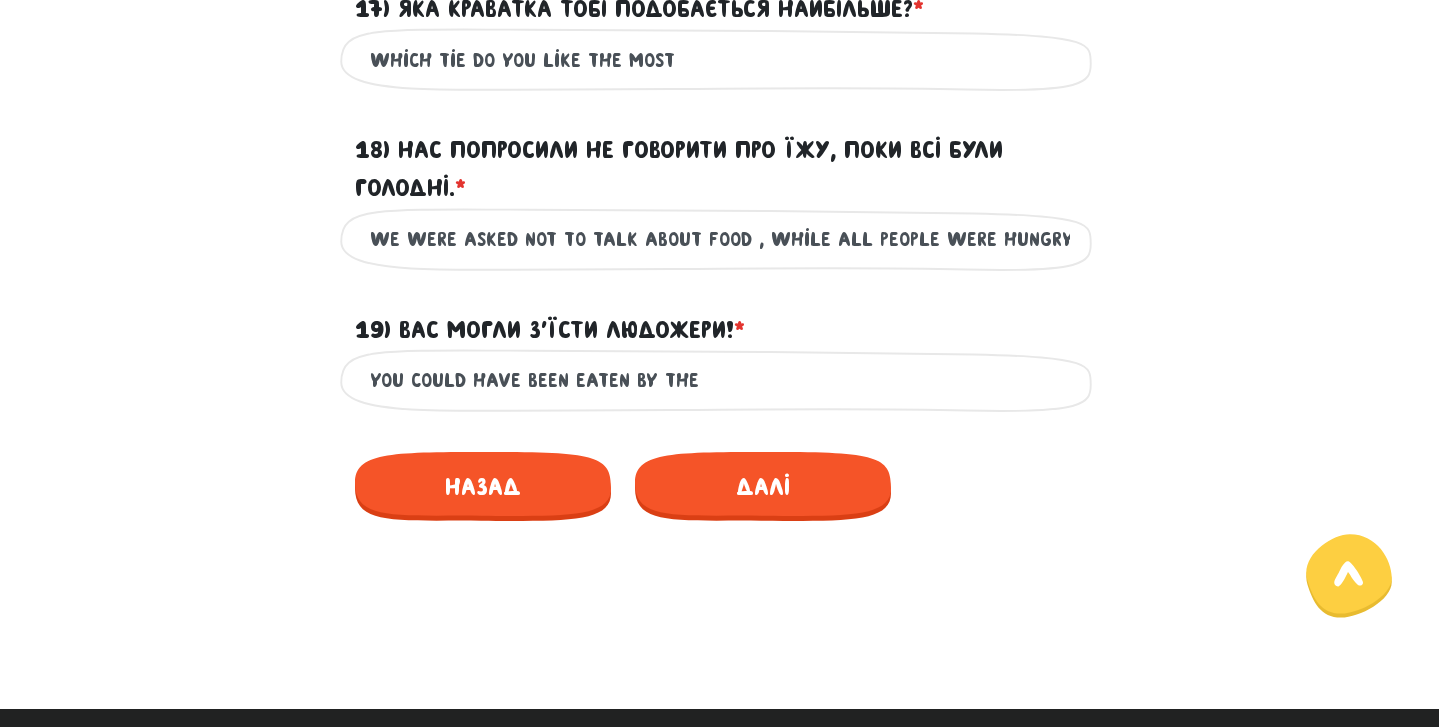 click on "19) Вас могли з’їсти людожери! *
?" at bounding box center [550, 330] 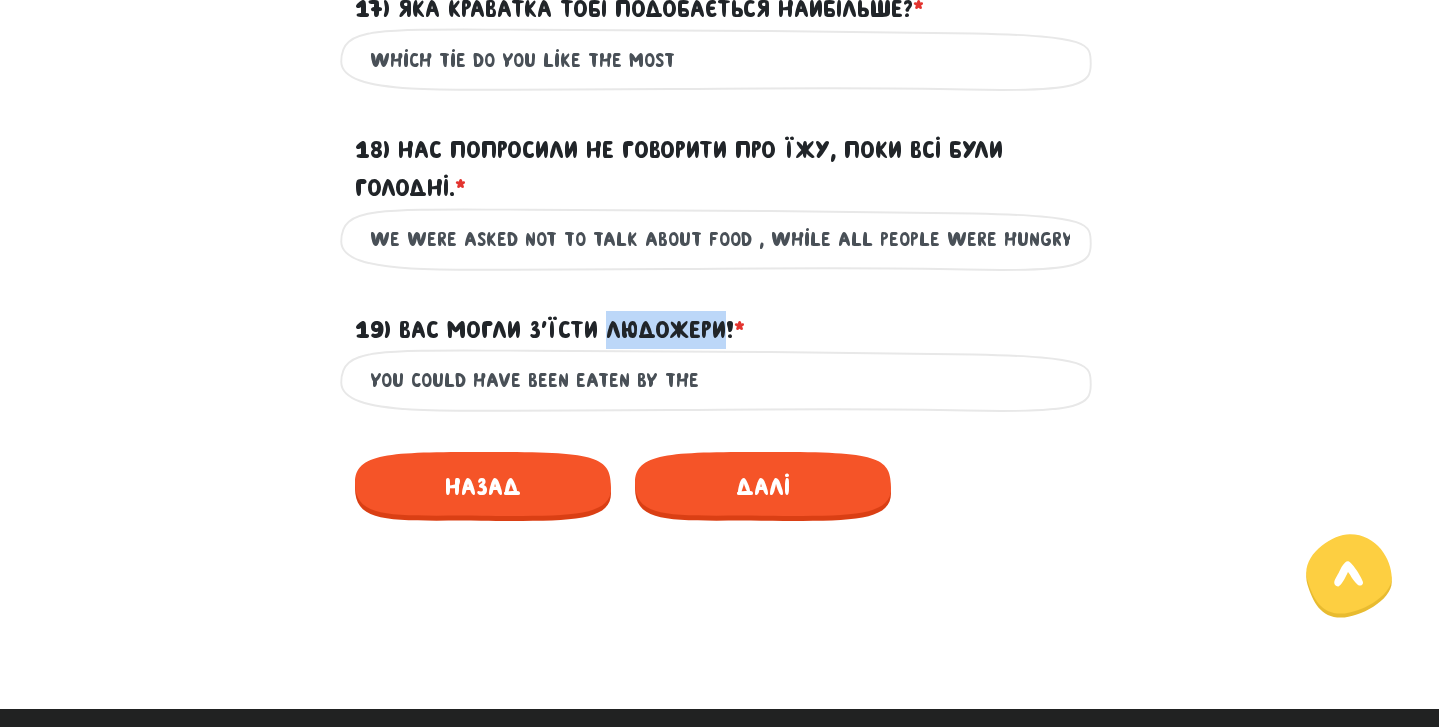 click on "19) Вас могли з’їсти людожери! *
?" at bounding box center (550, 330) 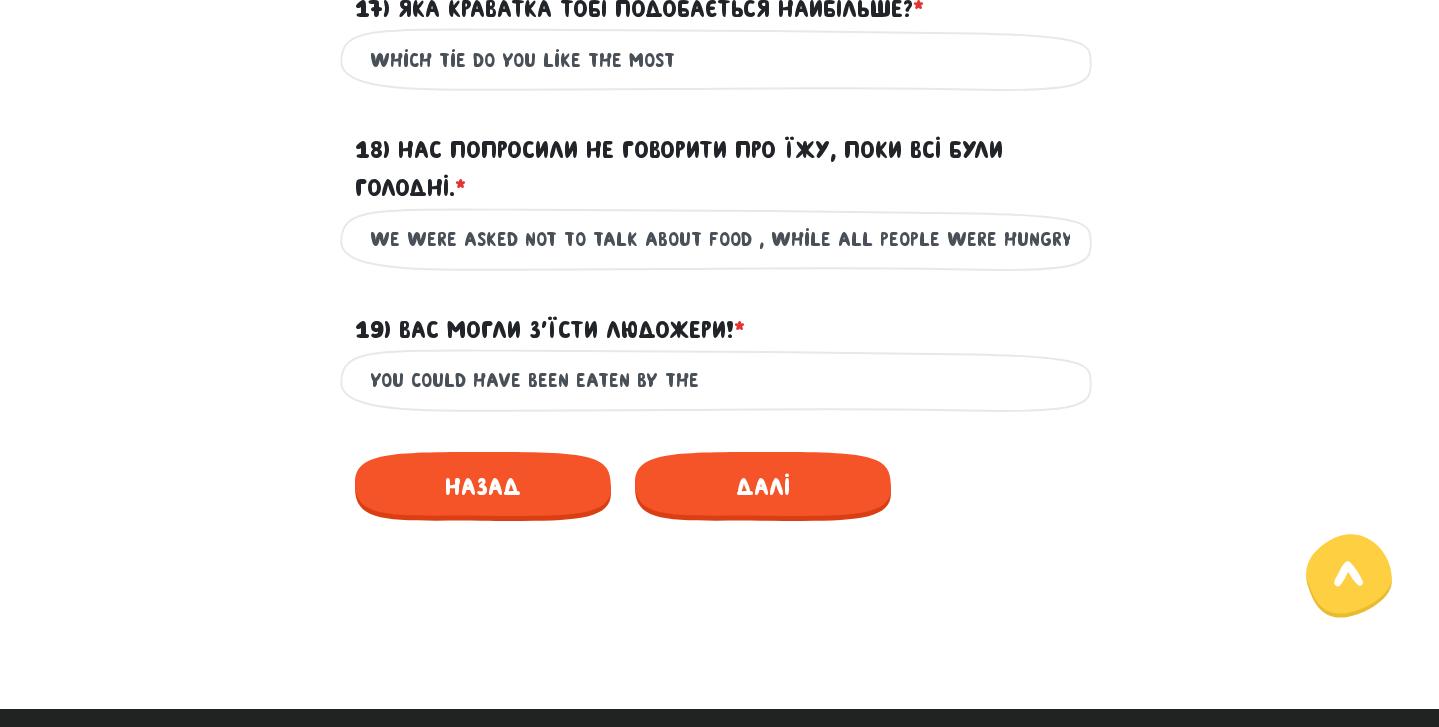 click on "You could have been eaten by the" at bounding box center [720, 380] 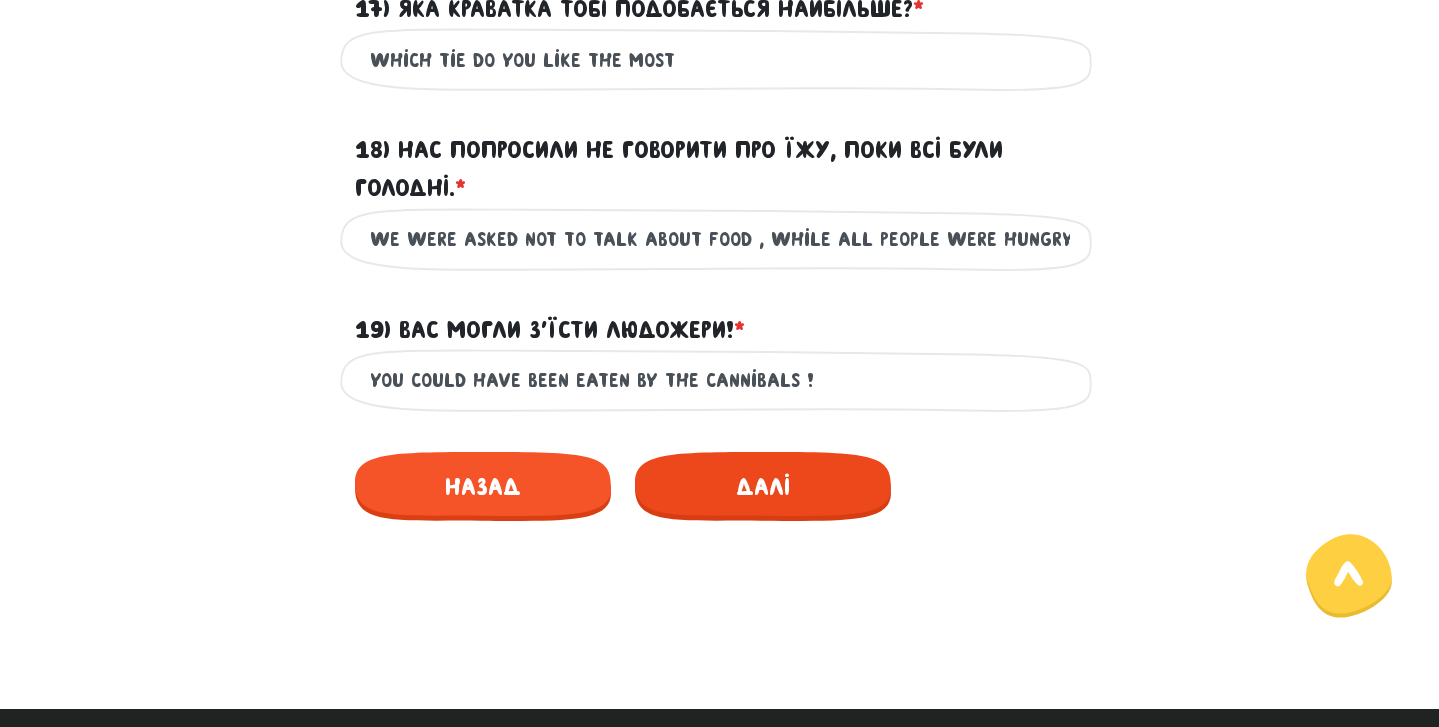 type on "You could have been eaten by the cannibals !" 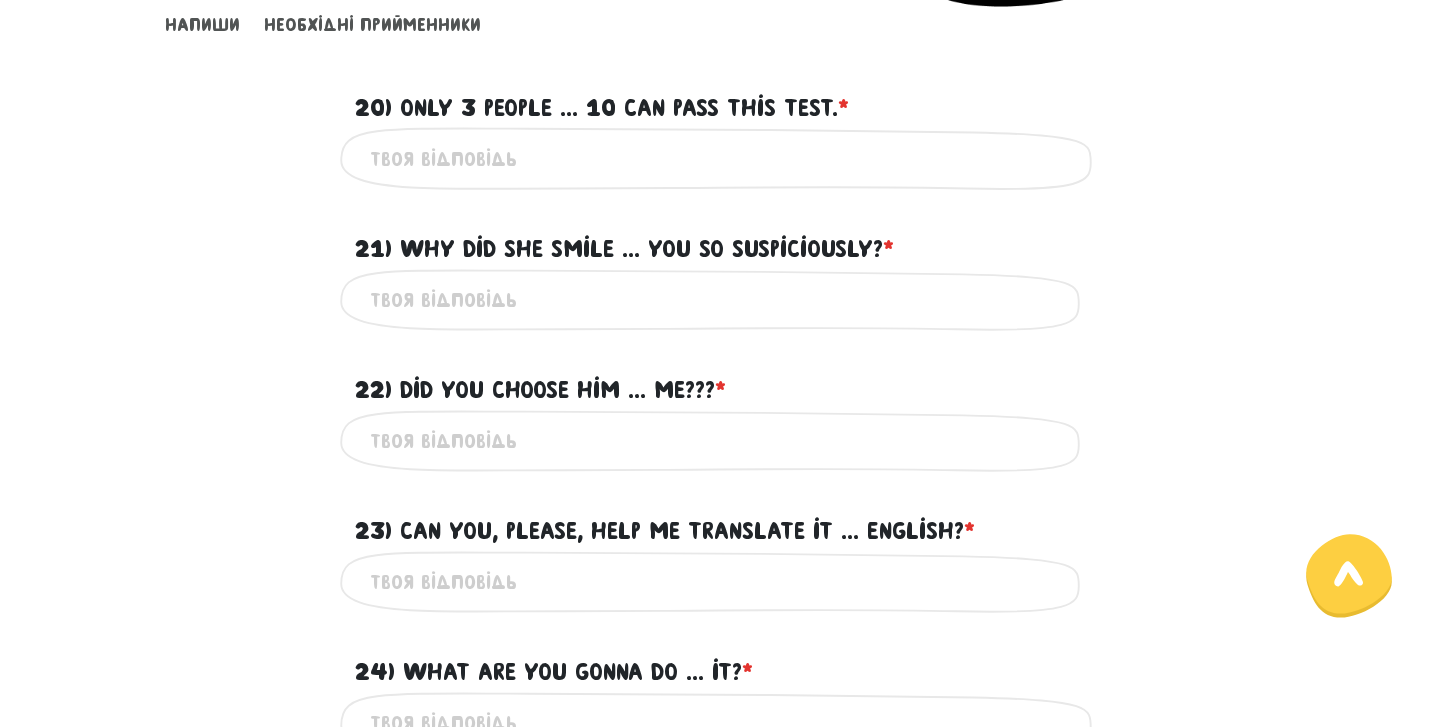 scroll, scrollTop: 573, scrollLeft: 0, axis: vertical 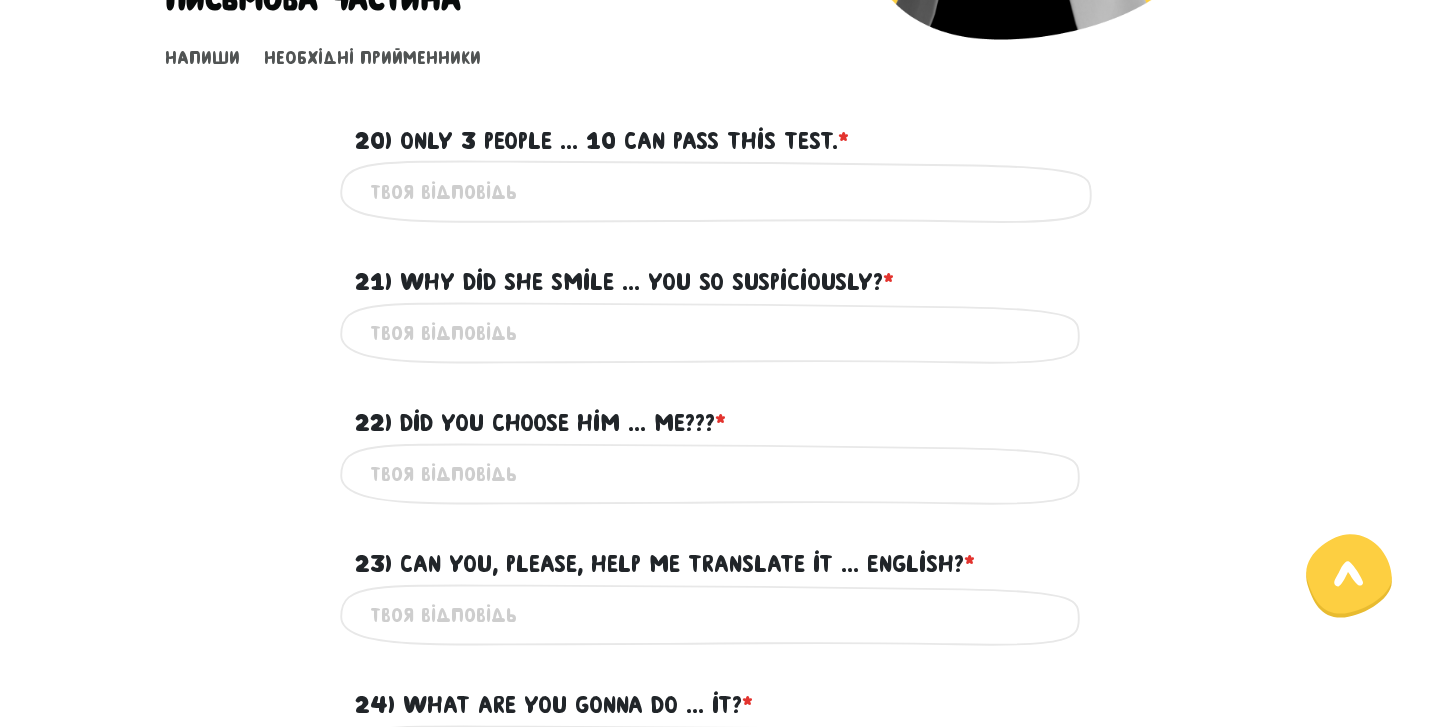 click on "20) Only 3 people ... 10 can pass this test. *
?" at bounding box center [720, 191] 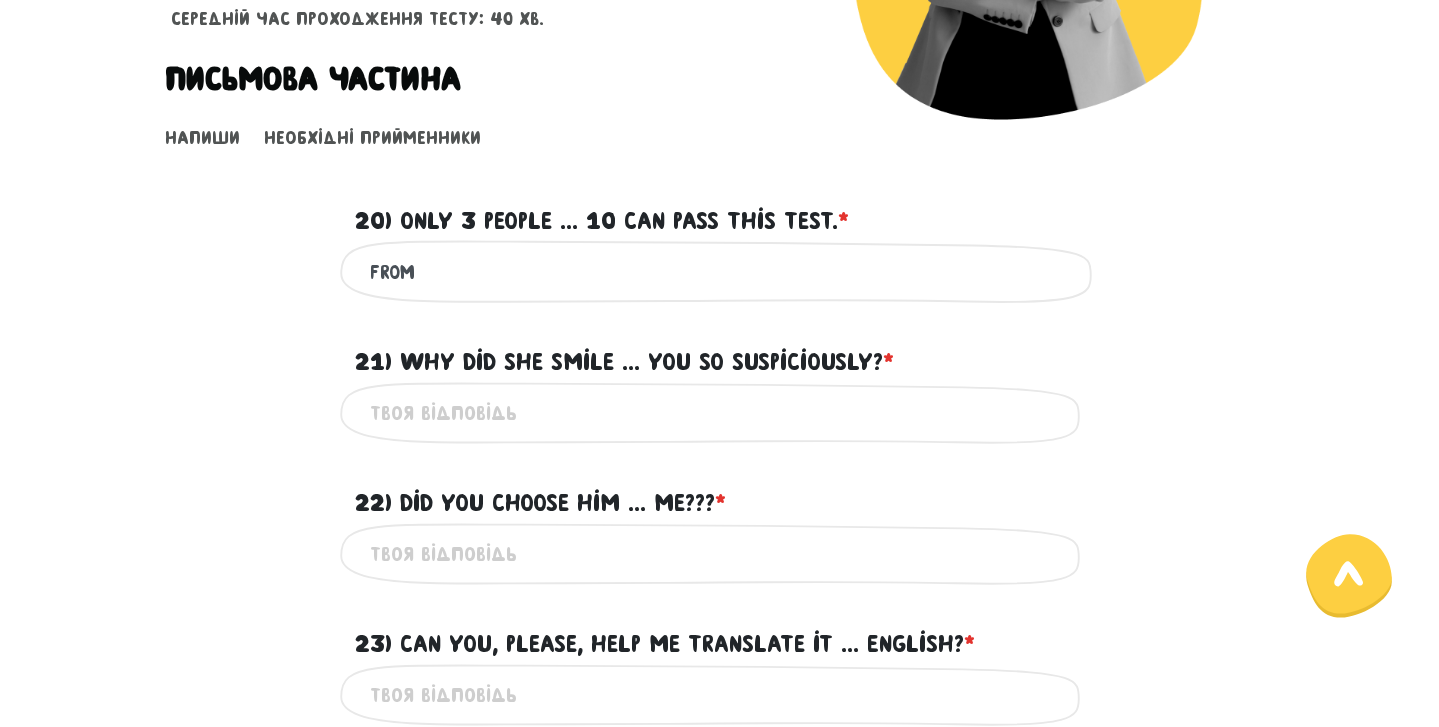 scroll, scrollTop: 498, scrollLeft: 0, axis: vertical 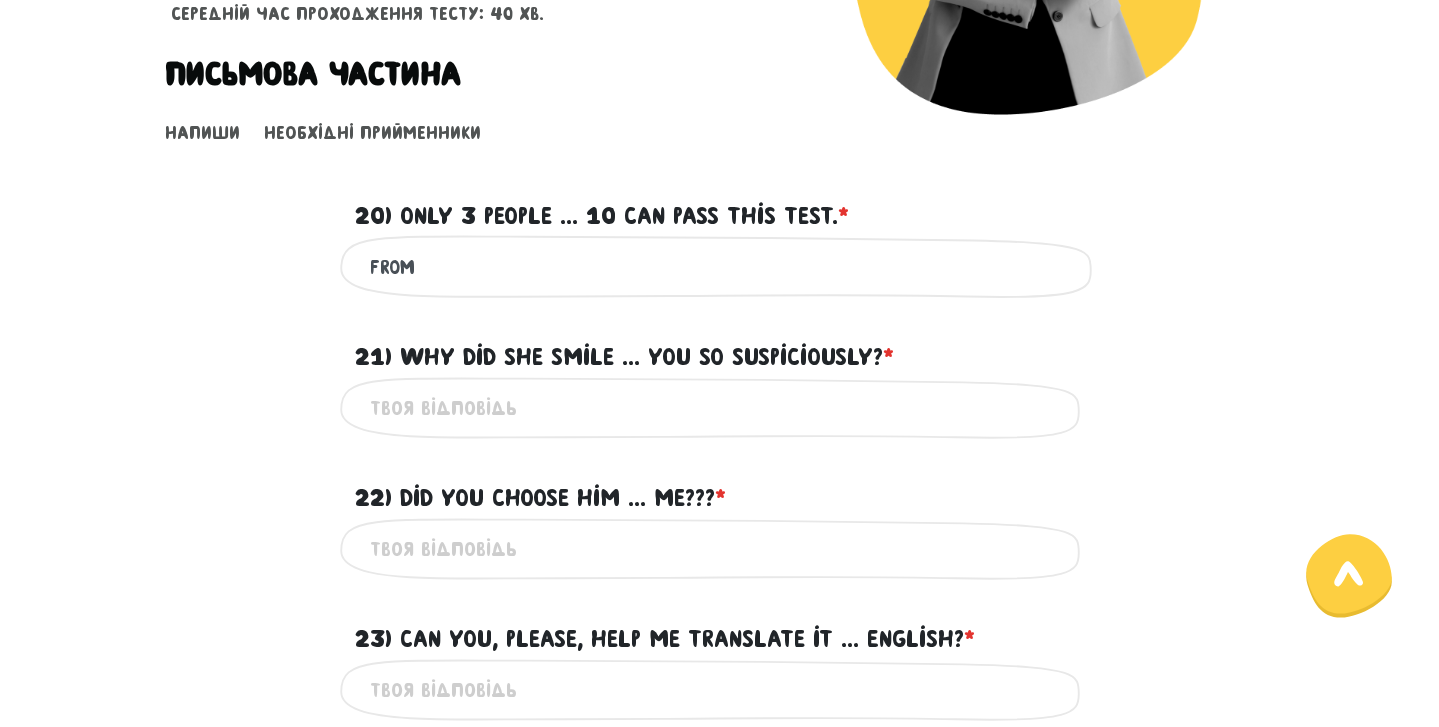 drag, startPoint x: 462, startPoint y: 256, endPoint x: 349, endPoint y: 251, distance: 113.110565 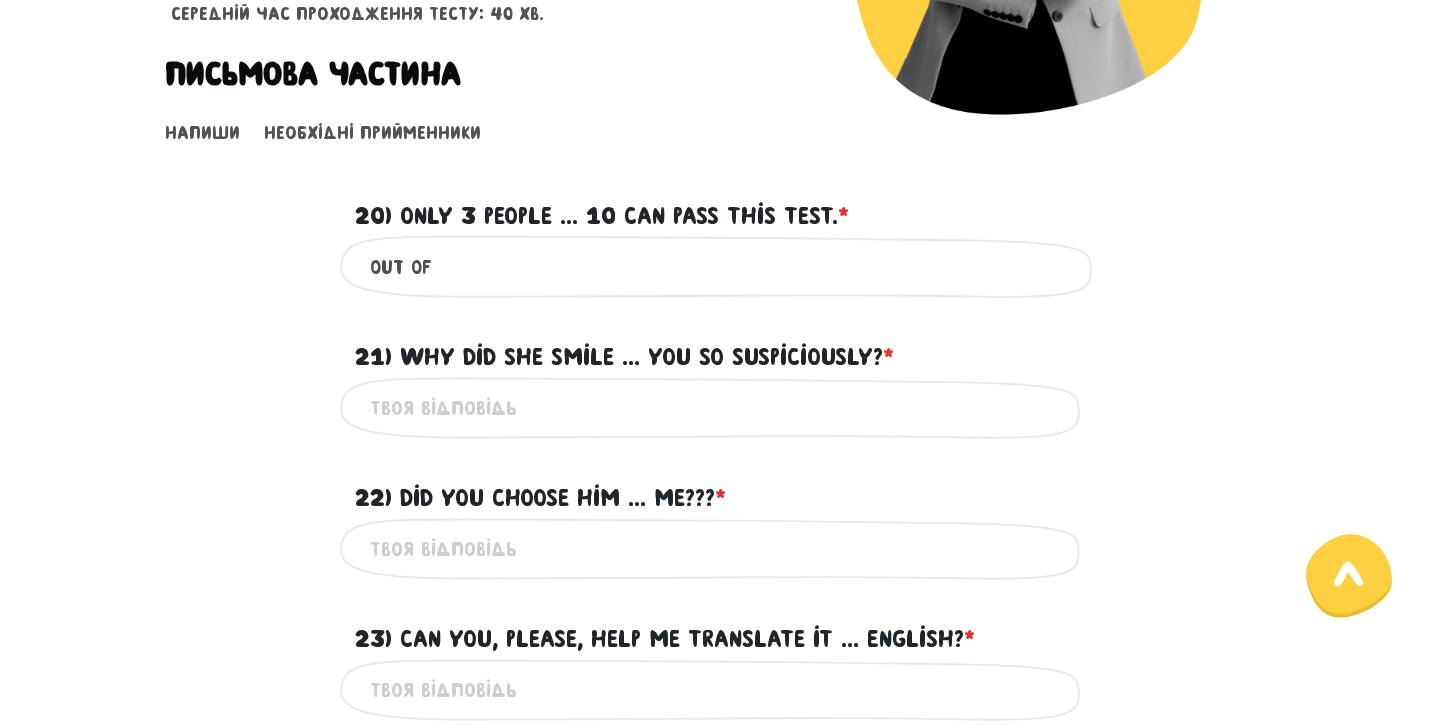 click on "out of" at bounding box center (720, 266) 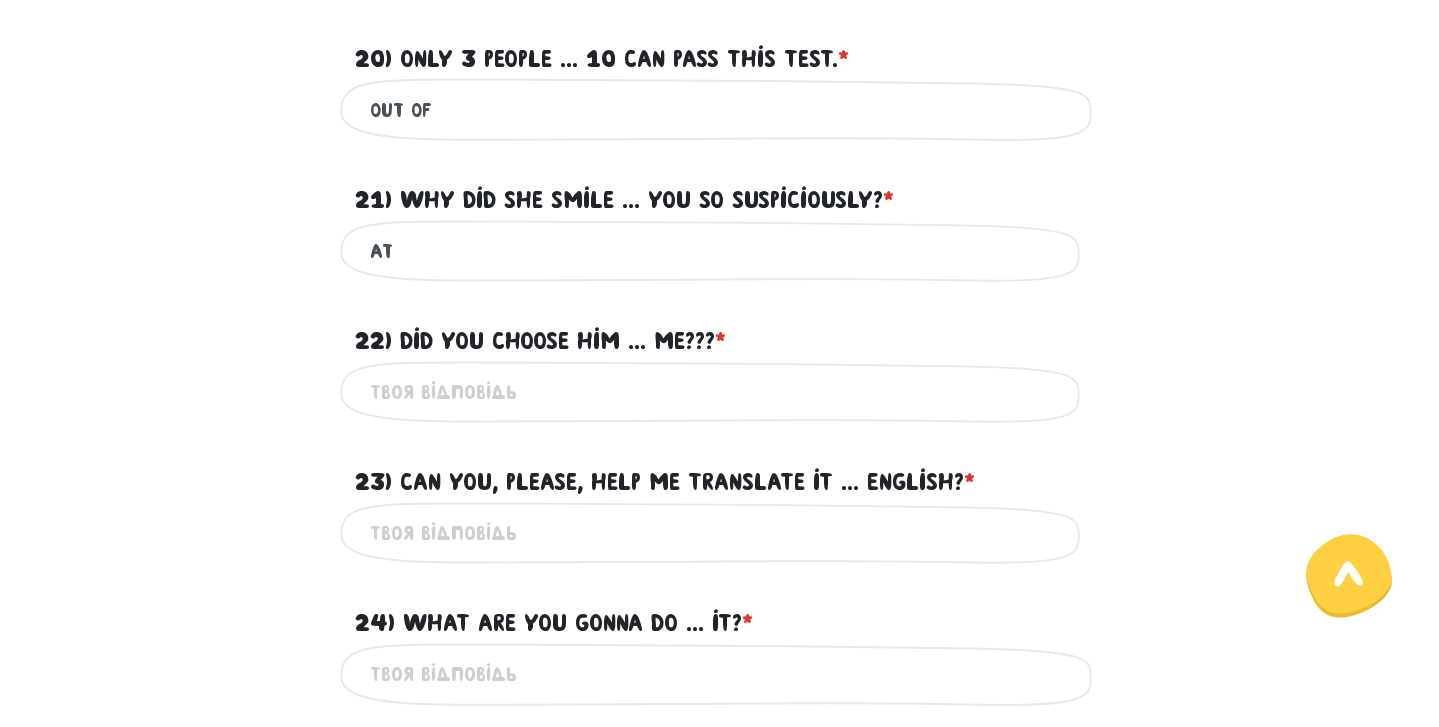 scroll, scrollTop: 659, scrollLeft: 0, axis: vertical 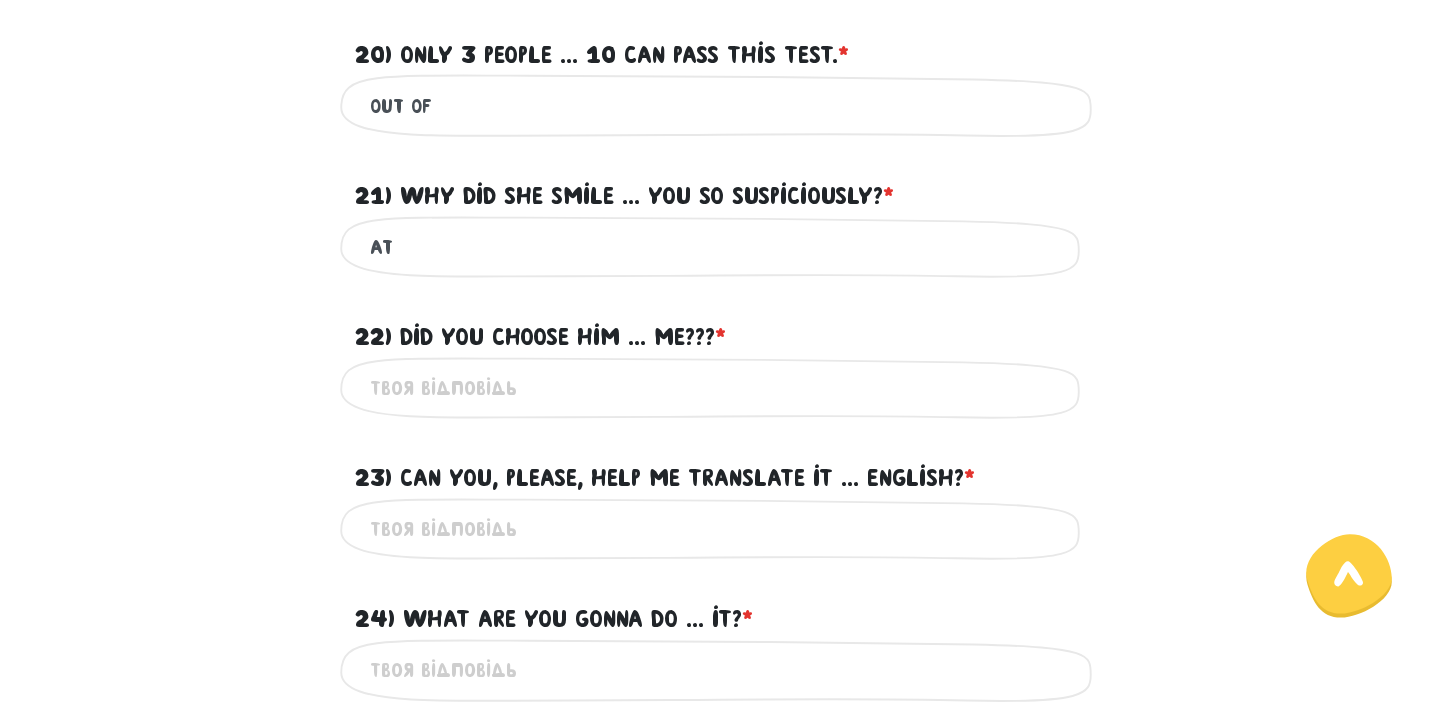 type on "at" 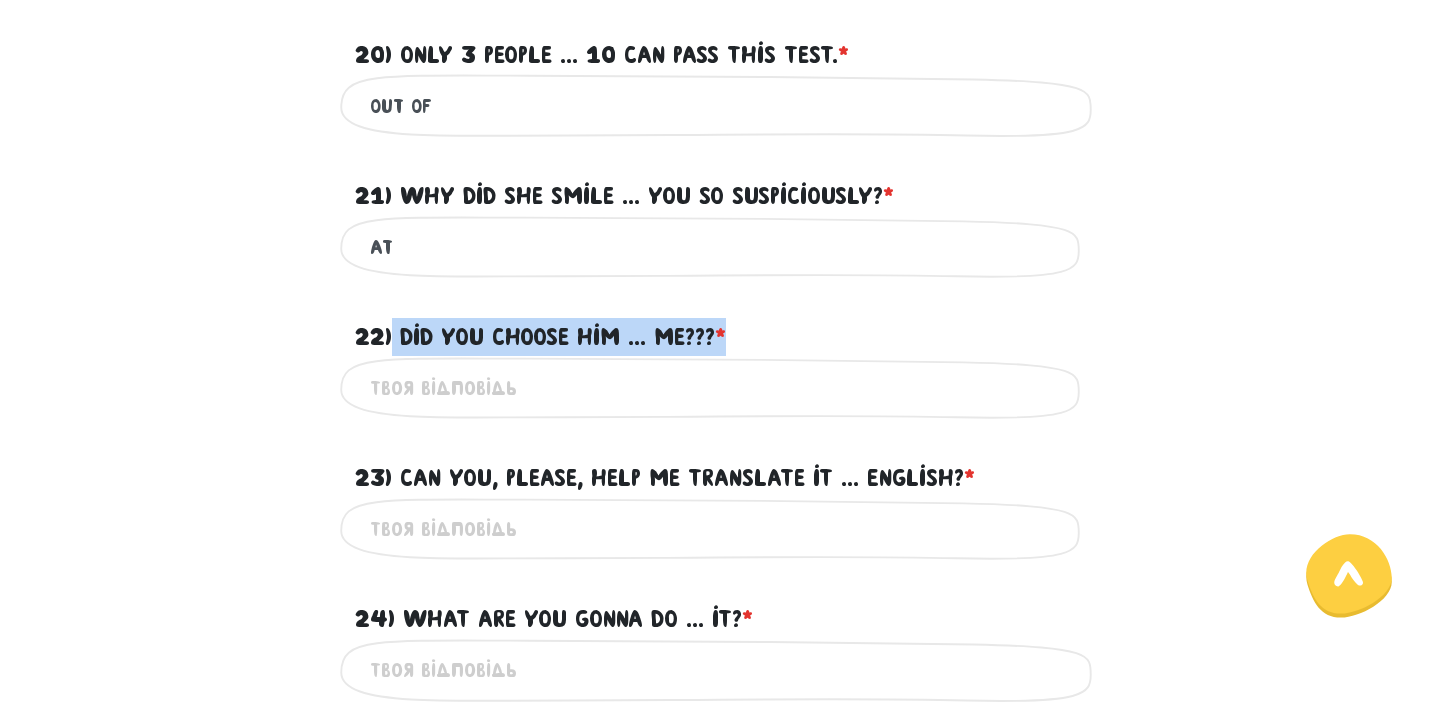 drag, startPoint x: 391, startPoint y: 326, endPoint x: 747, endPoint y: 325, distance: 356.0014 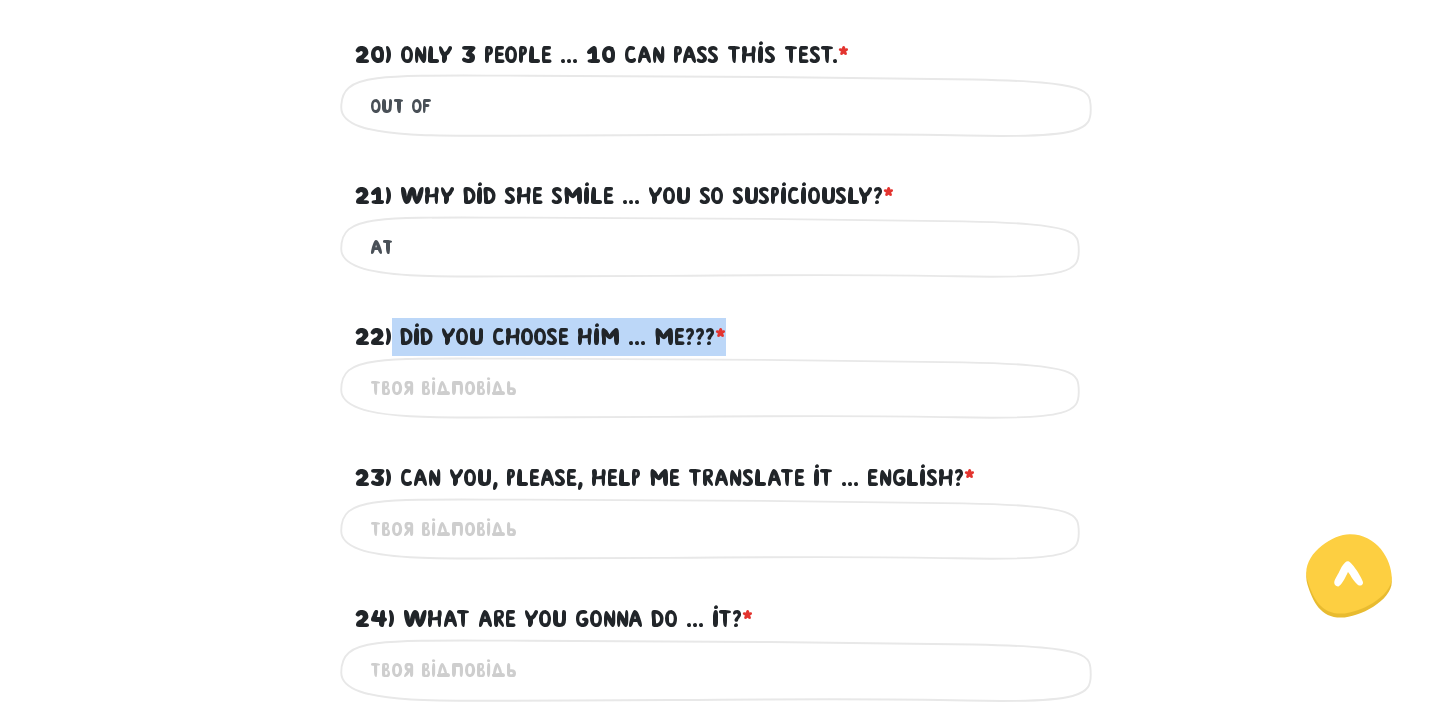 click on "22) Did you choose him ... me??? *
?" at bounding box center (720, 325) 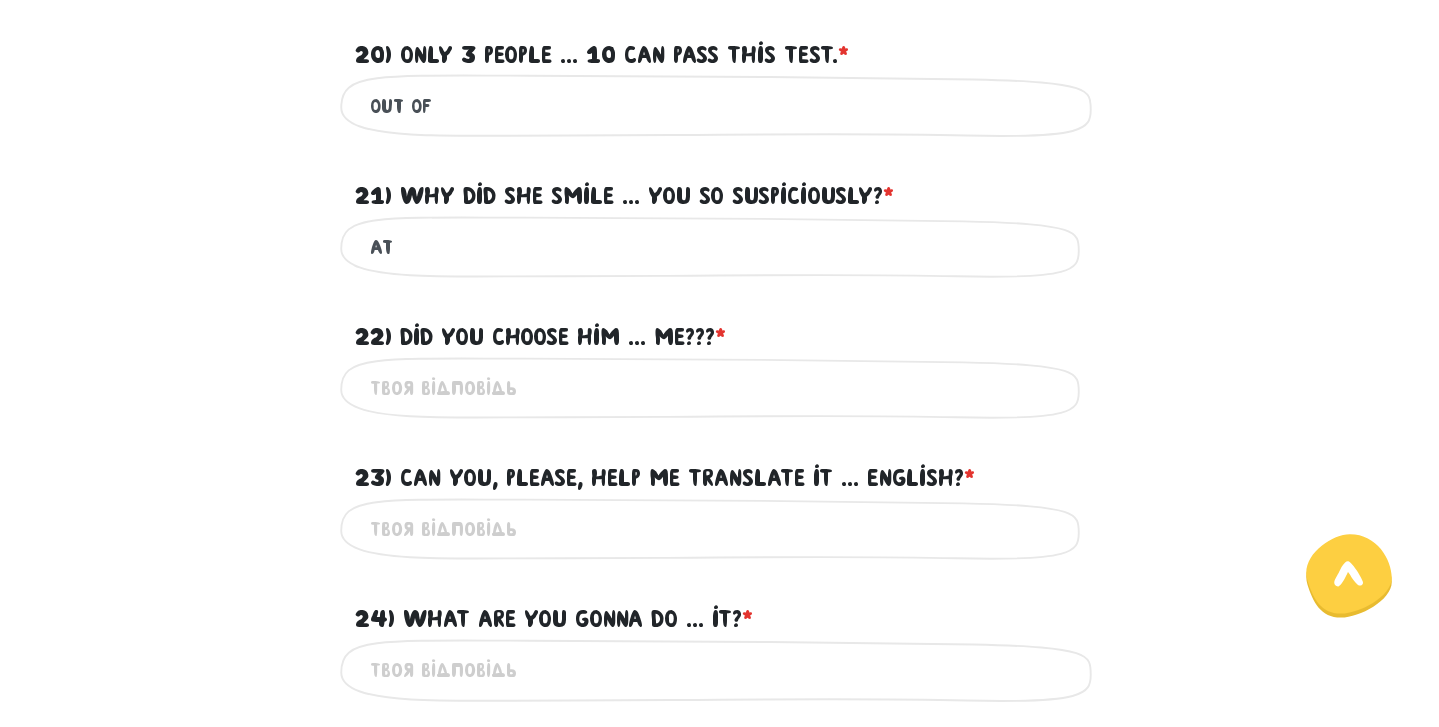 click on "22) Did you choose him ... me??? *
?" at bounding box center [720, 388] 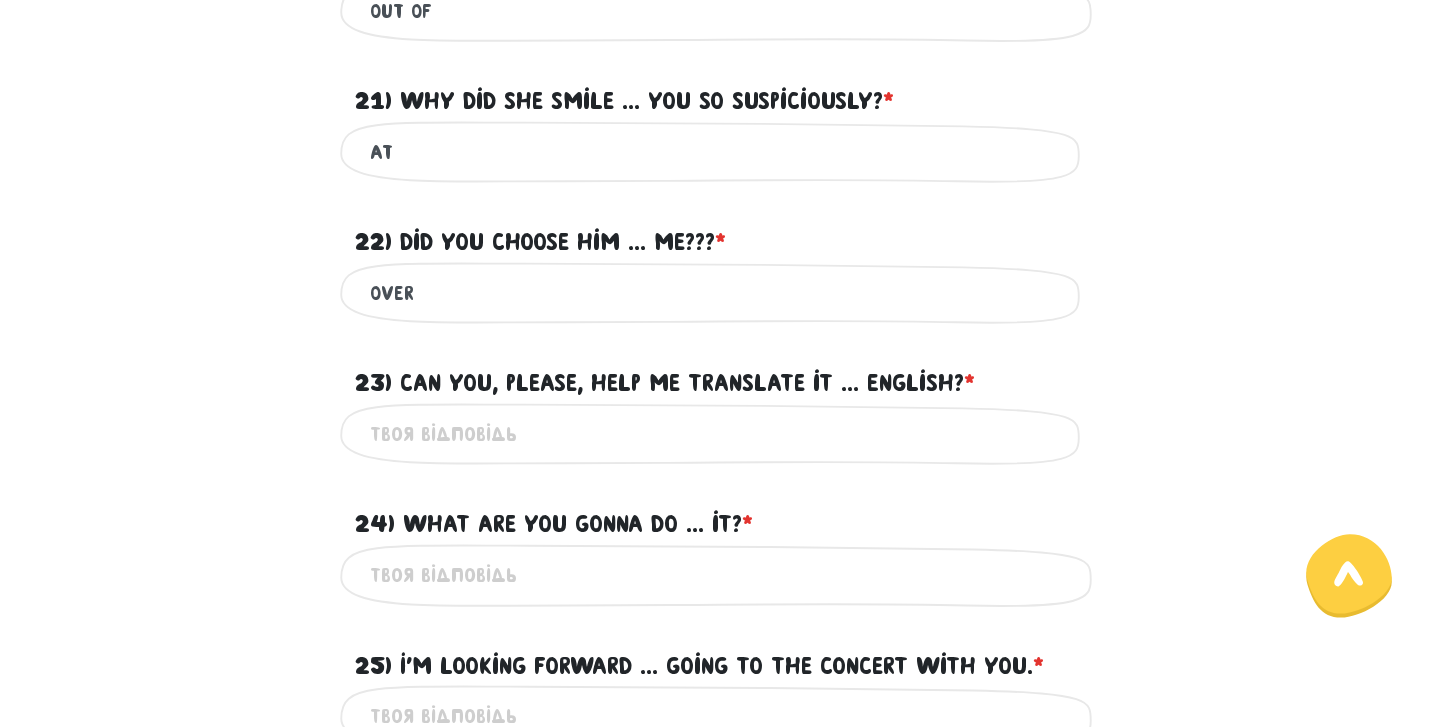 scroll, scrollTop: 776, scrollLeft: 0, axis: vertical 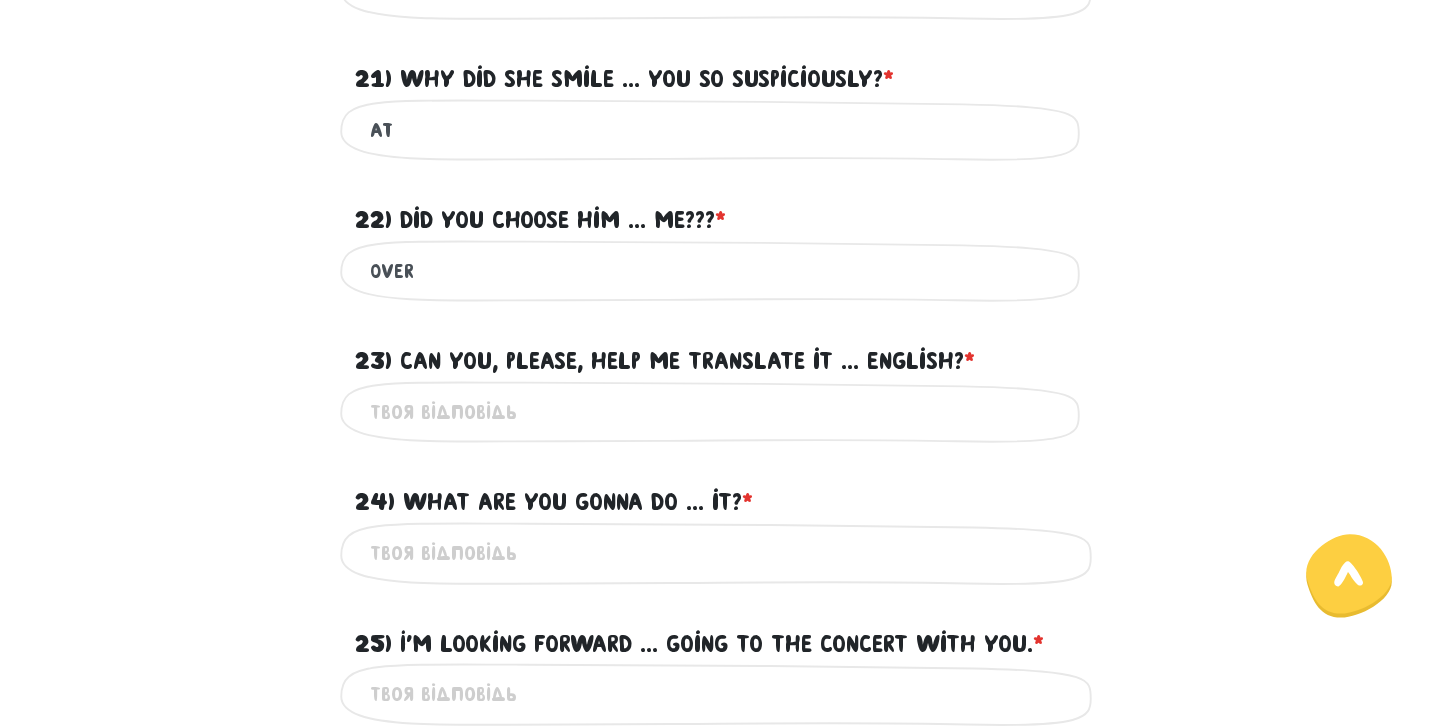 type on "over" 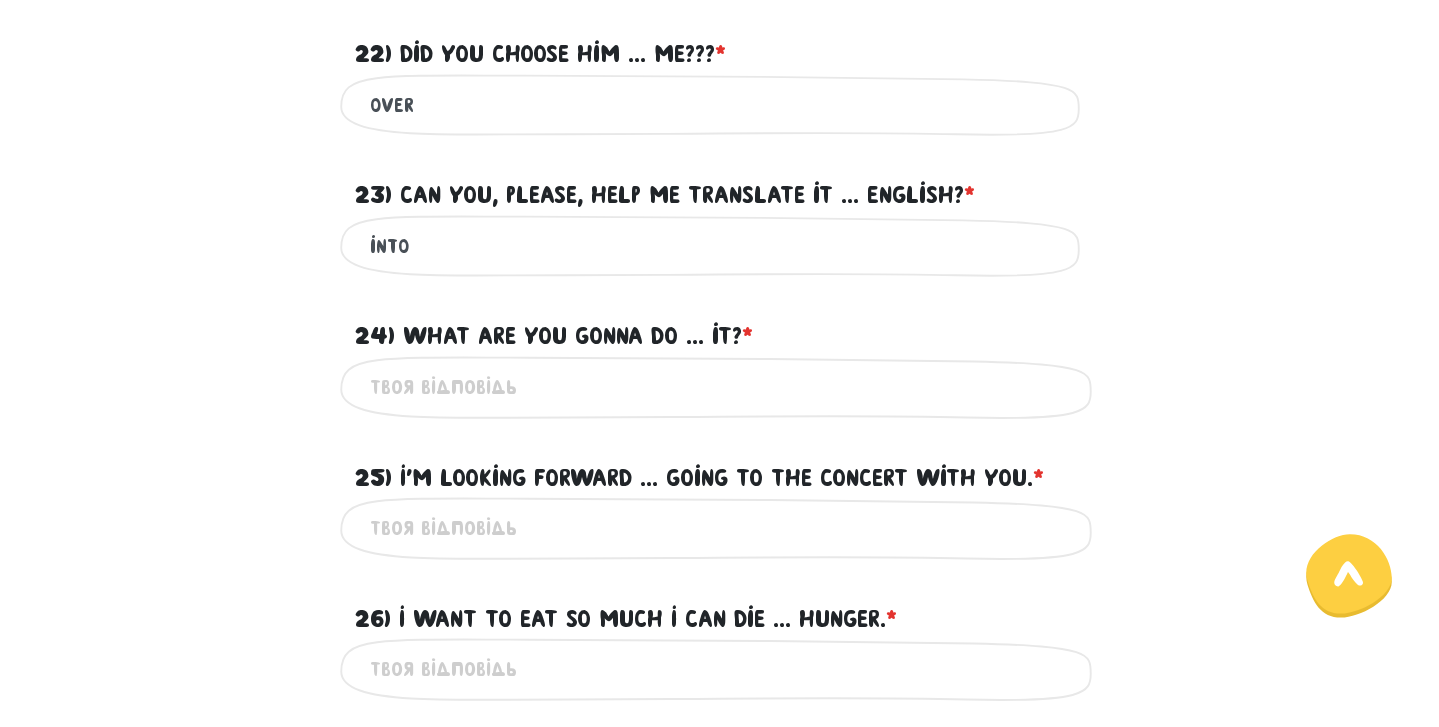 scroll, scrollTop: 943, scrollLeft: 0, axis: vertical 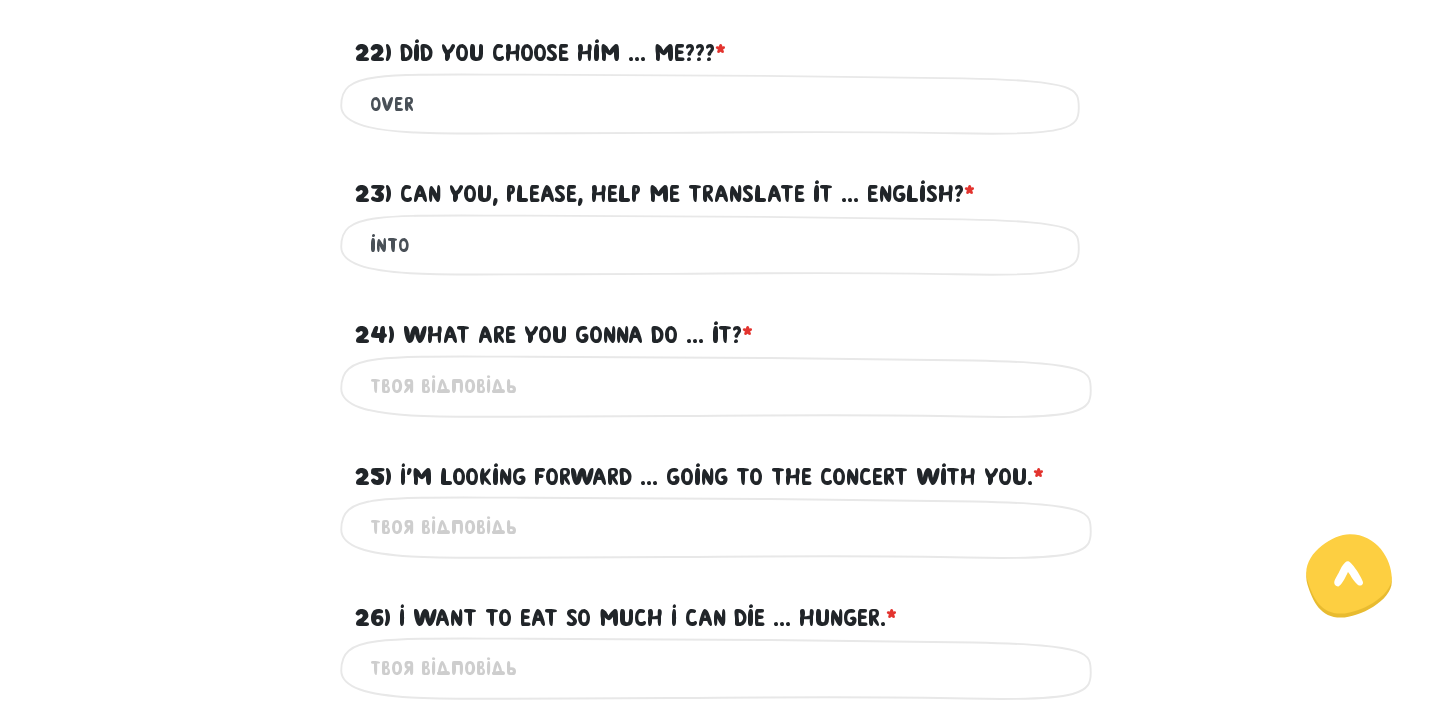 type on "into" 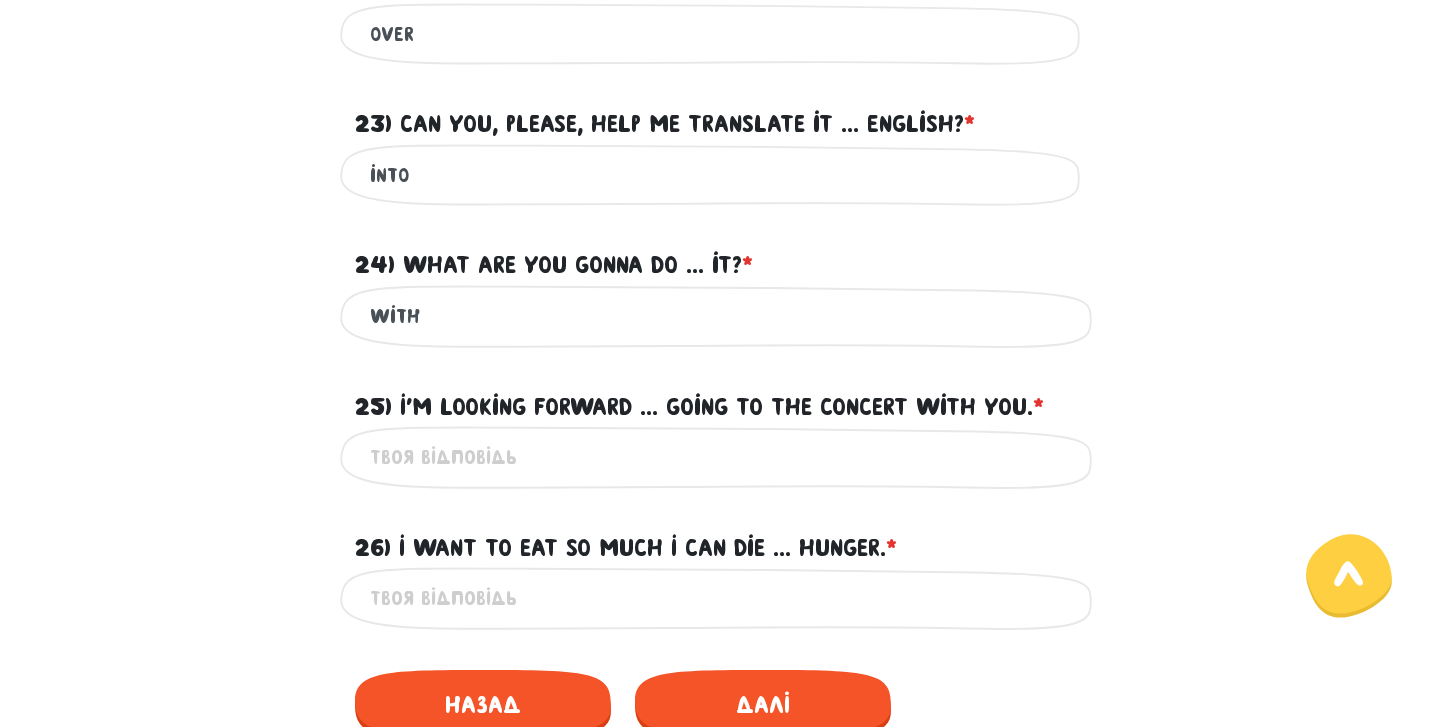 scroll, scrollTop: 1035, scrollLeft: 0, axis: vertical 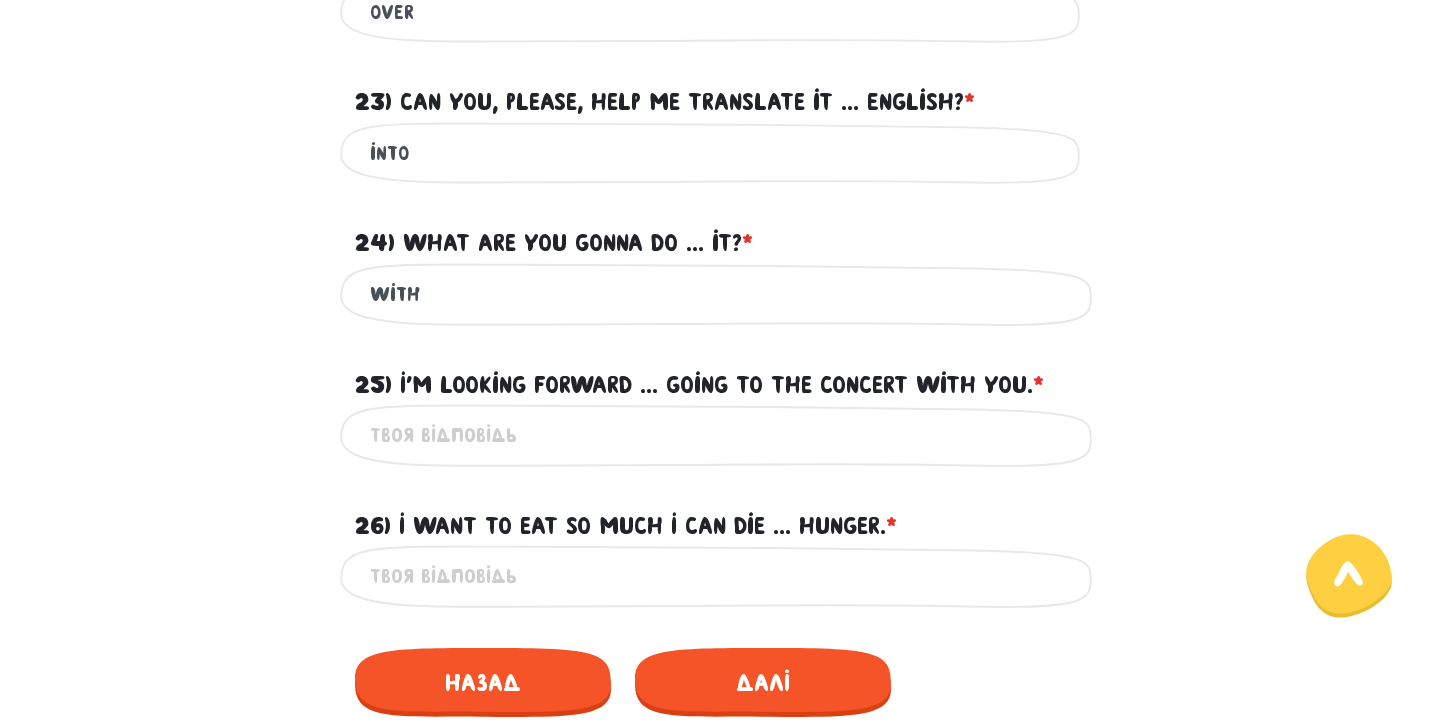 type on "with" 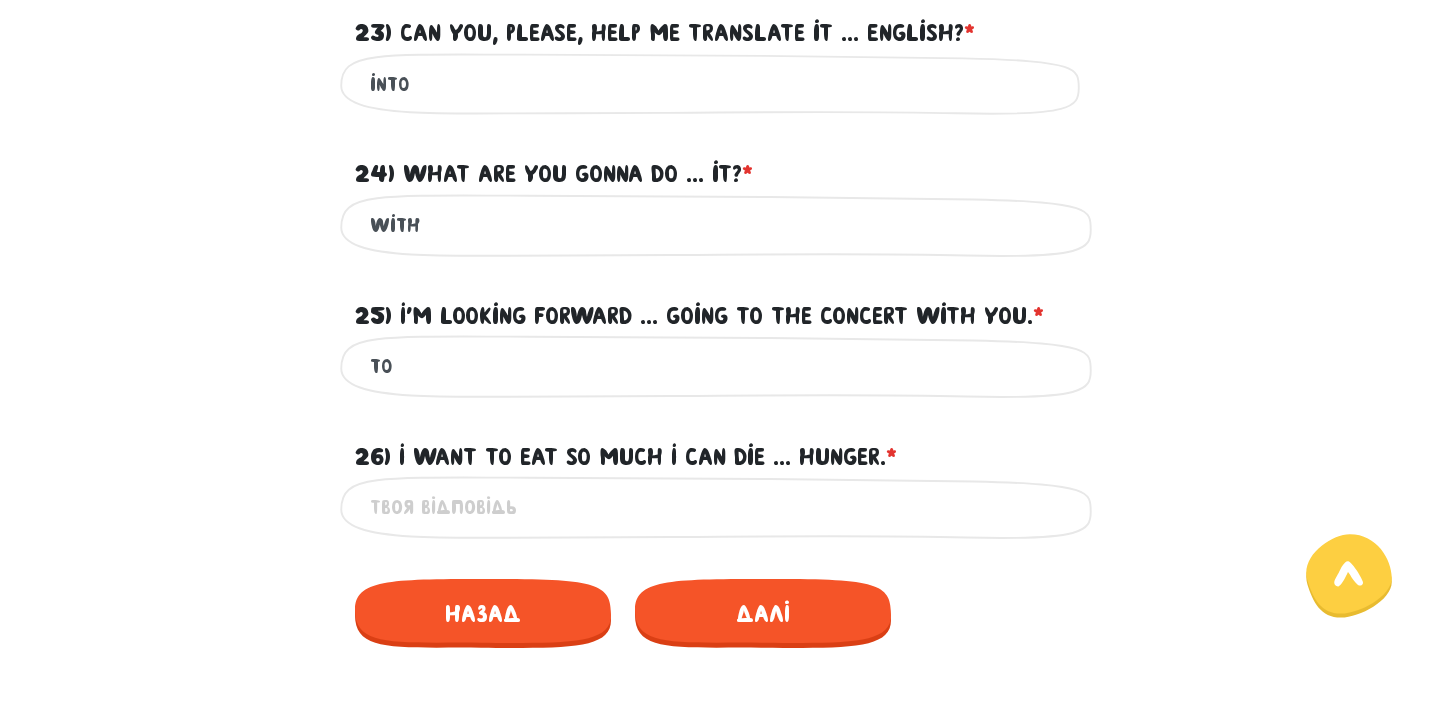 scroll, scrollTop: 1124, scrollLeft: 0, axis: vertical 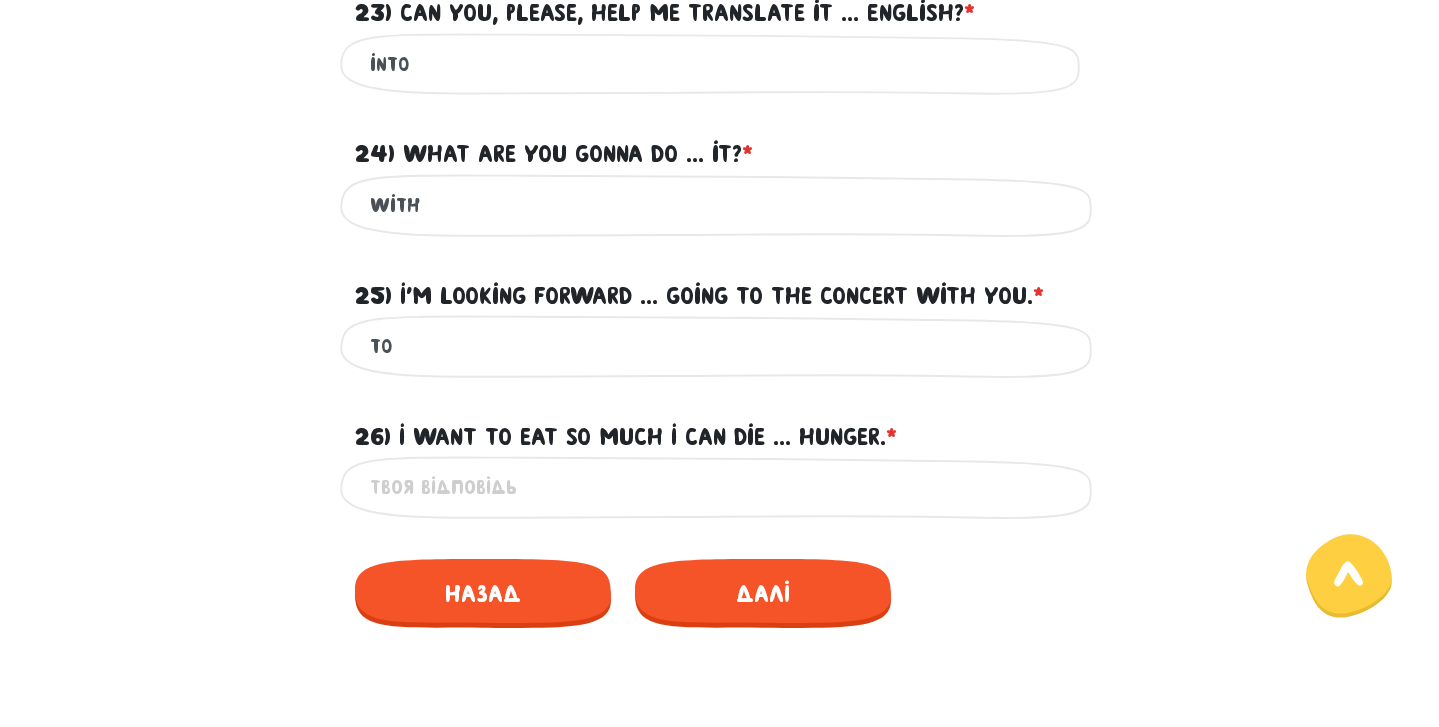 type on "to" 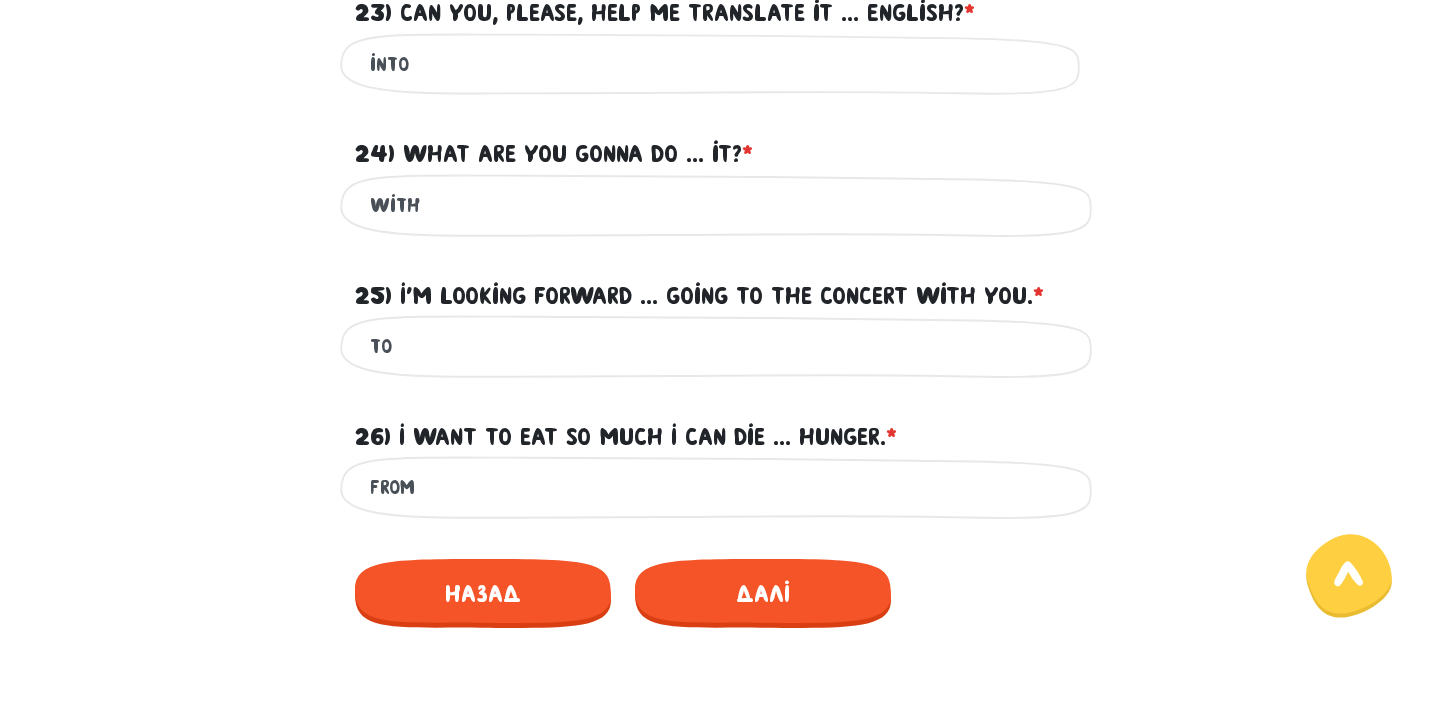 type on "from" 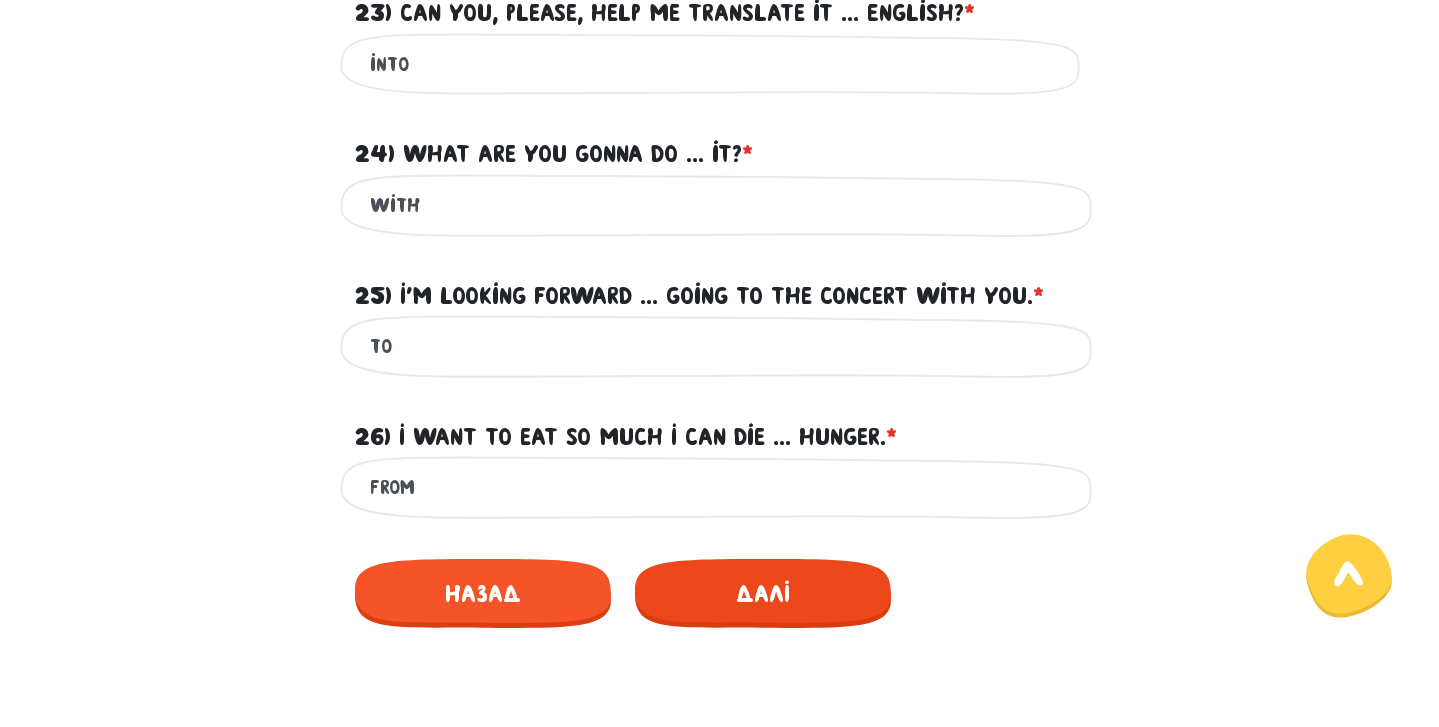 click on "Далі" at bounding box center (763, 593) 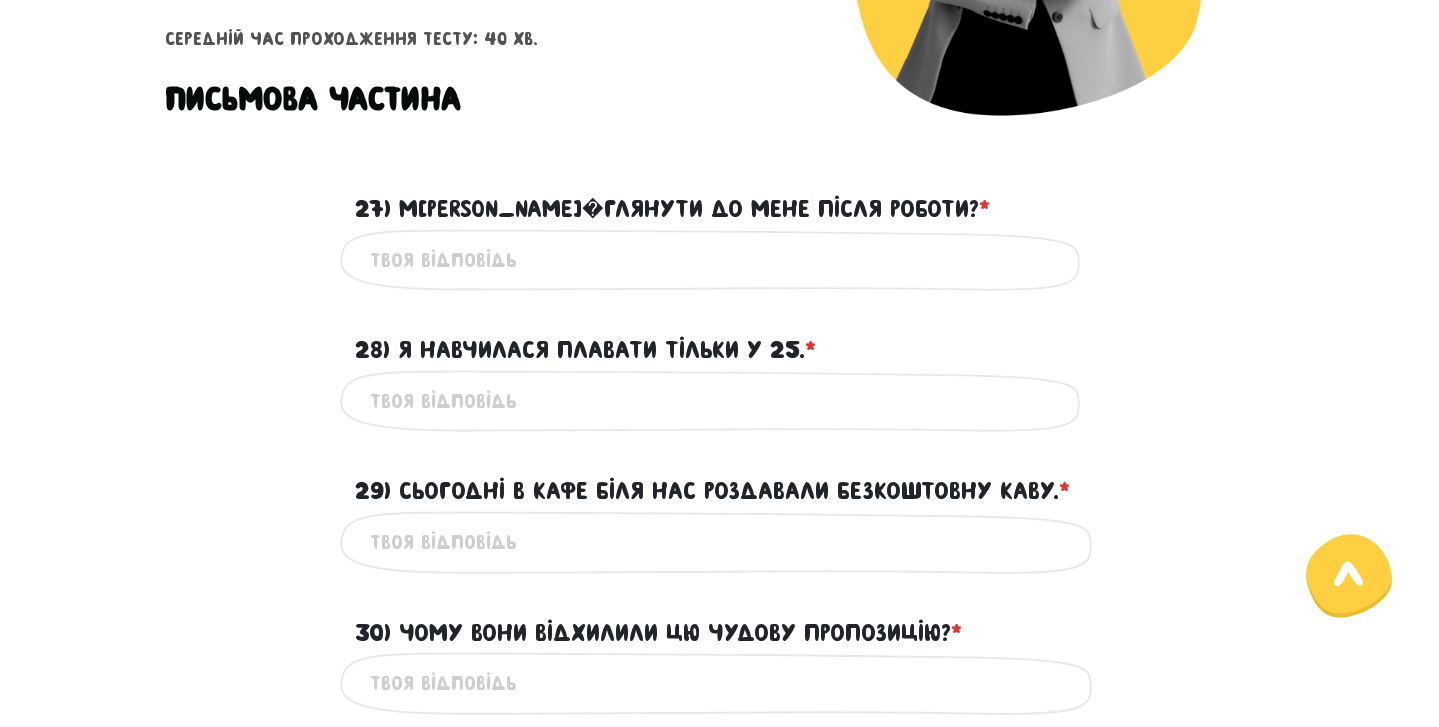 scroll, scrollTop: 493, scrollLeft: 0, axis: vertical 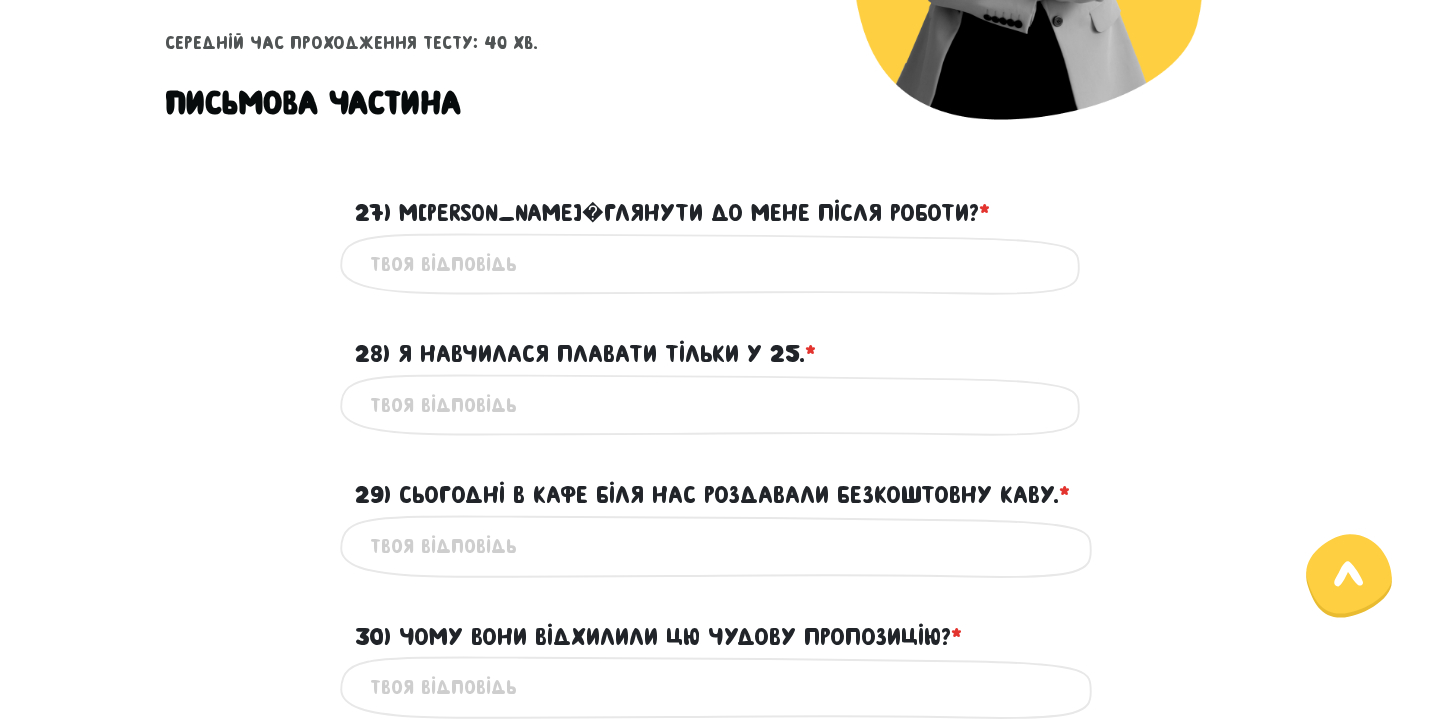 click on "27) [PERSON_NAME] заглянути до мене після роботи? *
?" at bounding box center (720, 264) 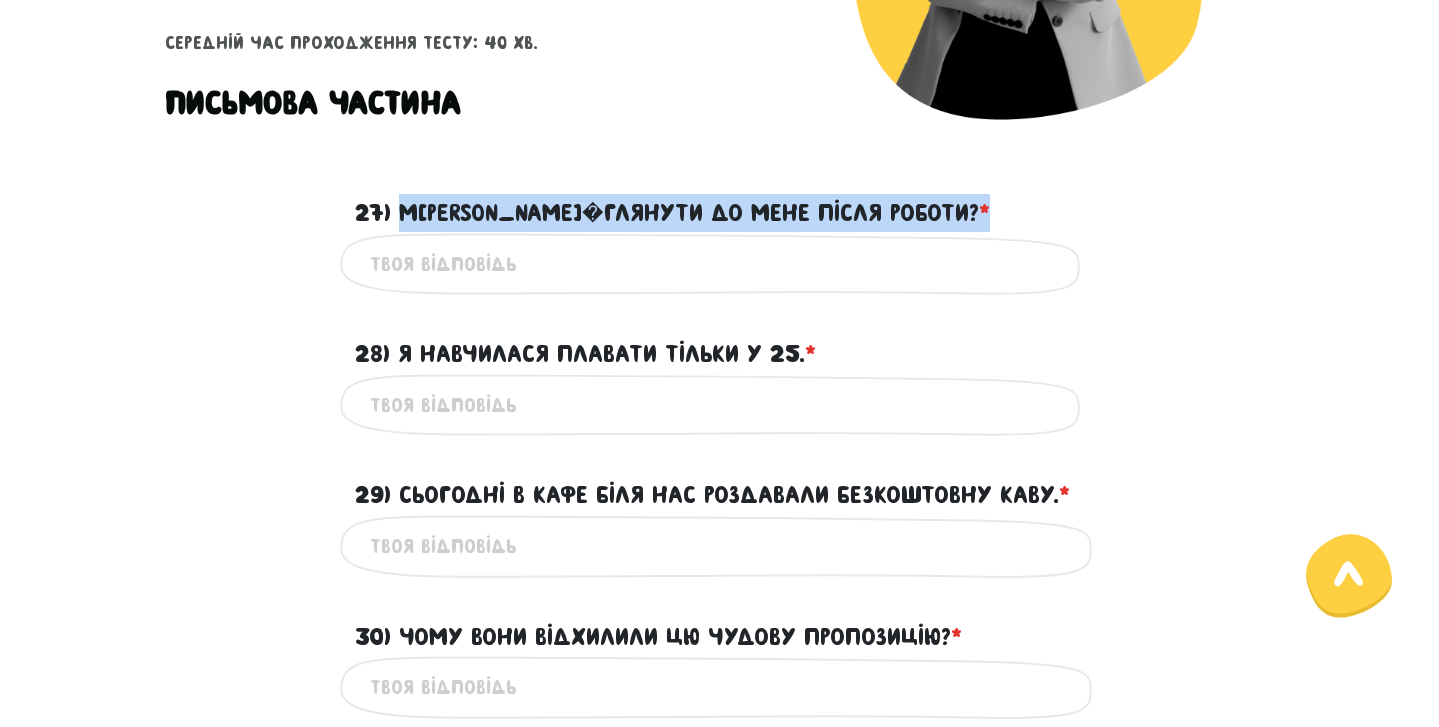 drag, startPoint x: 399, startPoint y: 216, endPoint x: 920, endPoint y: 214, distance: 521.00385 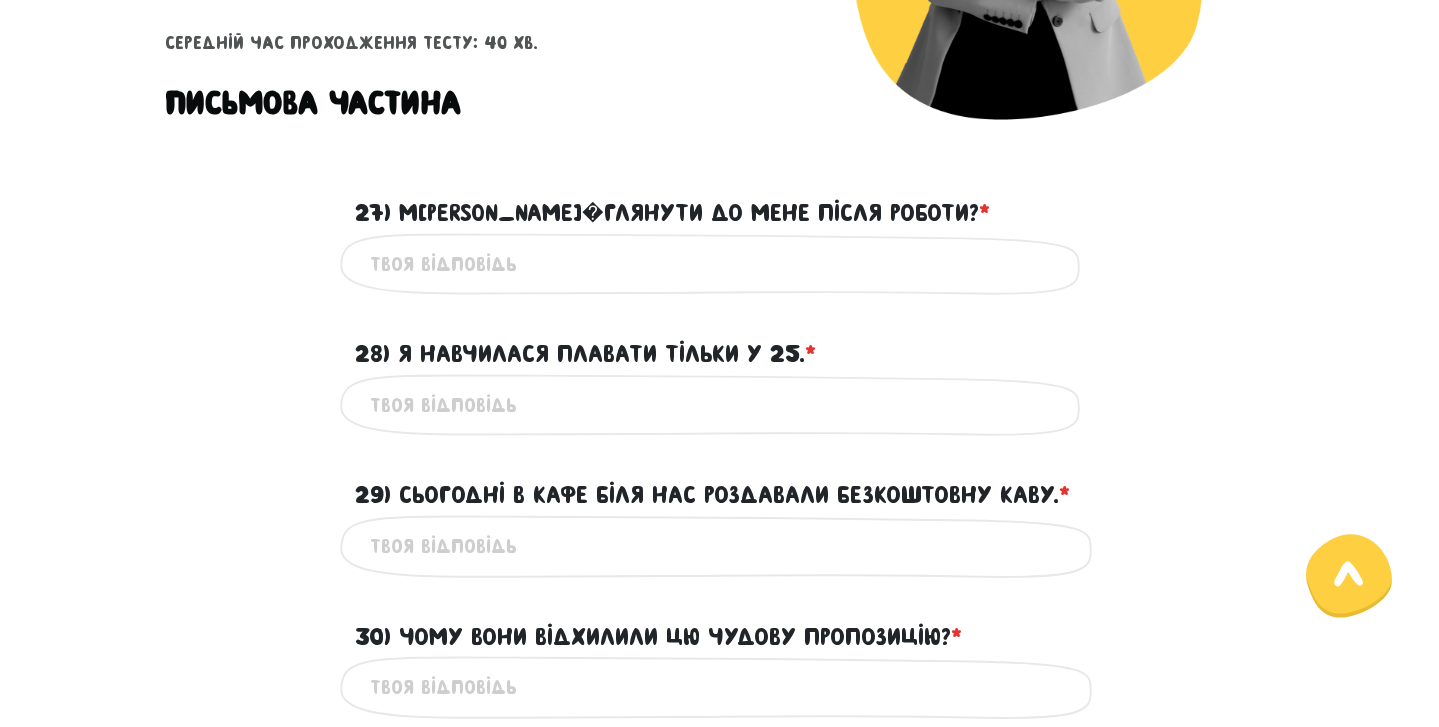 click on "27) [PERSON_NAME] заглянути до мене після роботи? *
?" at bounding box center [720, 264] 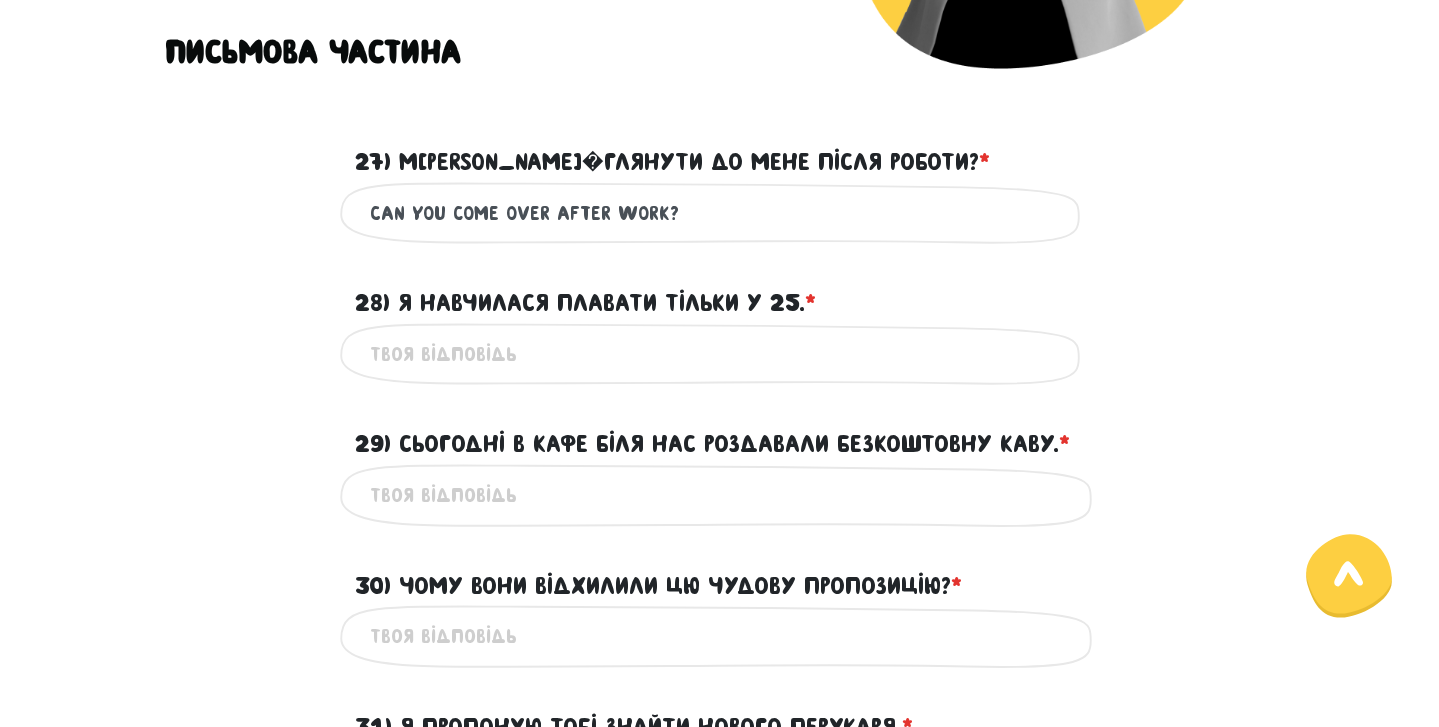 scroll, scrollTop: 556, scrollLeft: 0, axis: vertical 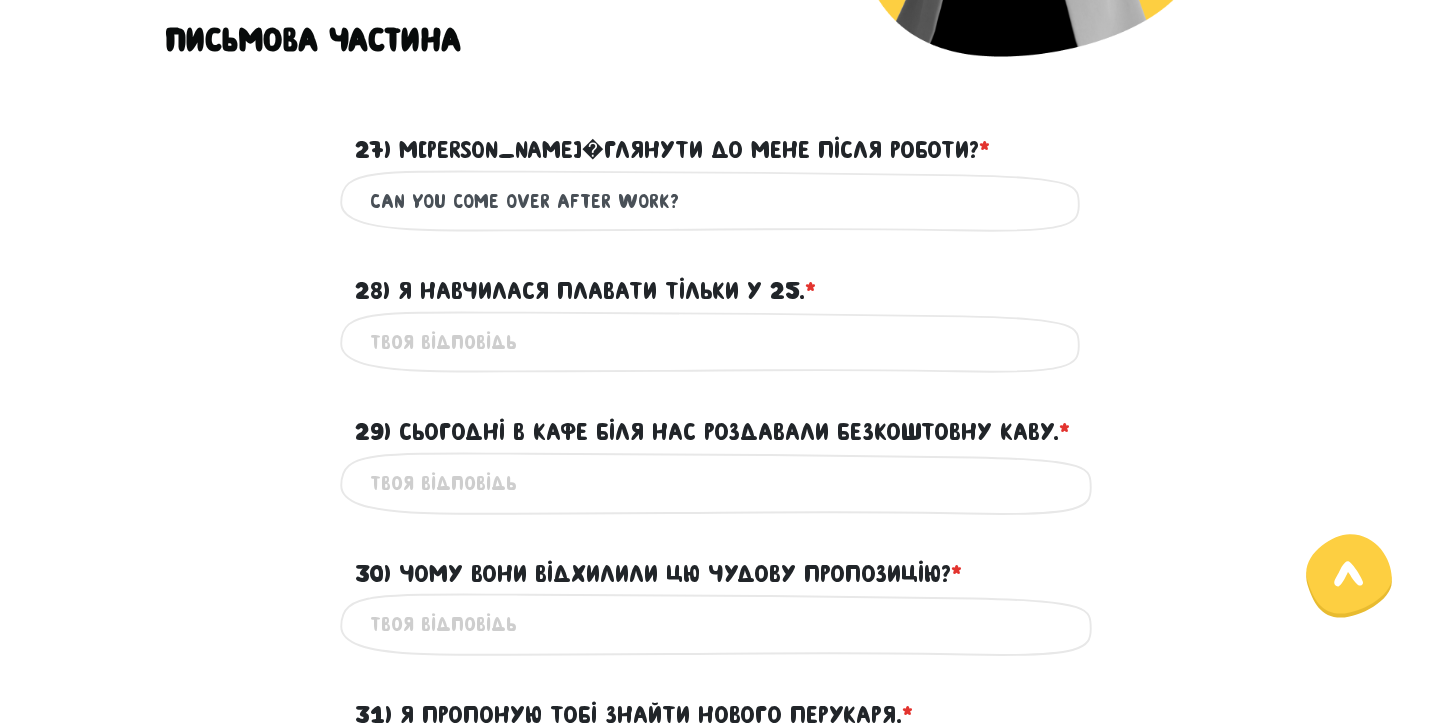 type on "Can you come over after work?" 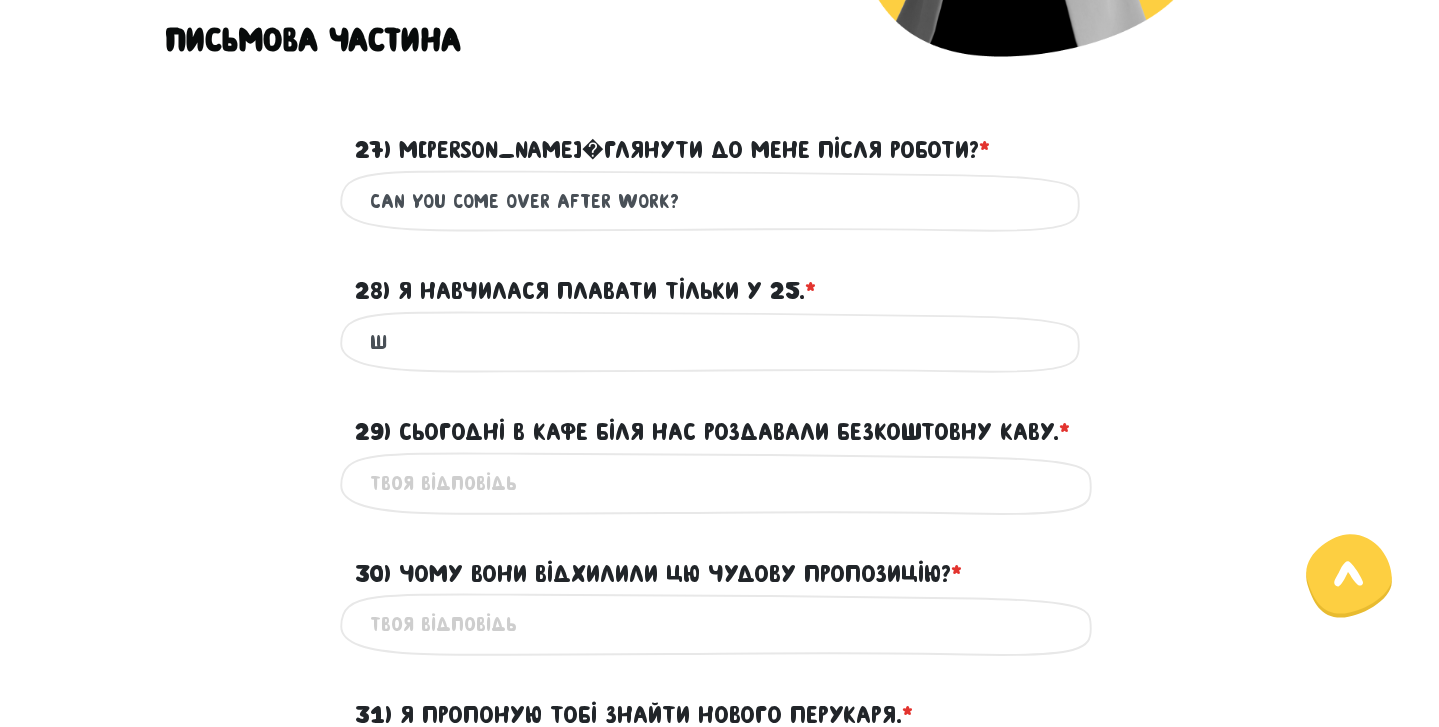 type on "Ш" 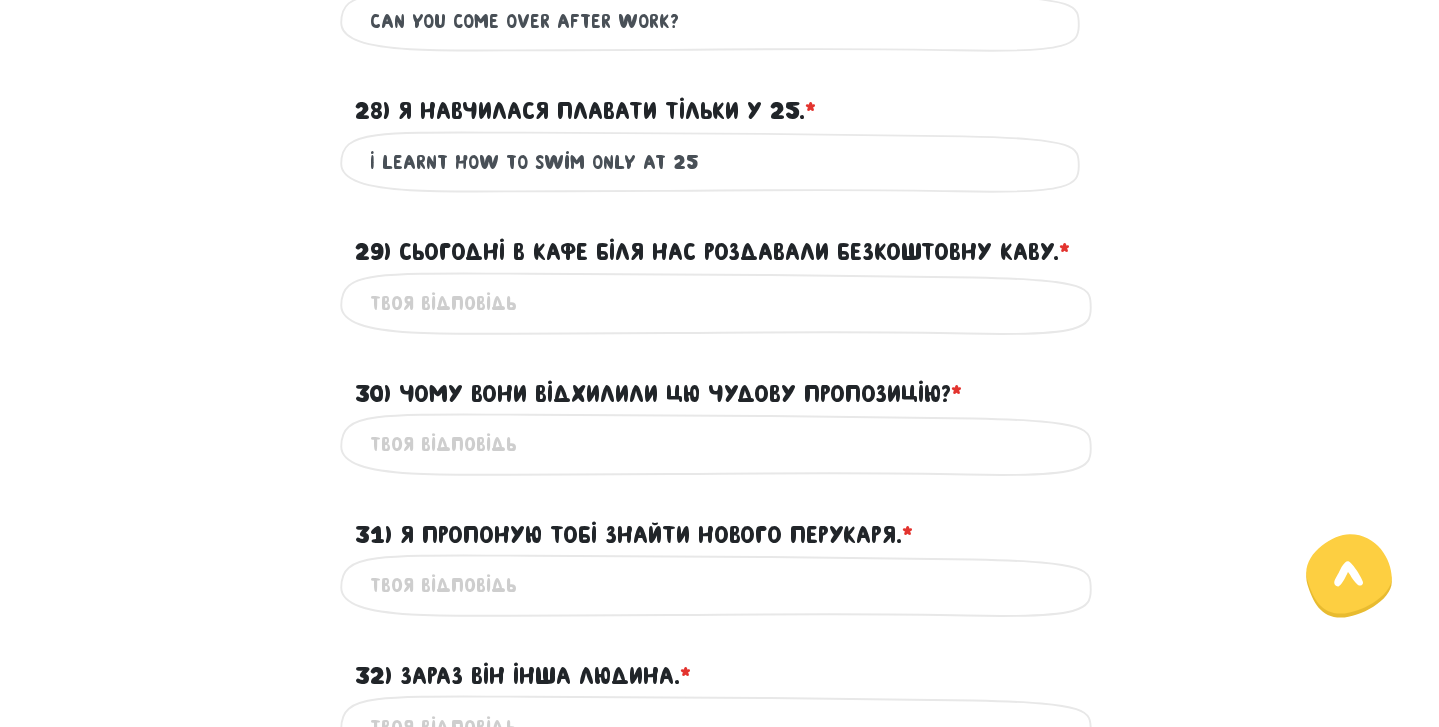 scroll, scrollTop: 770, scrollLeft: 0, axis: vertical 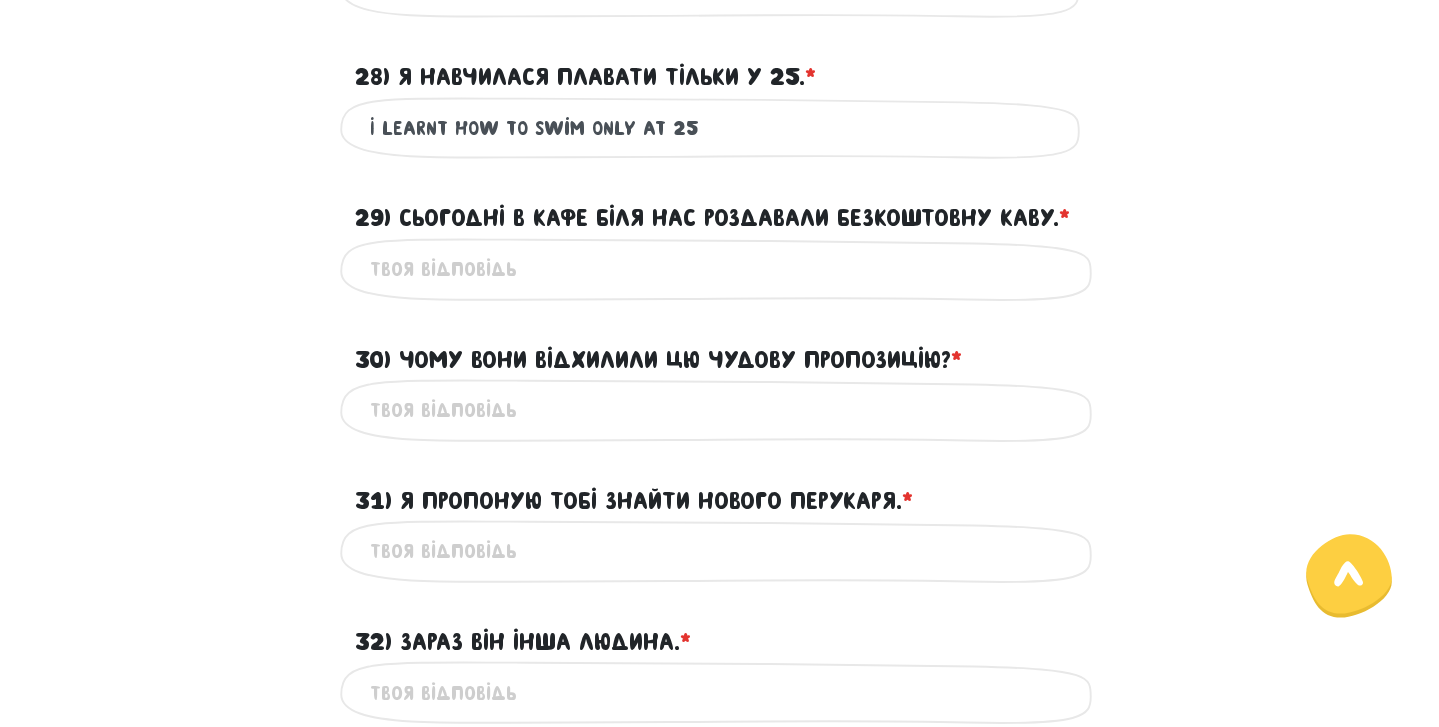 type on "I learnt how to swim only at 25" 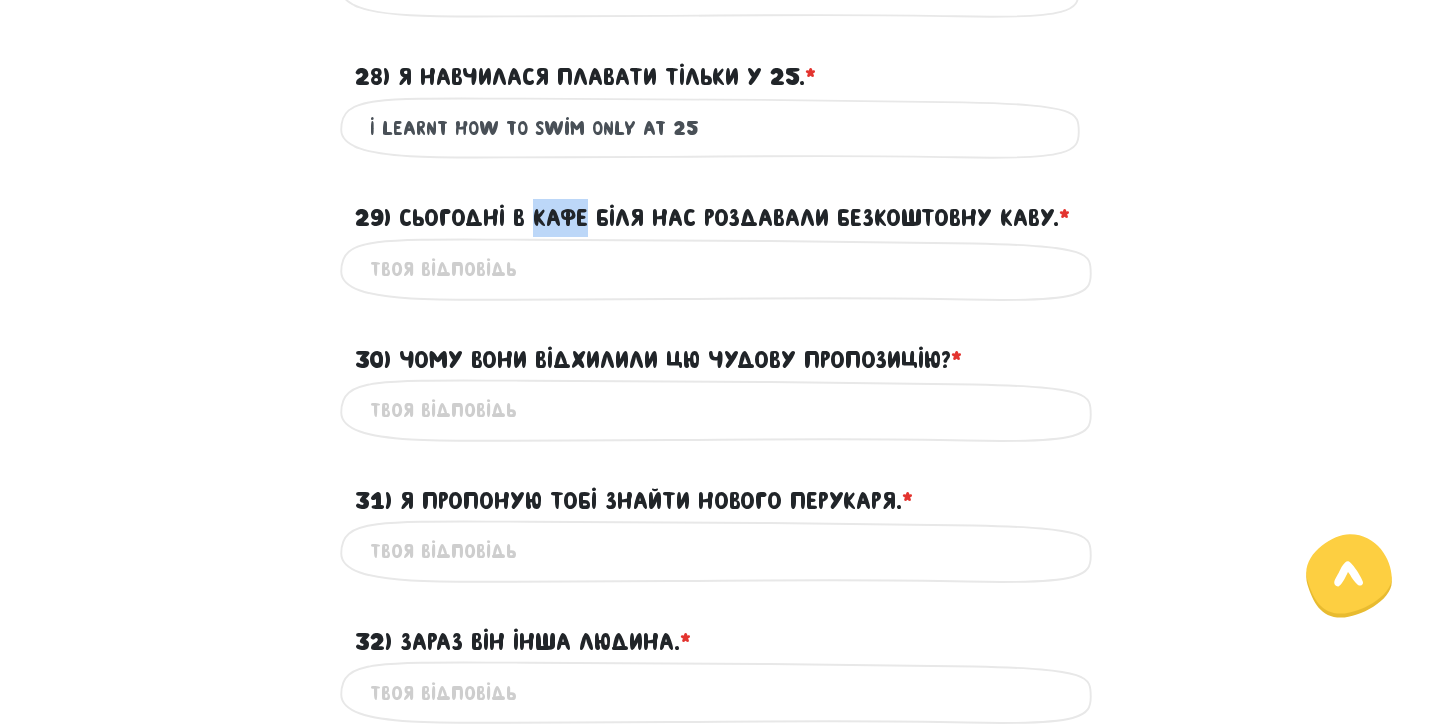 click on "29) Сьогодні в кафе біля нас роздавали безкоштовну каву. *
?" at bounding box center [712, 218] 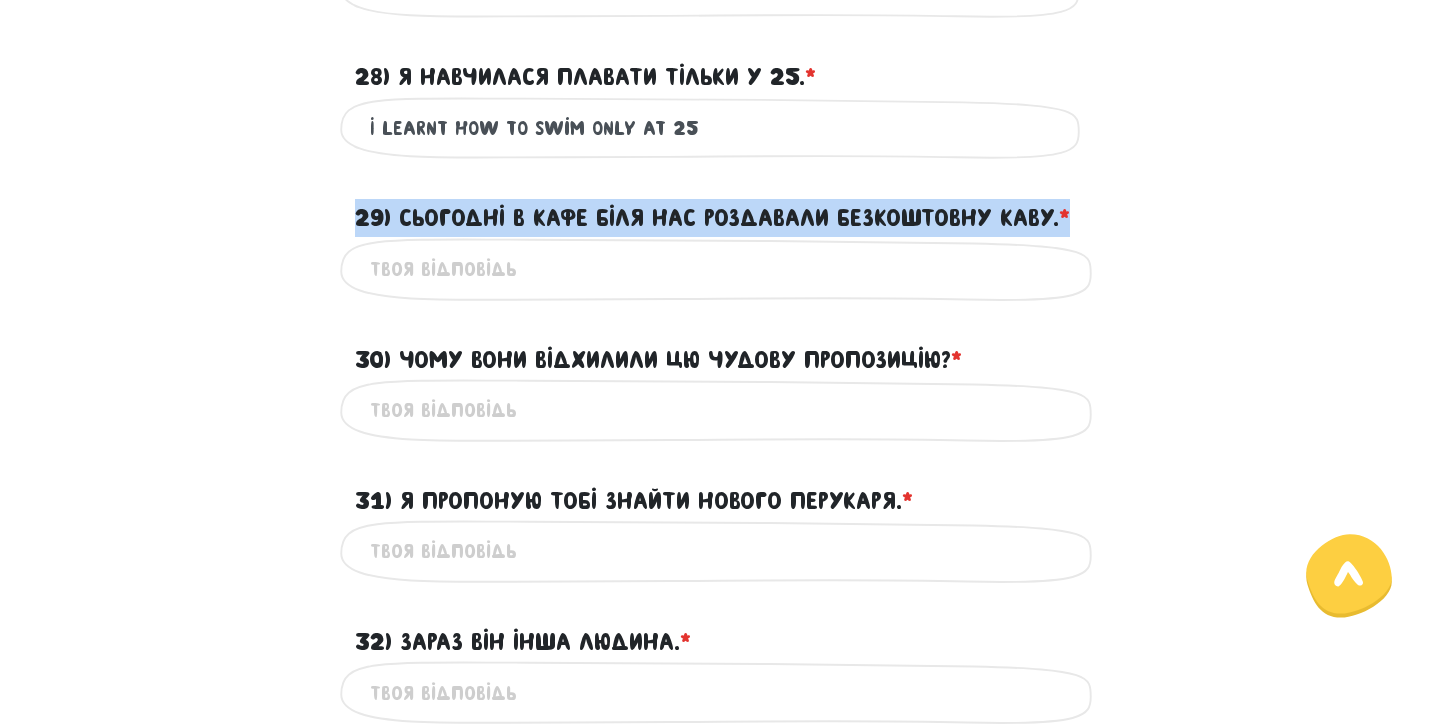 click on "29) Сьогодні в кафе біля нас роздавали безкоштовну каву. *
?" at bounding box center [712, 218] 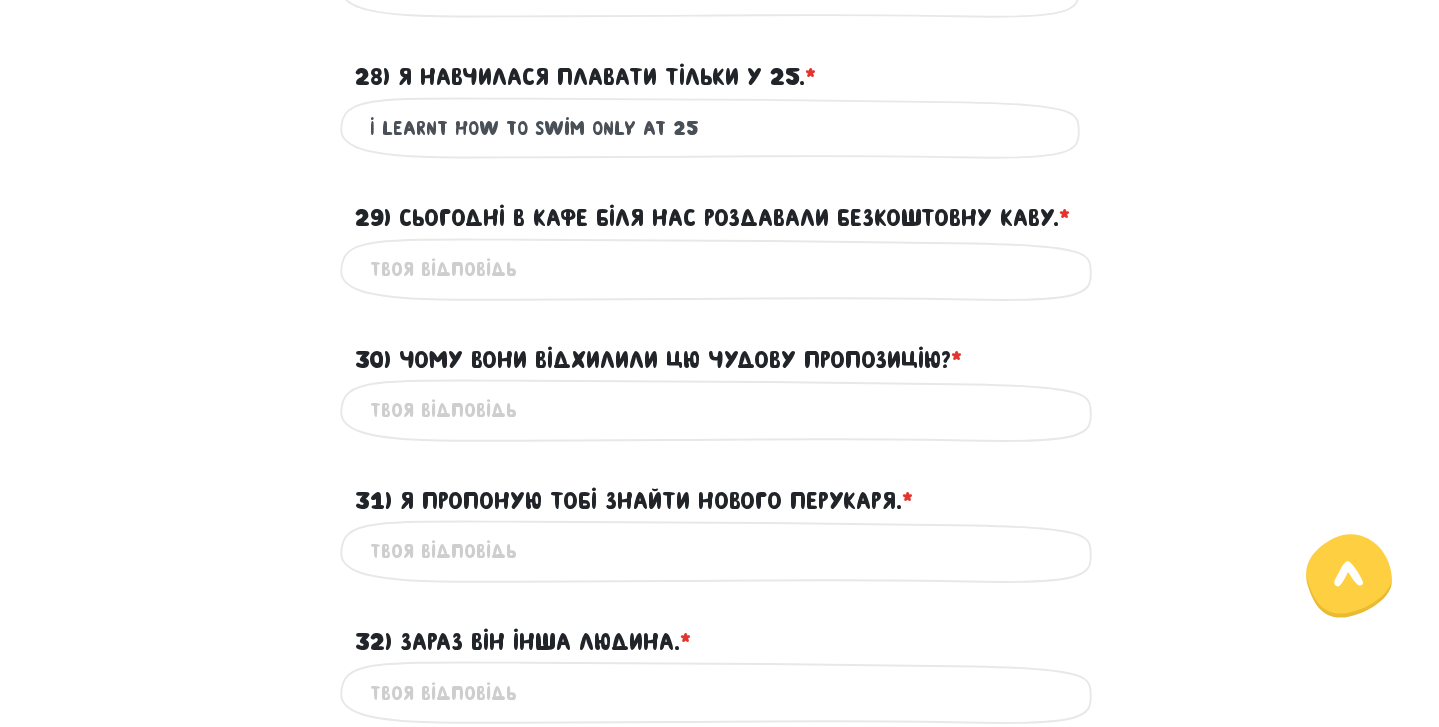click on "29) Сьогодні в кафе біля нас роздавали безкоштовну каву. *
?" at bounding box center [720, 269] 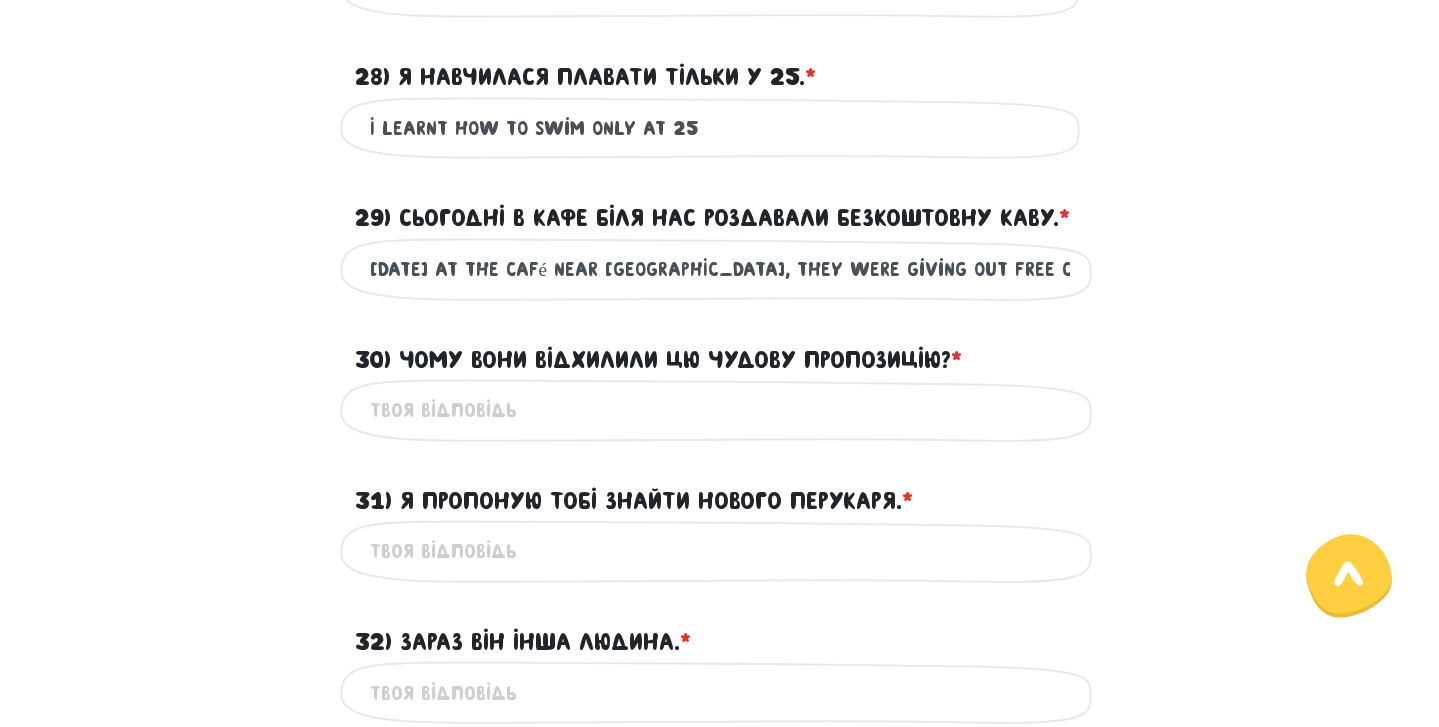 click on "[DATE] at the café near [GEOGRAPHIC_DATA], they were giving out free coffee." at bounding box center [720, 269] 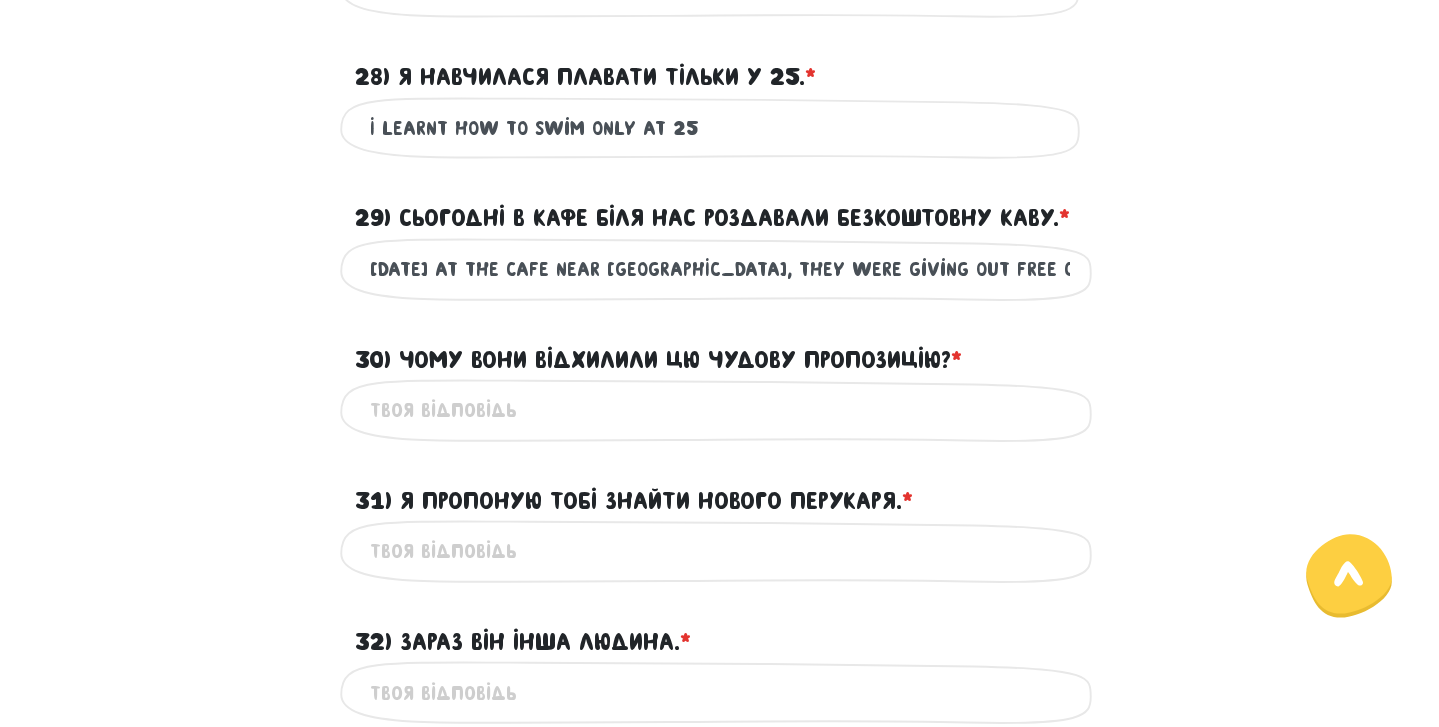 drag, startPoint x: 833, startPoint y: 265, endPoint x: 632, endPoint y: 265, distance: 201 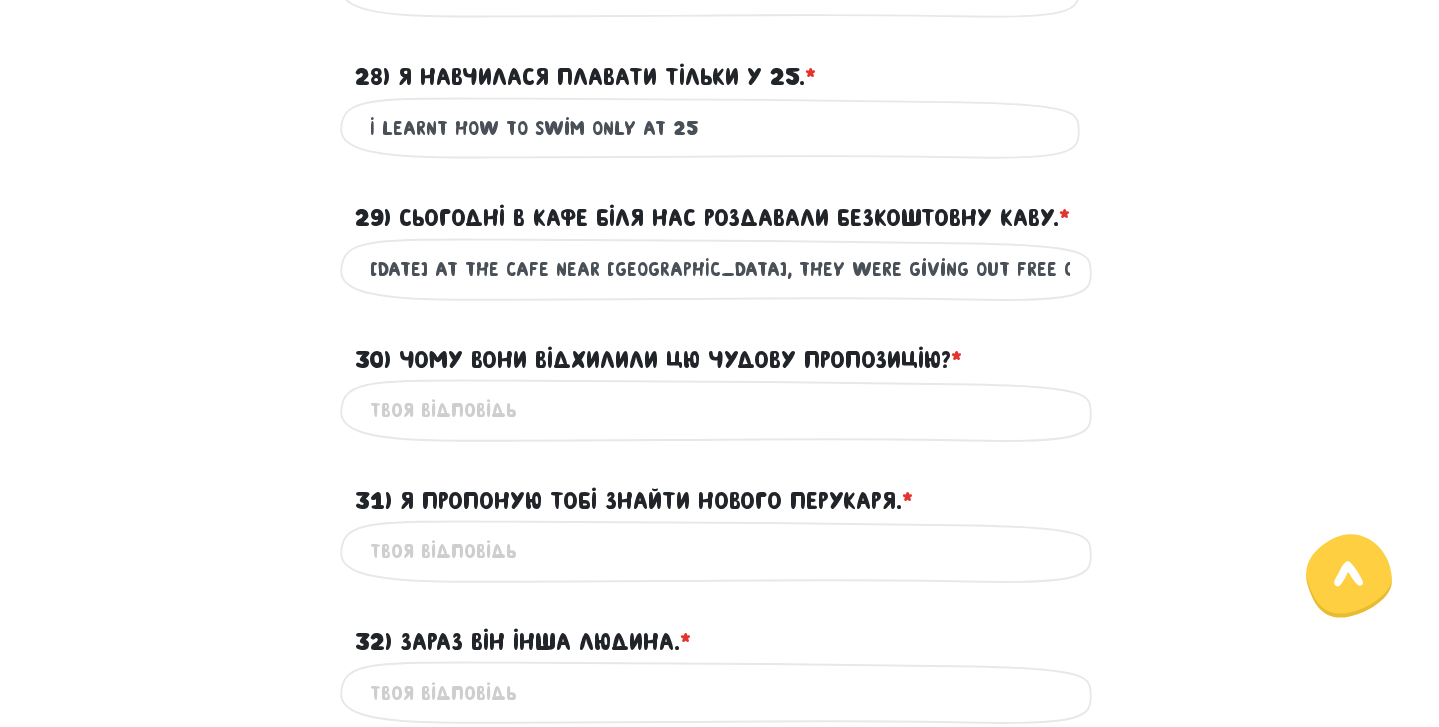 click on "[DATE] at the cafe near [GEOGRAPHIC_DATA], they were giving out free coffee." at bounding box center (720, 269) 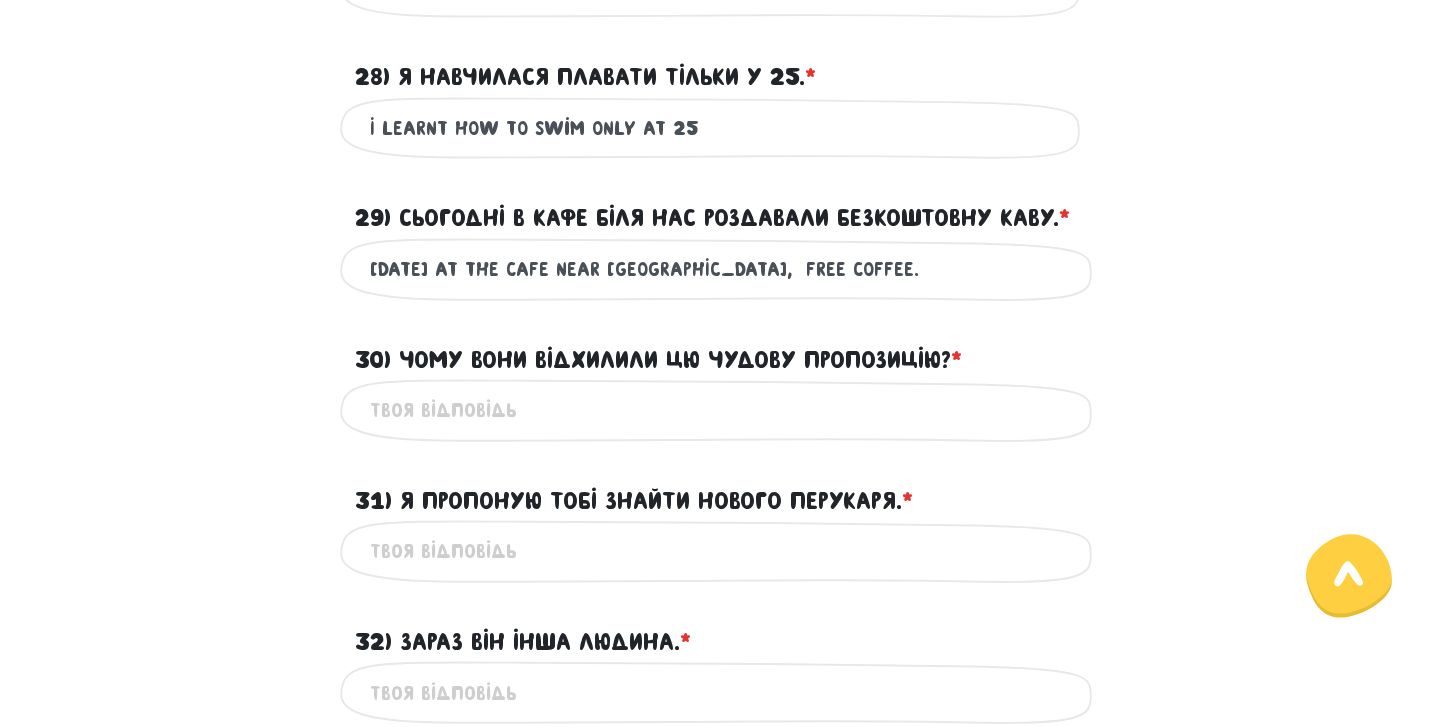 click on "[DATE] at the cafe near [GEOGRAPHIC_DATA],  free coffee." at bounding box center [720, 269] 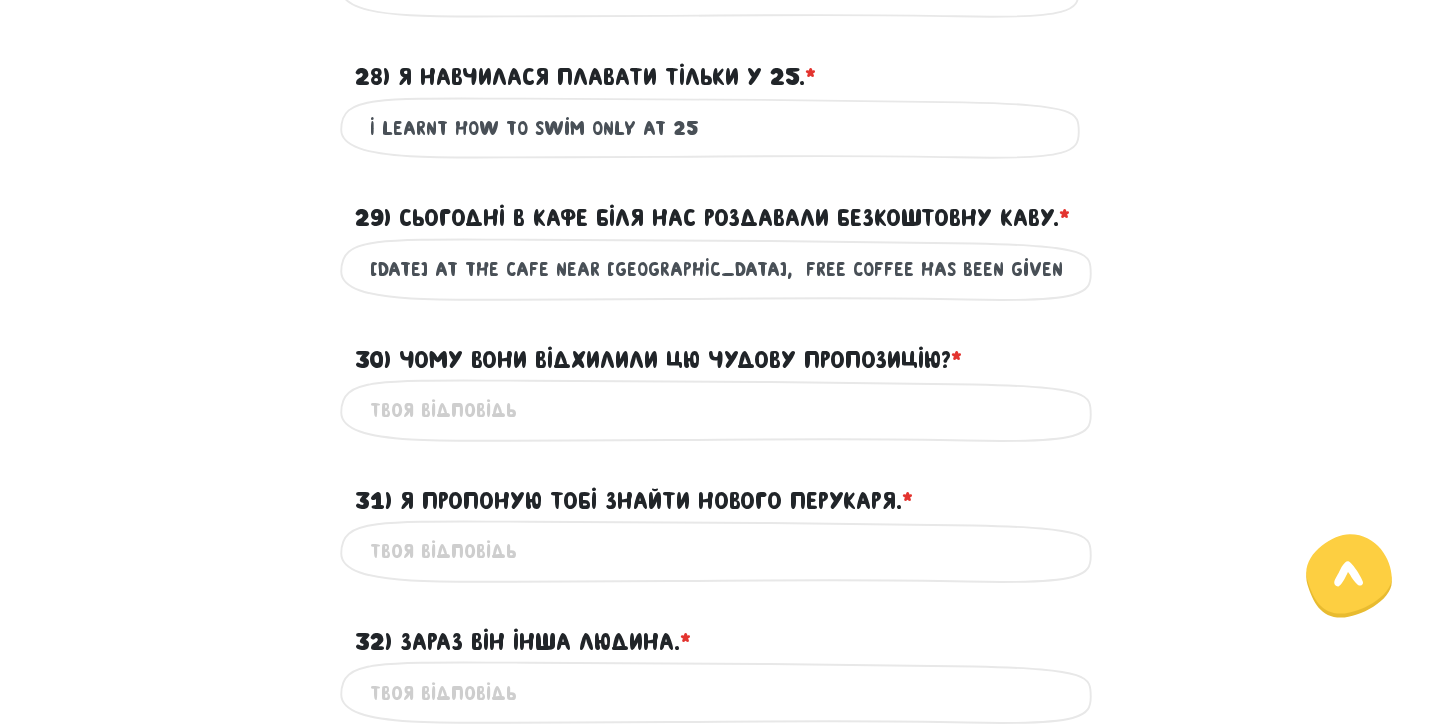 type on "[DATE] at the cafe near [GEOGRAPHIC_DATA],  free coffee has been given out for free" 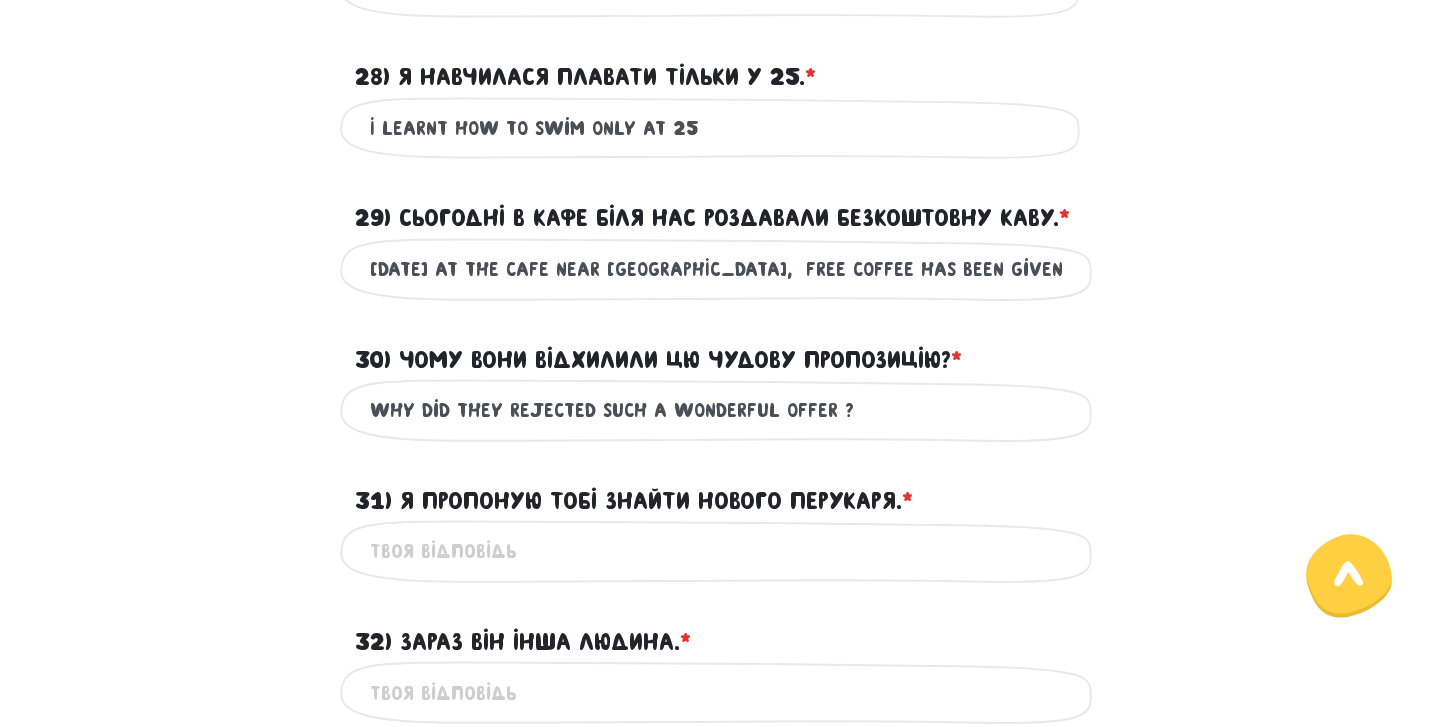 click on "Why did they rejected such a wonderful offer ?" at bounding box center [720, 410] 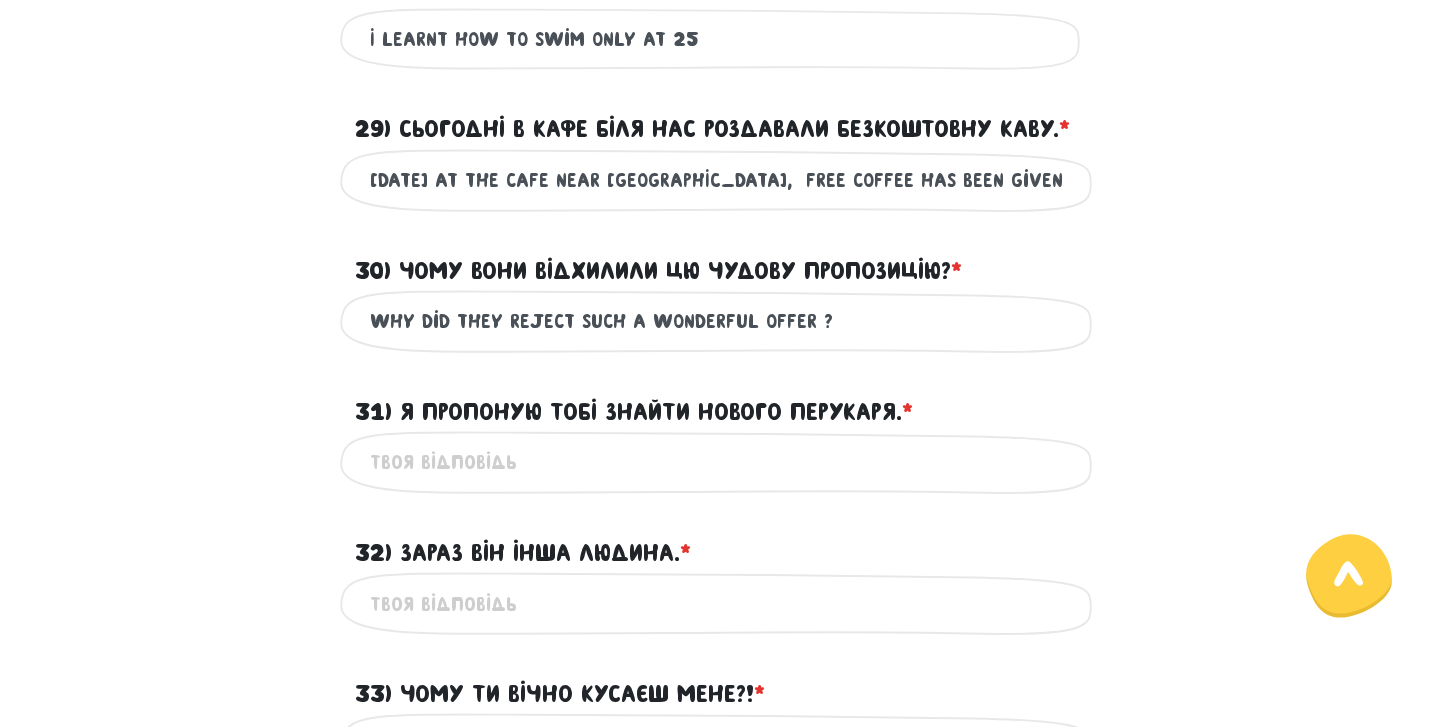 scroll, scrollTop: 864, scrollLeft: 0, axis: vertical 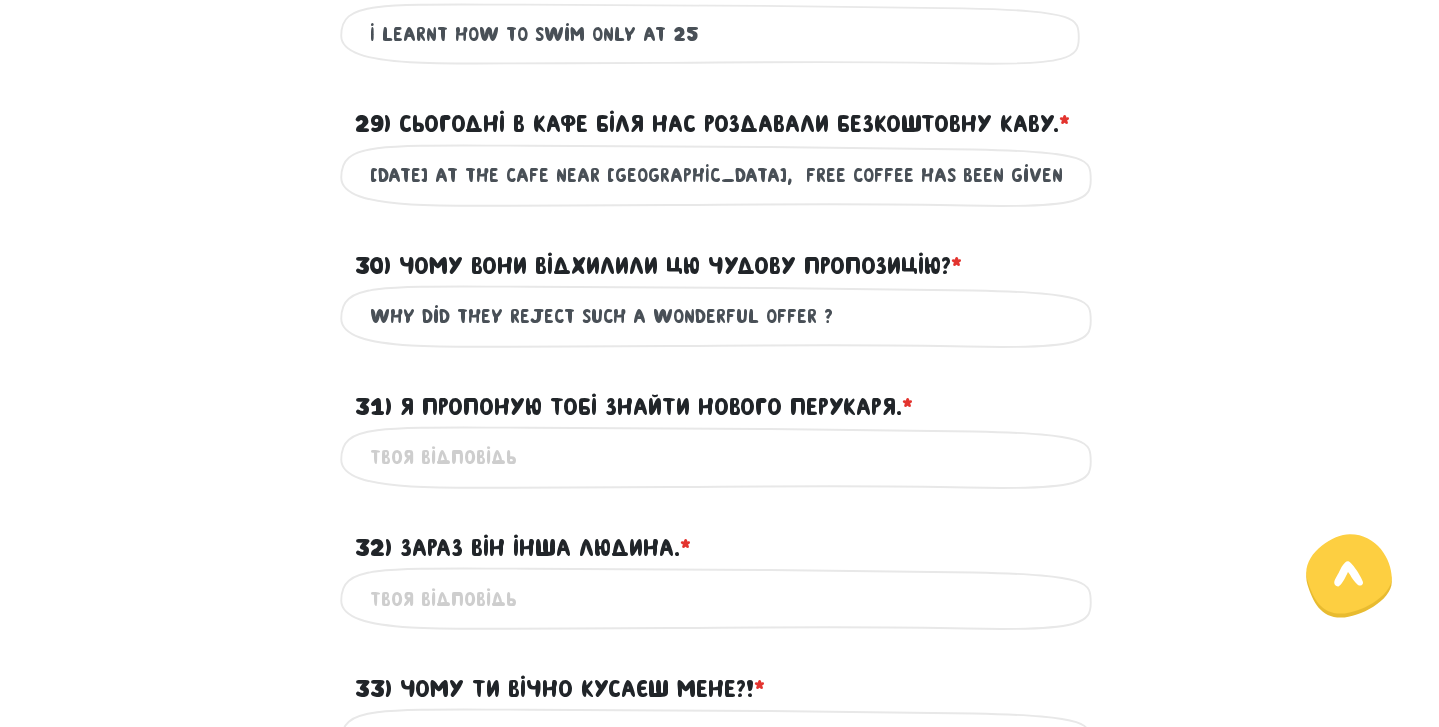 type on "Why did they reject such a wonderful offer ?" 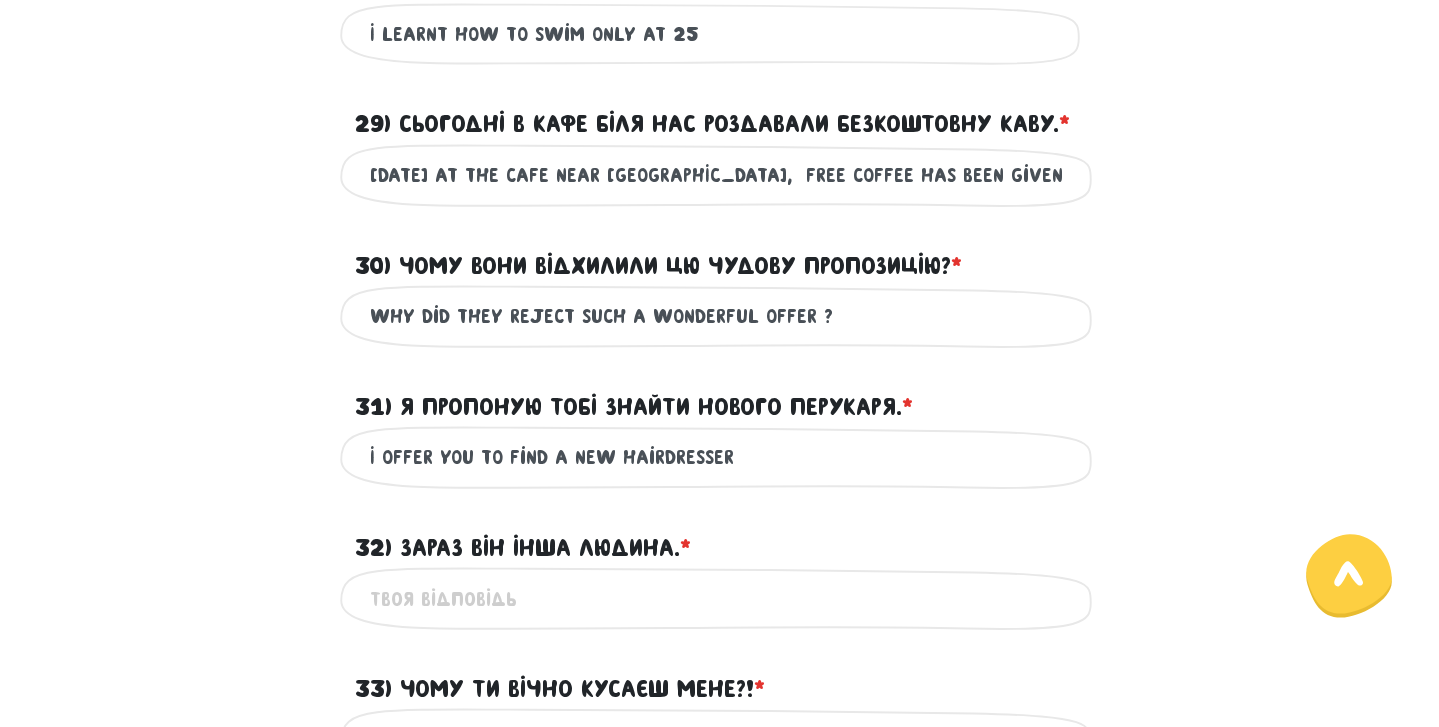scroll, scrollTop: 980, scrollLeft: 0, axis: vertical 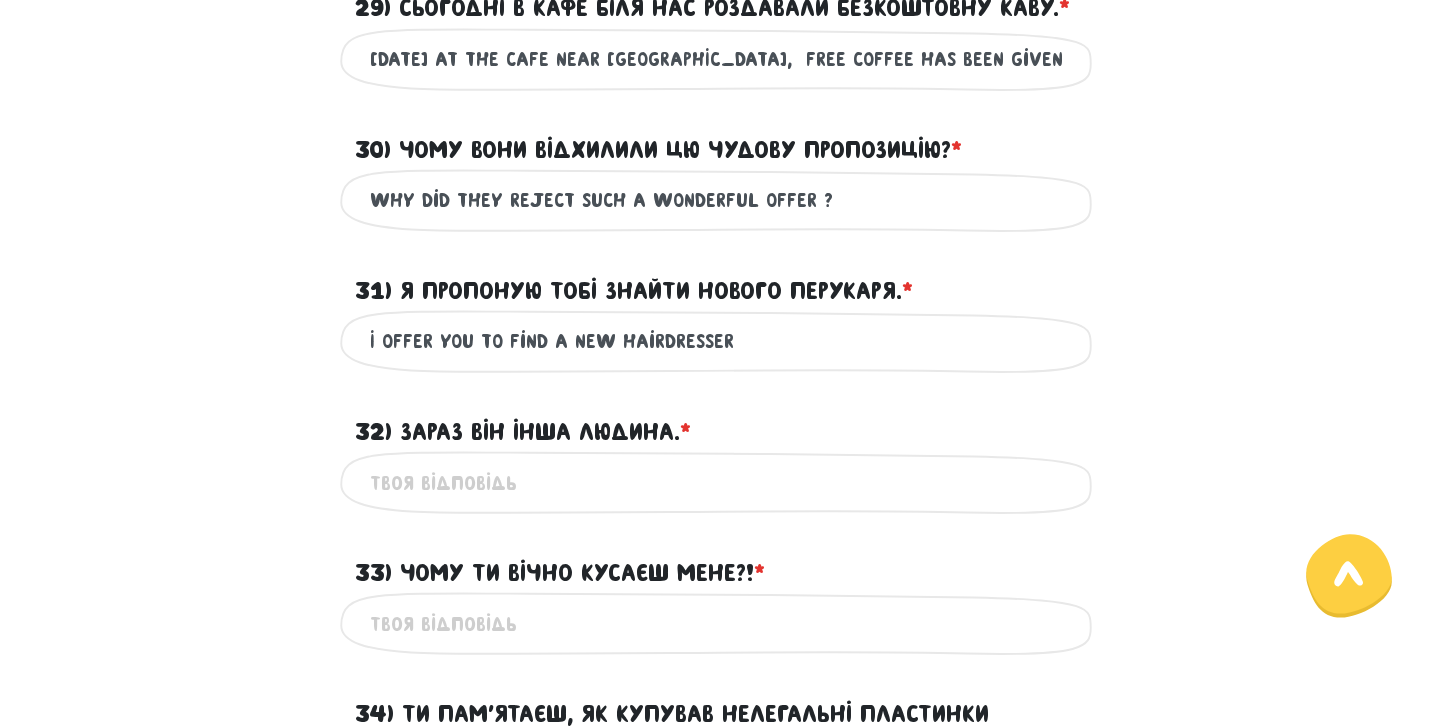 type on "I offer you to find a new hairdresser" 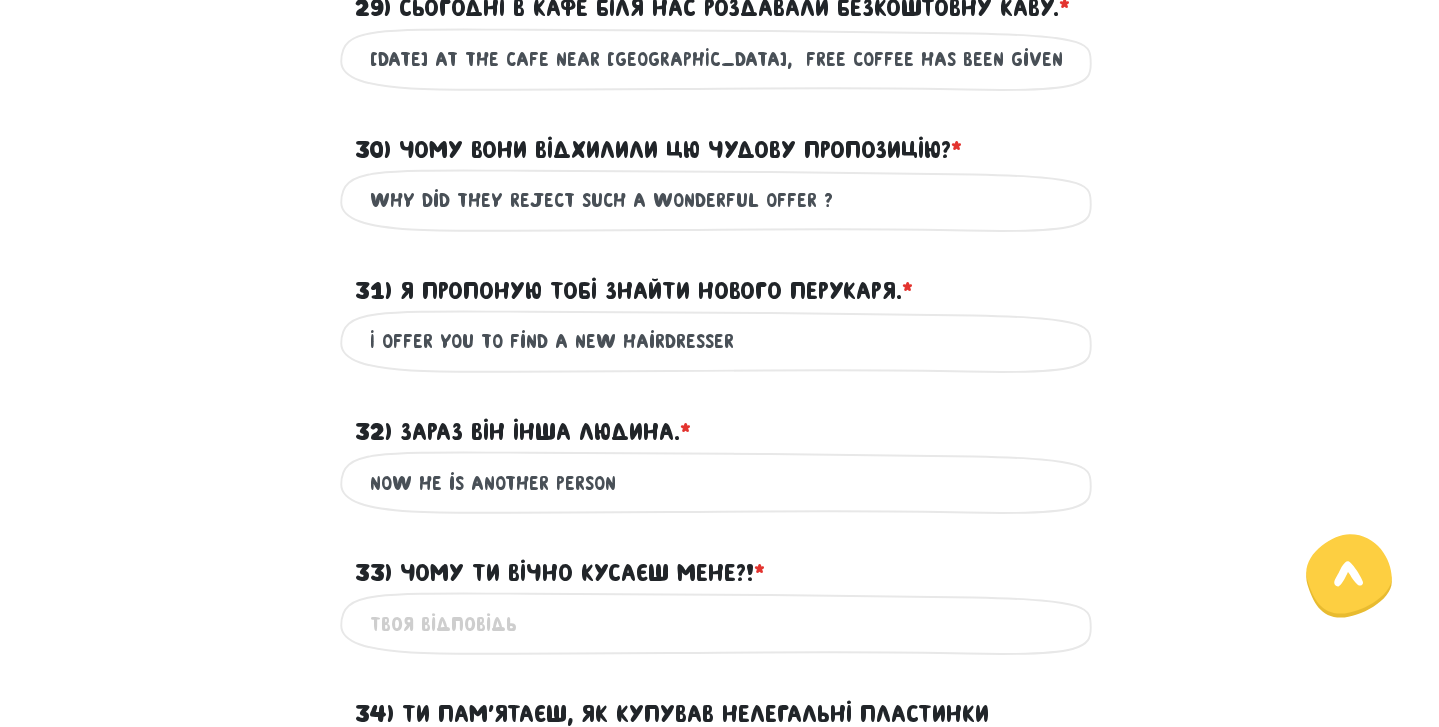 click on "NOw he is another person" at bounding box center (720, 482) 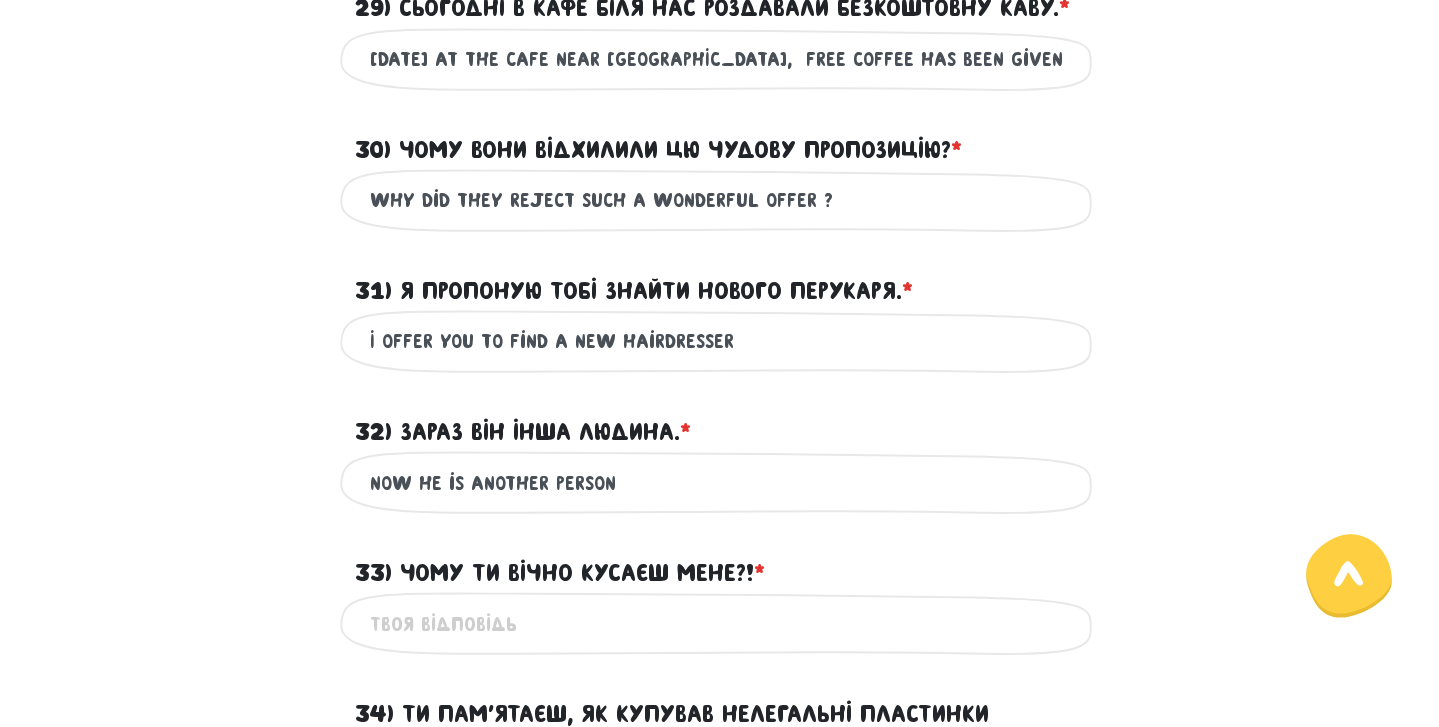 scroll, scrollTop: 1065, scrollLeft: 0, axis: vertical 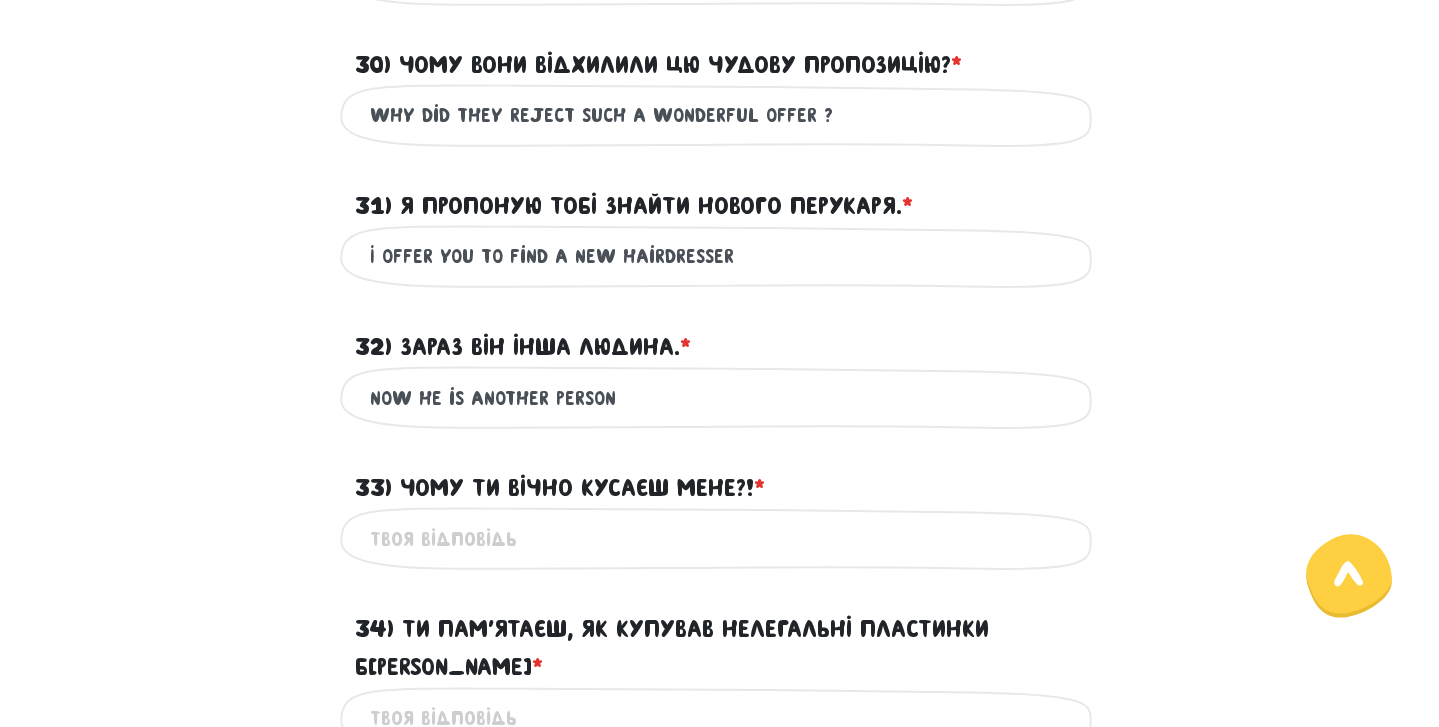 click on "33) Чому ти вічно кусаєш мене?! *
?" at bounding box center (720, 538) 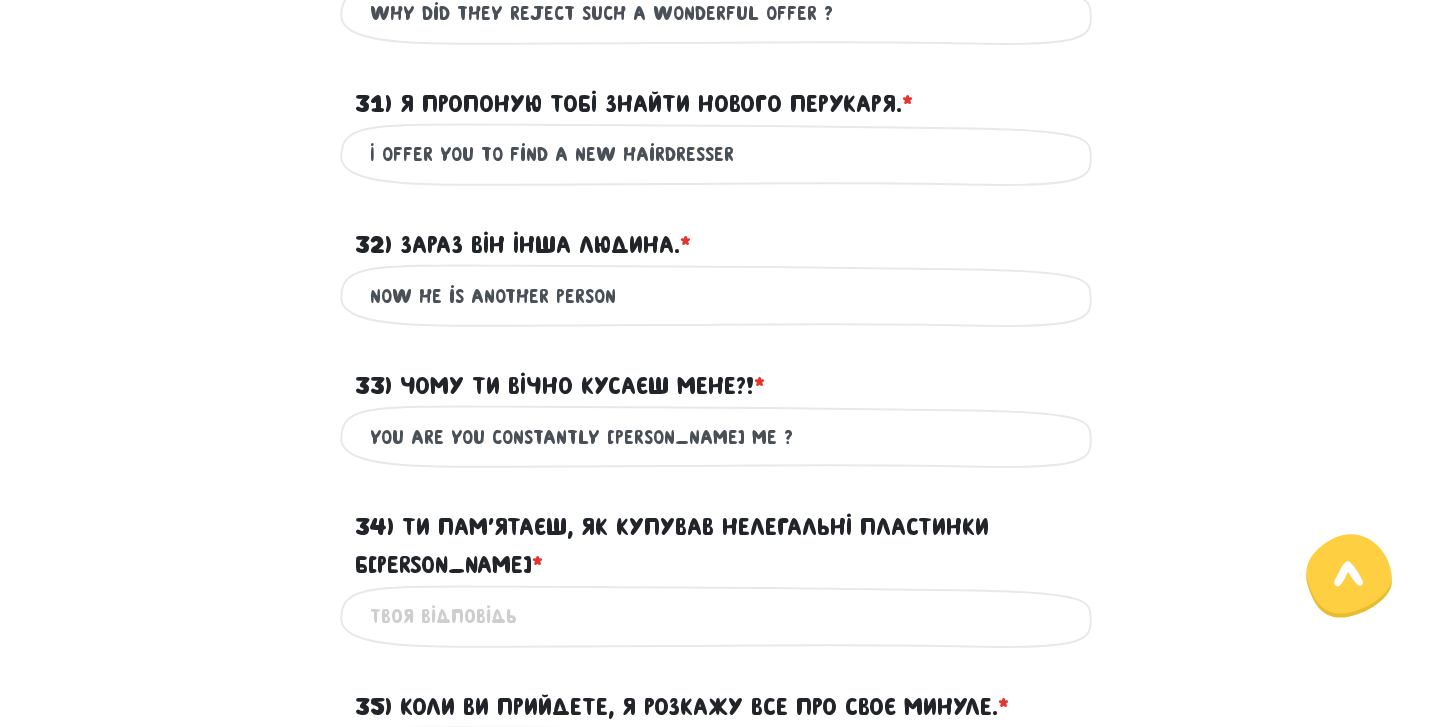 scroll, scrollTop: 1286, scrollLeft: 0, axis: vertical 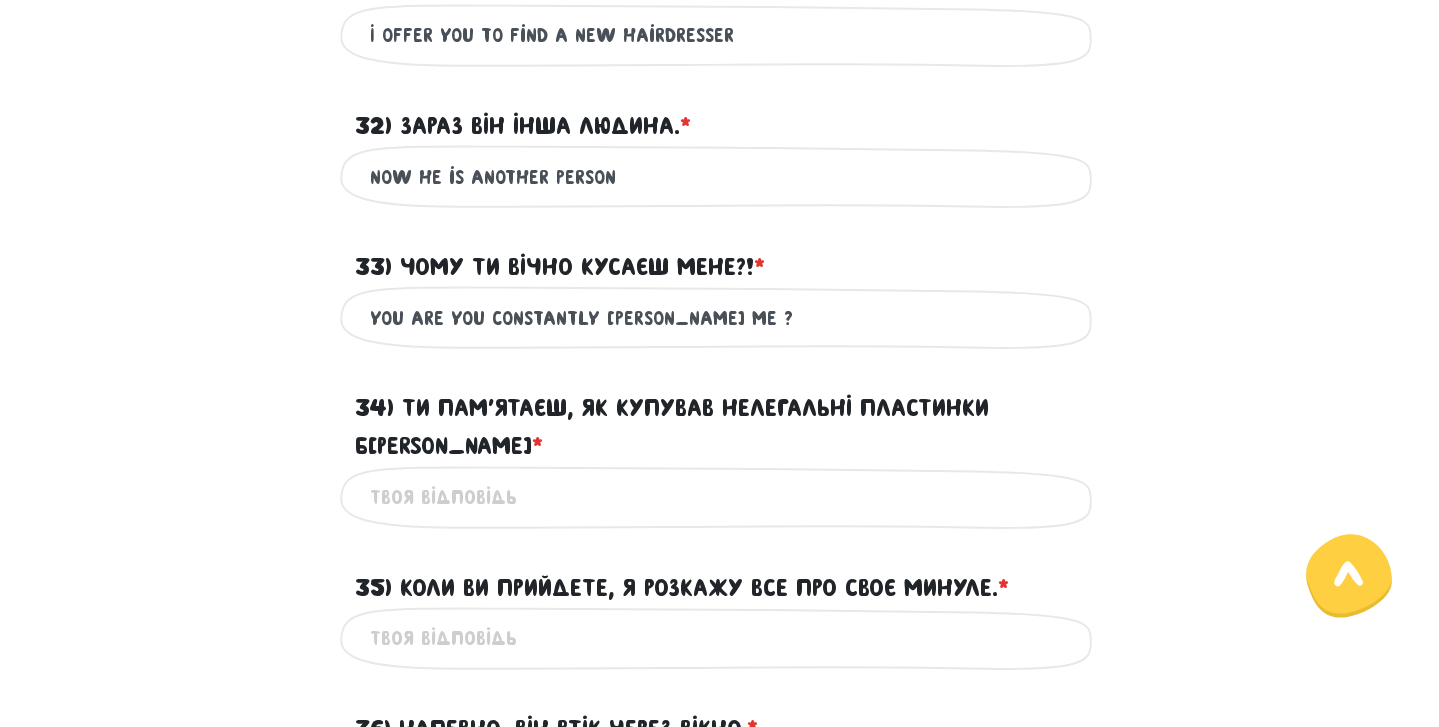 click on "You are you constantly [PERSON_NAME] me ?" at bounding box center [720, 317] 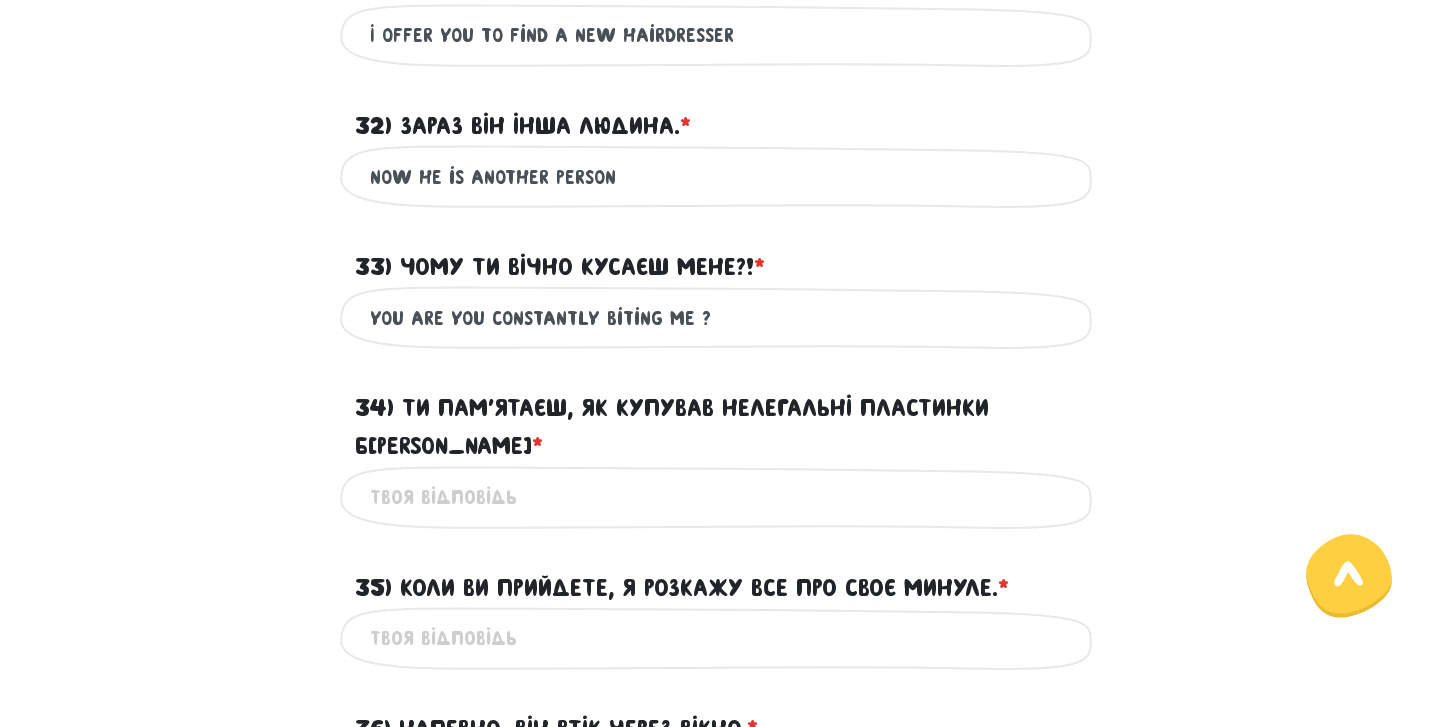 type on "You are you constantly biting me ?" 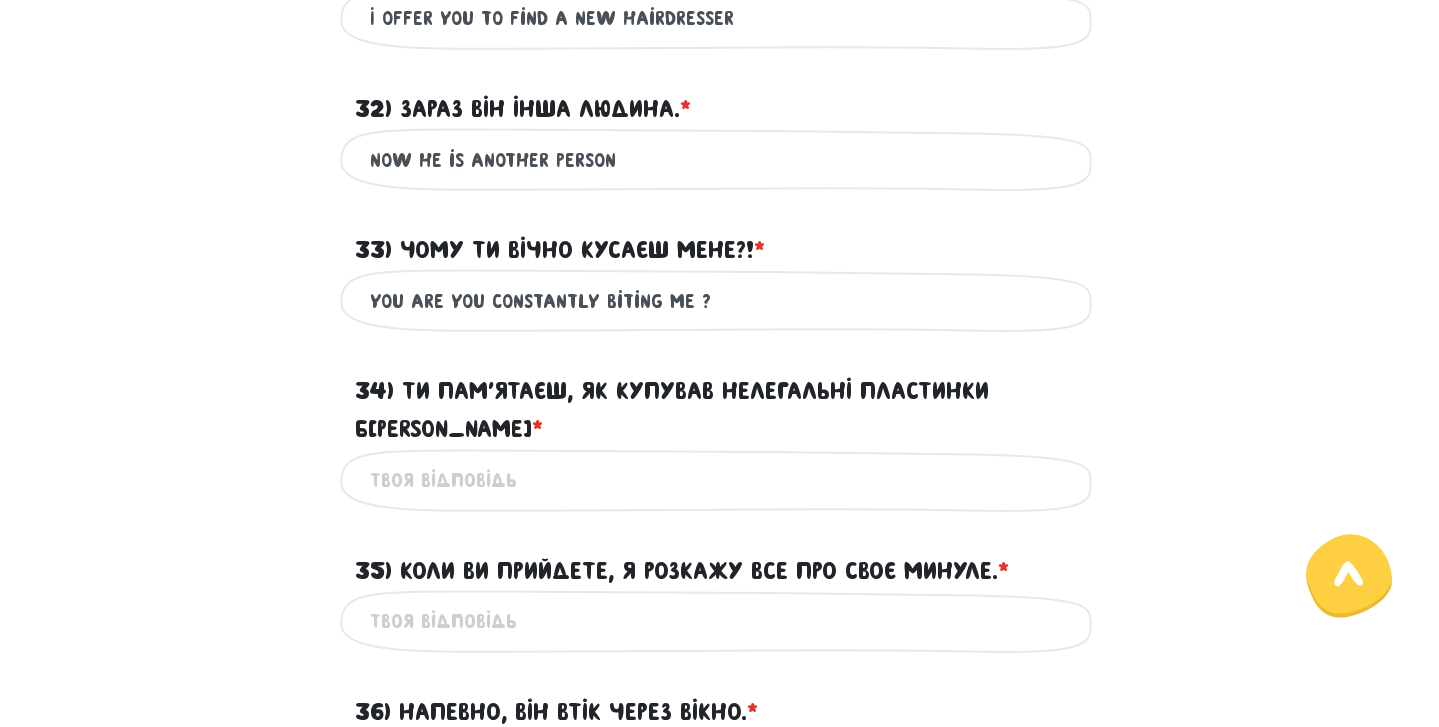 scroll, scrollTop: 1304, scrollLeft: 0, axis: vertical 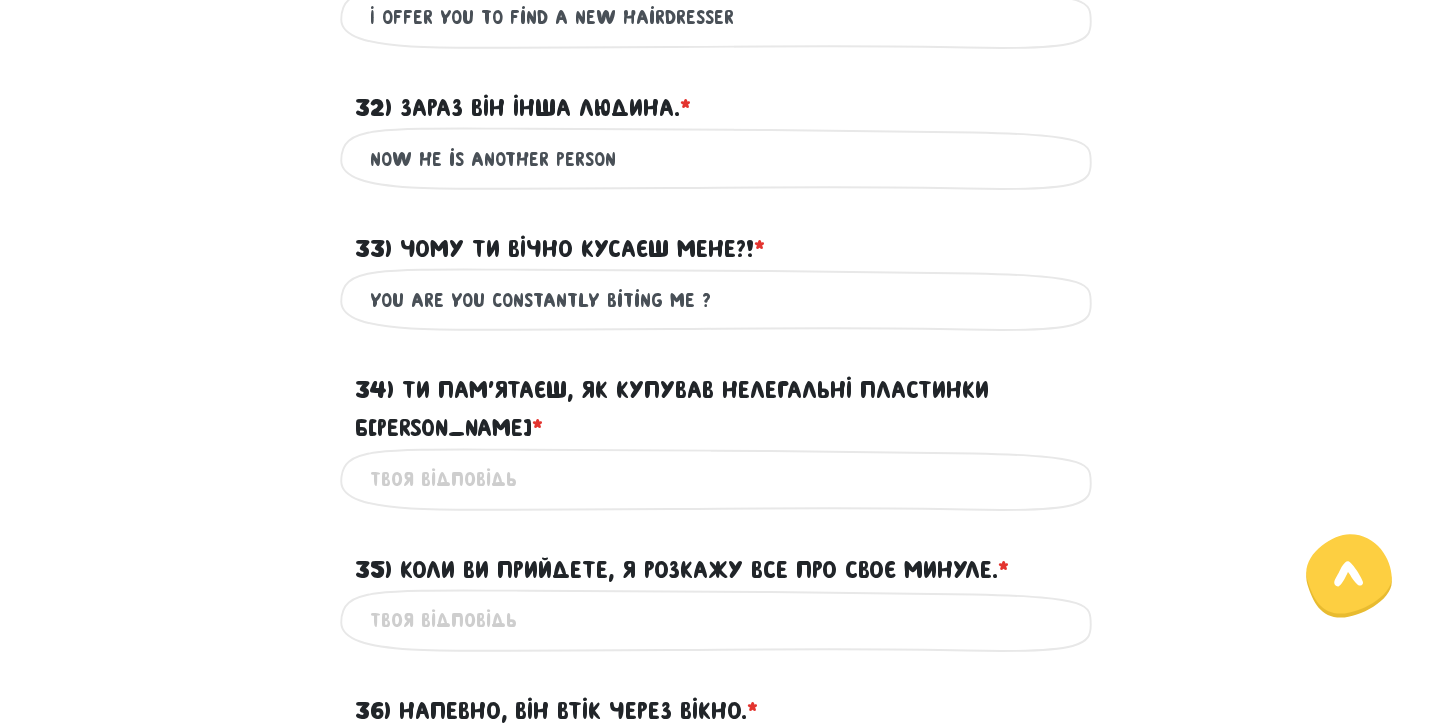 click on "34) Ти пам’ятаєш, як купував нелегальні пластинки Б[PERSON_NAME]*
?" at bounding box center [720, 409] 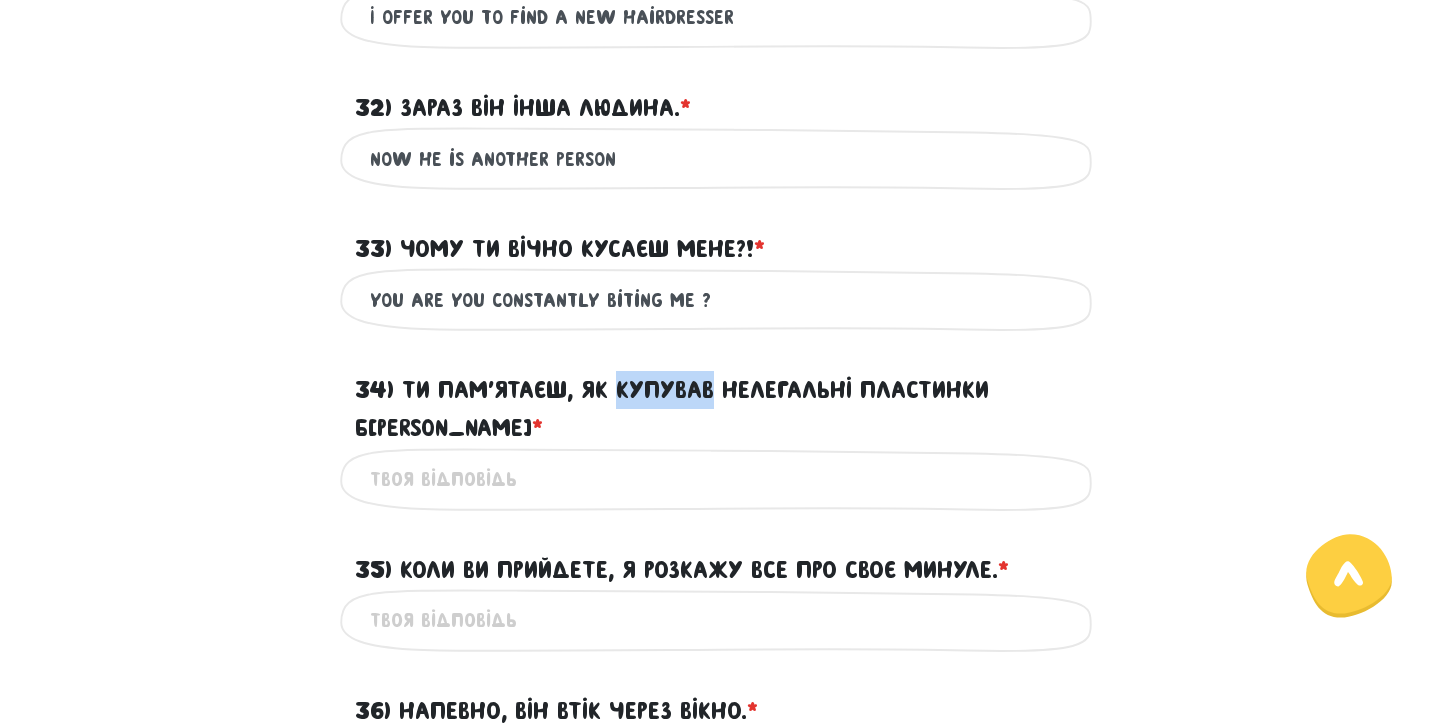 click on "34) Ти пам’ятаєш, як купував нелегальні пластинки Б[PERSON_NAME]*
?" at bounding box center [720, 409] 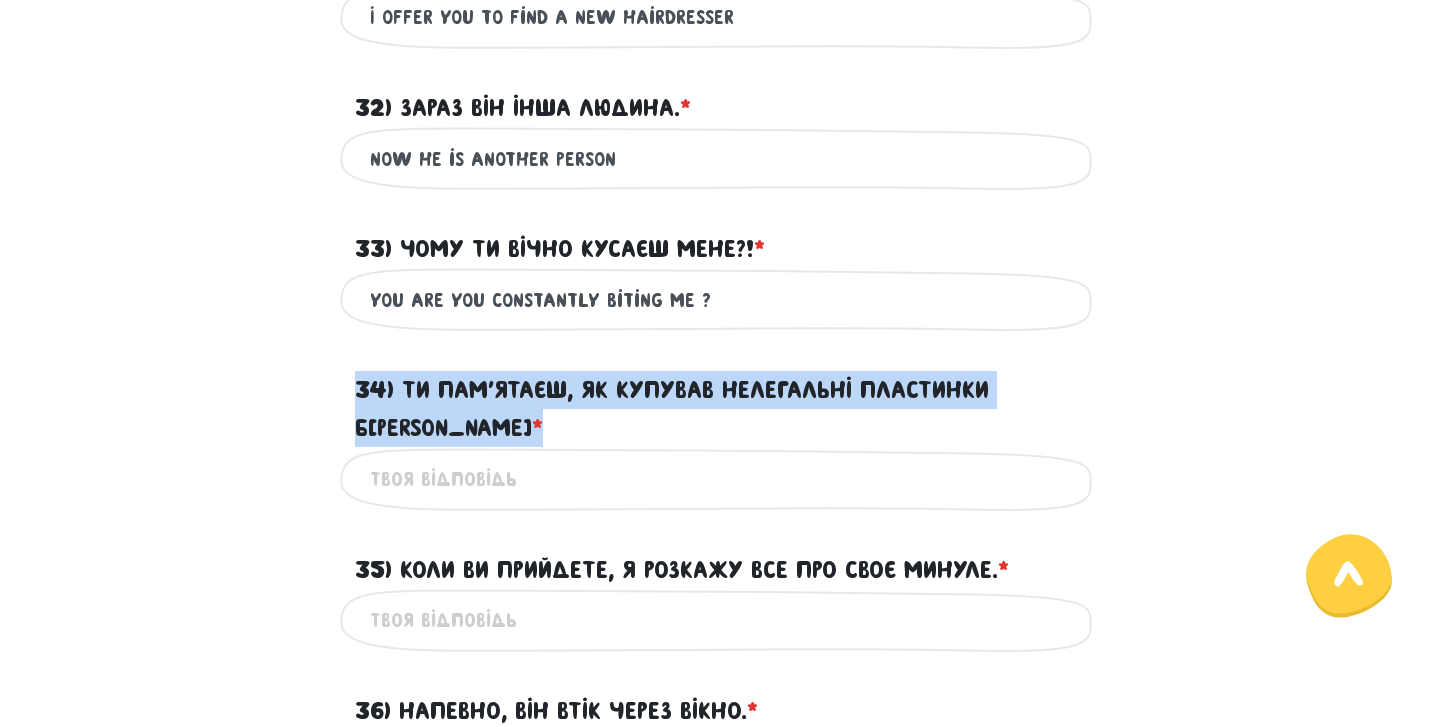 click on "34) Ти пам’ятаєш, як купував нелегальні пластинки Б[PERSON_NAME]*
?" at bounding box center [720, 409] 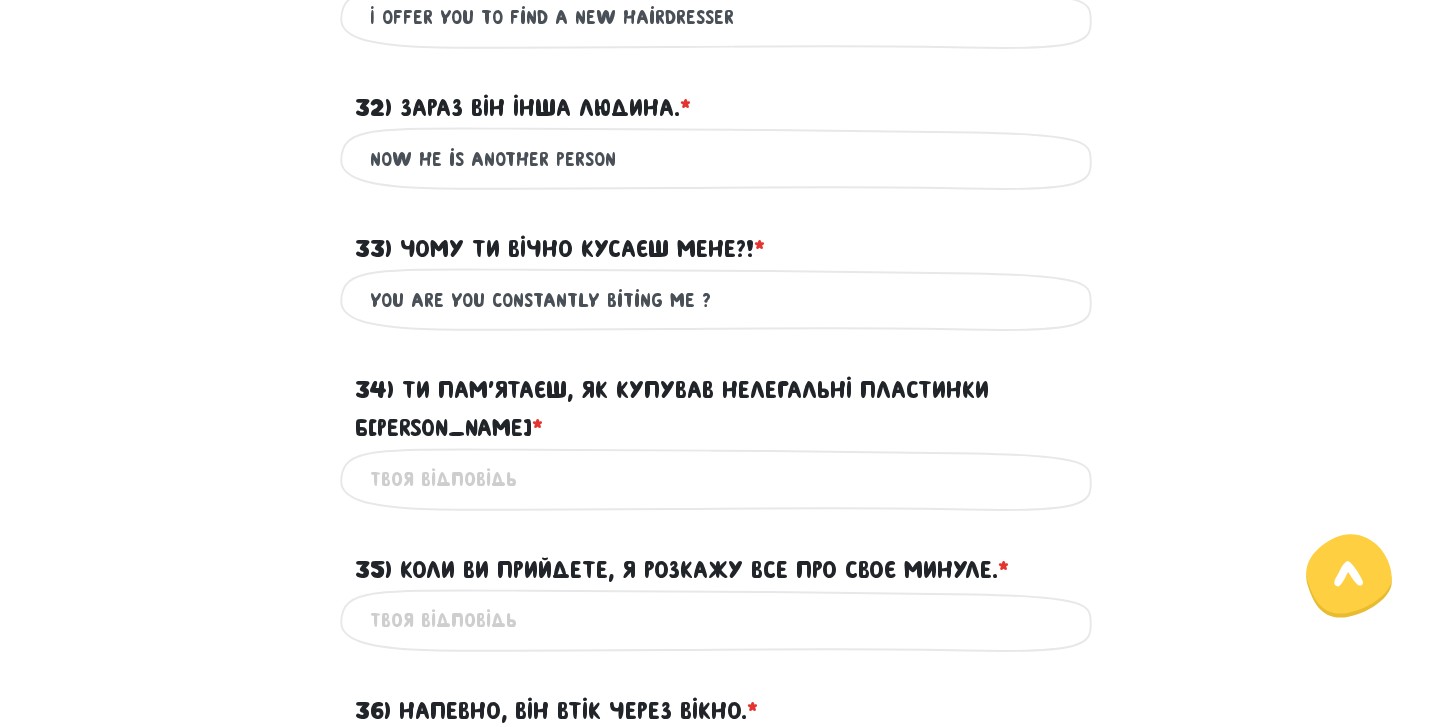 click on "34) Ти пам’ятаєш, як купував нелегальні пластинки Б[PERSON_NAME]*
?" at bounding box center (720, 479) 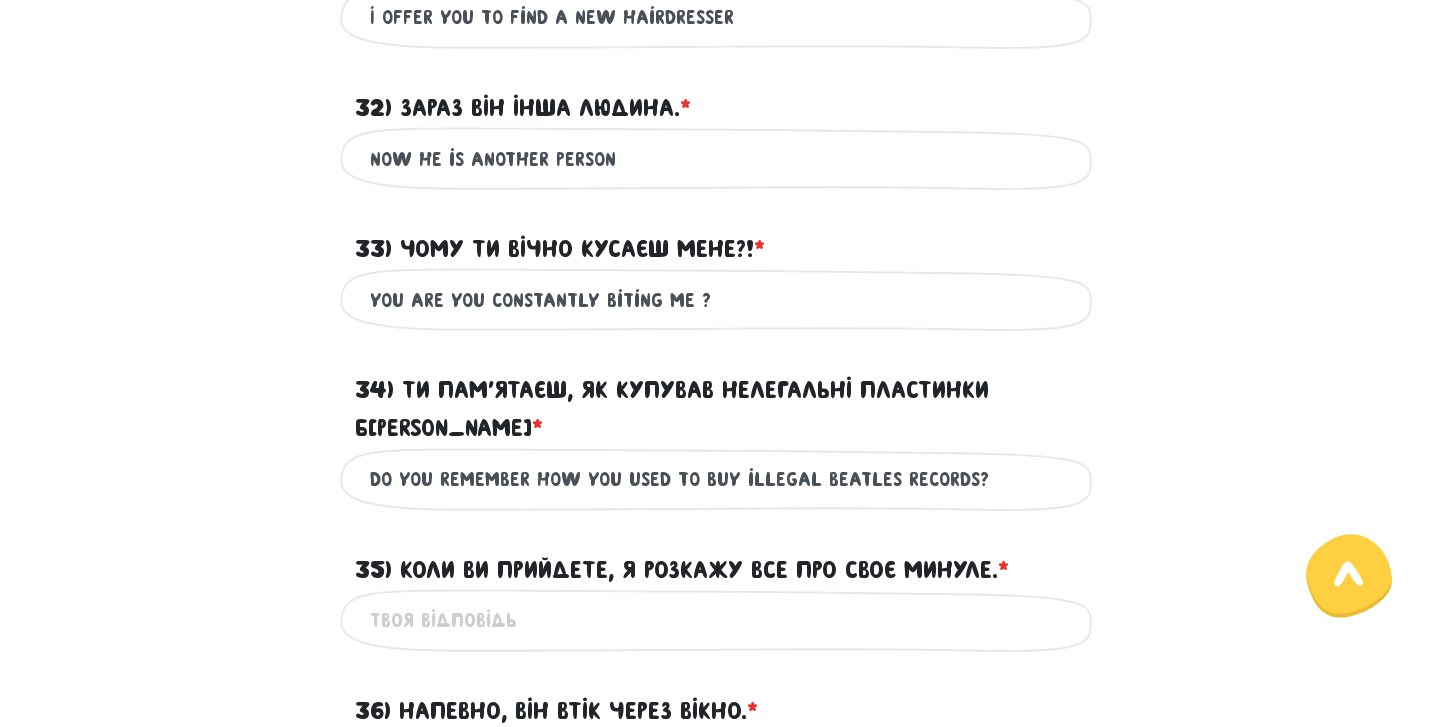 drag, startPoint x: 535, startPoint y: 437, endPoint x: 696, endPoint y: 440, distance: 161.02795 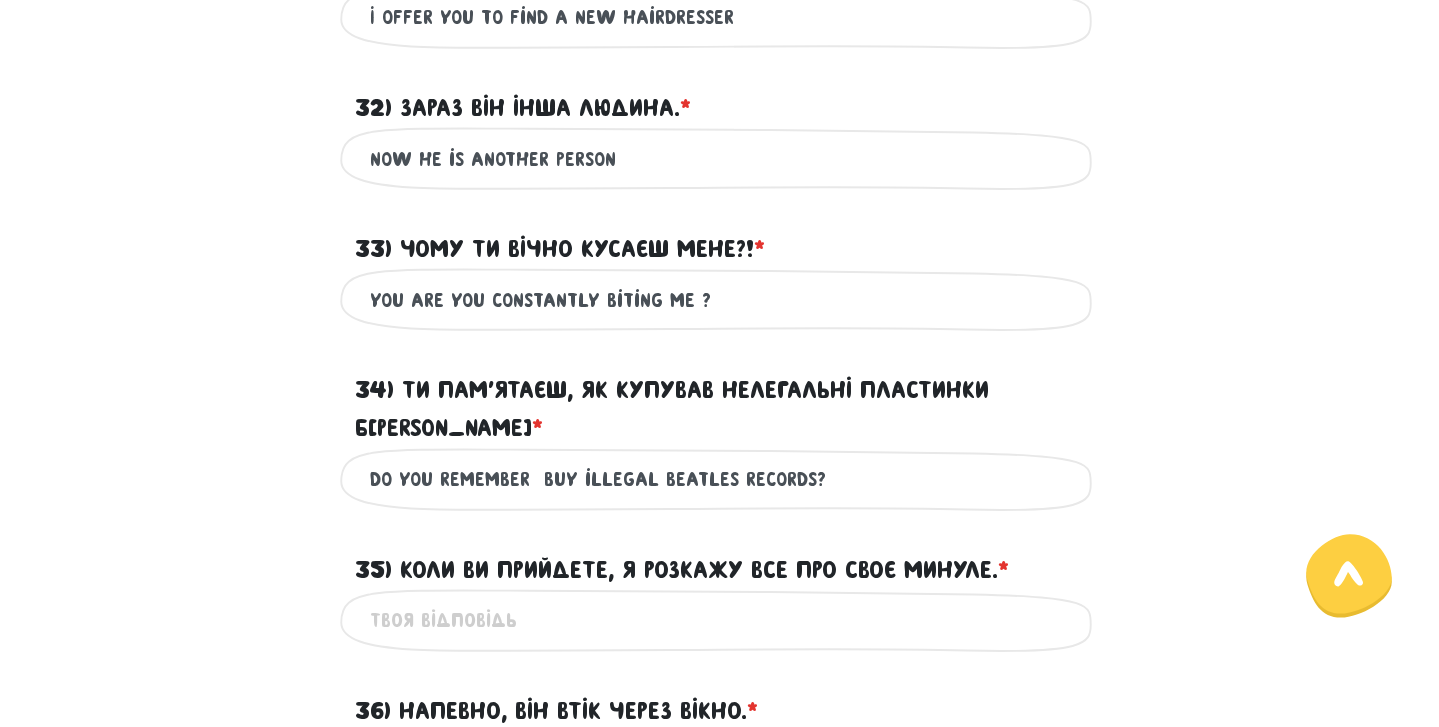 click on "Do you remember  buy illegal Beatles records?" at bounding box center [720, 479] 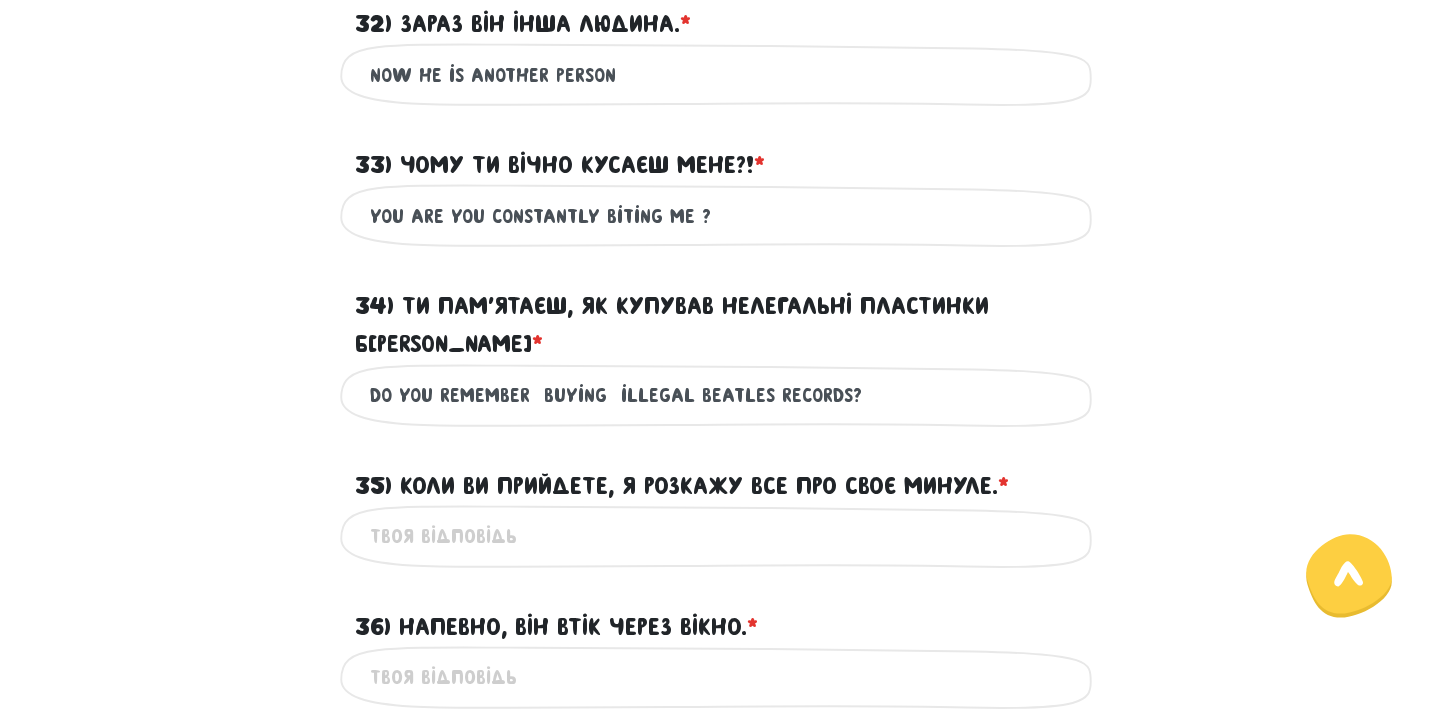 scroll, scrollTop: 1410, scrollLeft: 0, axis: vertical 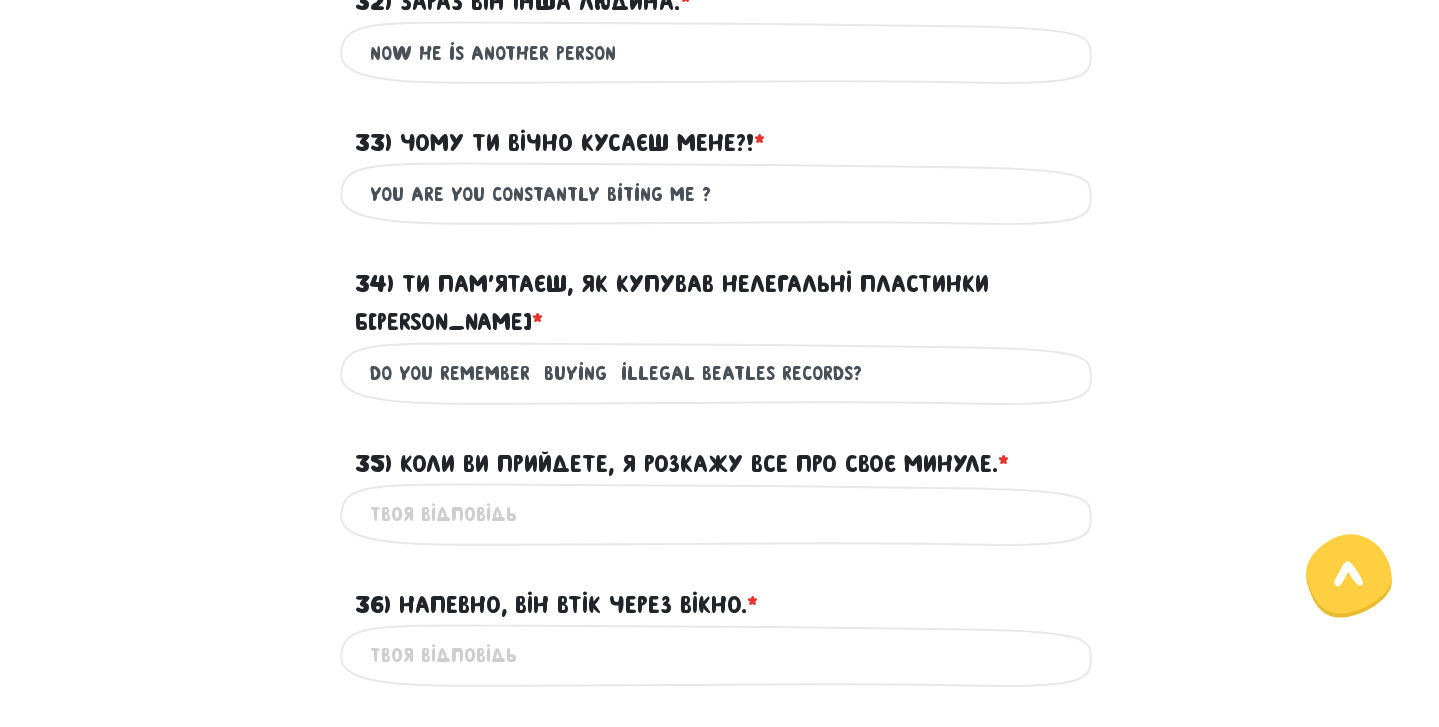 type on "Do you remember  buying  illegal Beatles records?" 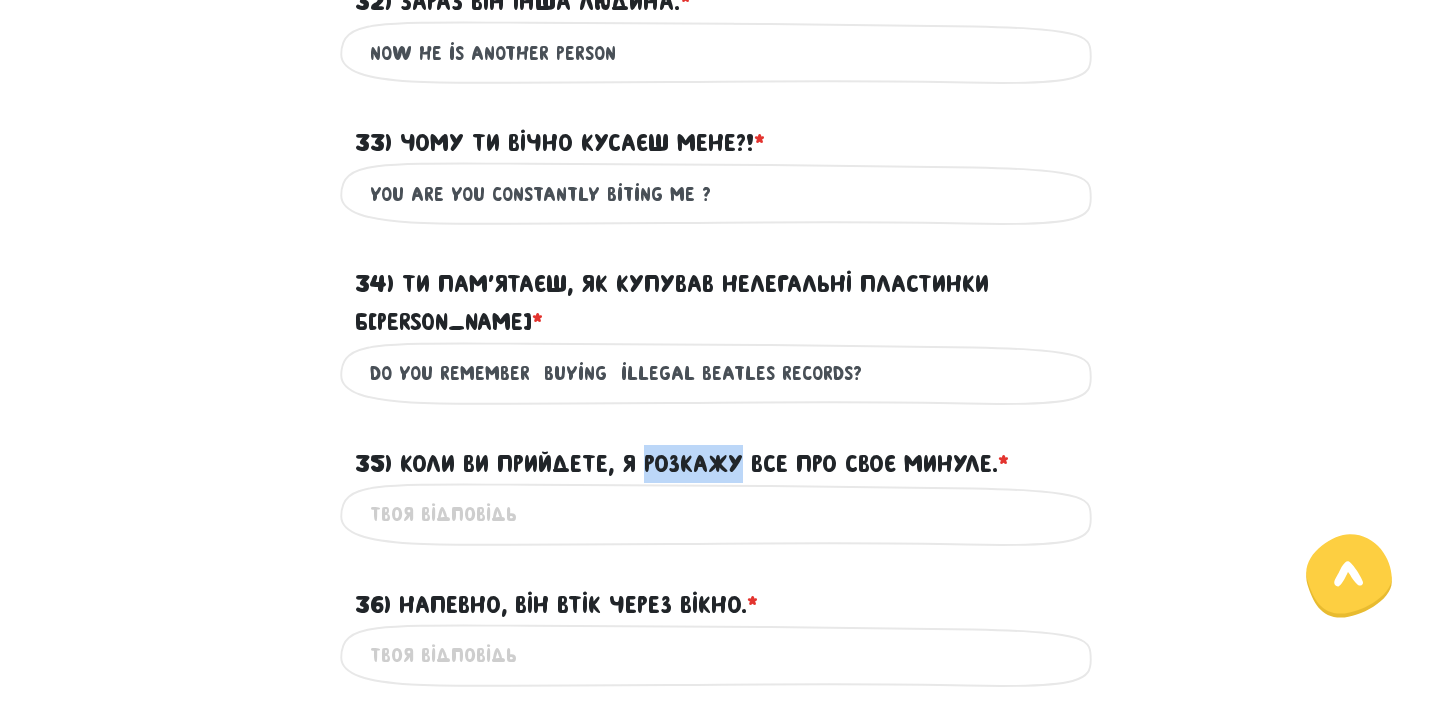 click on "35) Коли ви прийдете, я розкажу все про своє минуле. *
?" at bounding box center (682, 464) 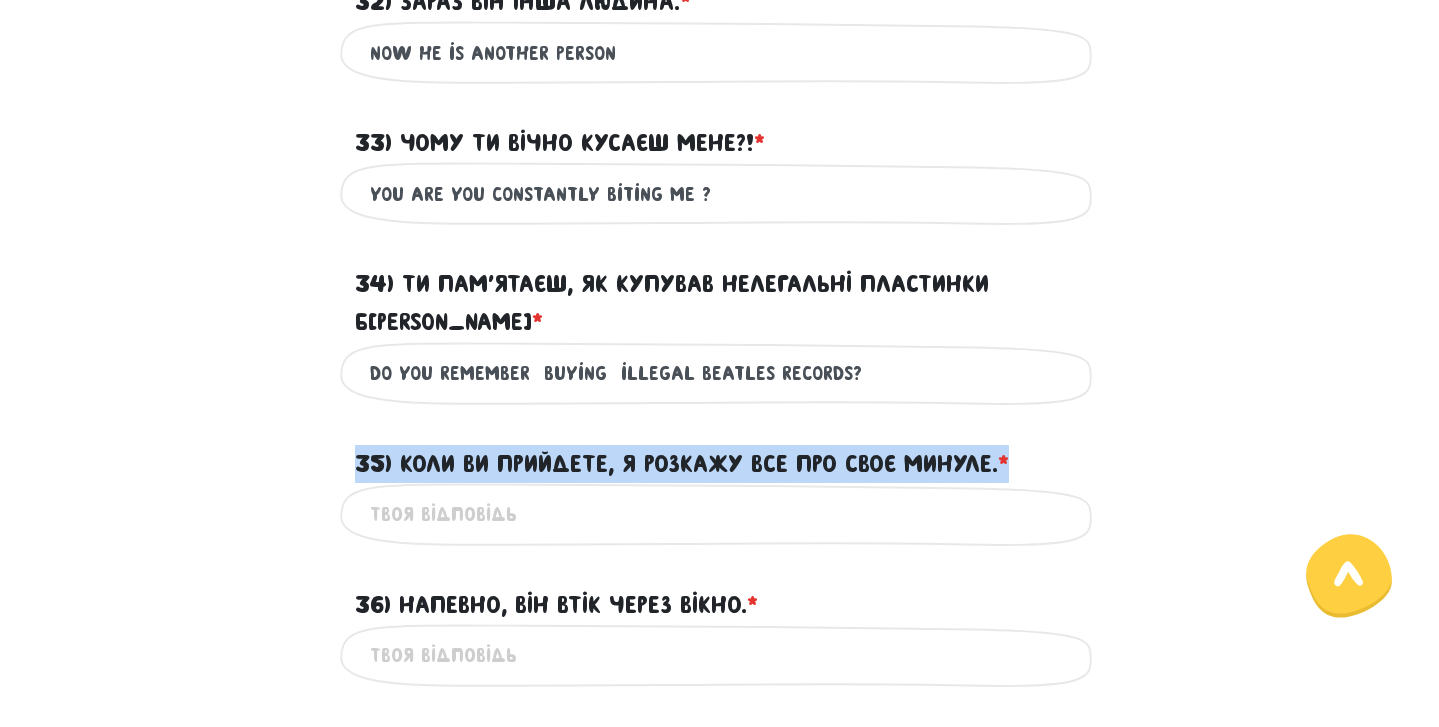 click on "35) Коли ви прийдете, я розкажу все про своє минуле. *
?" at bounding box center [682, 464] 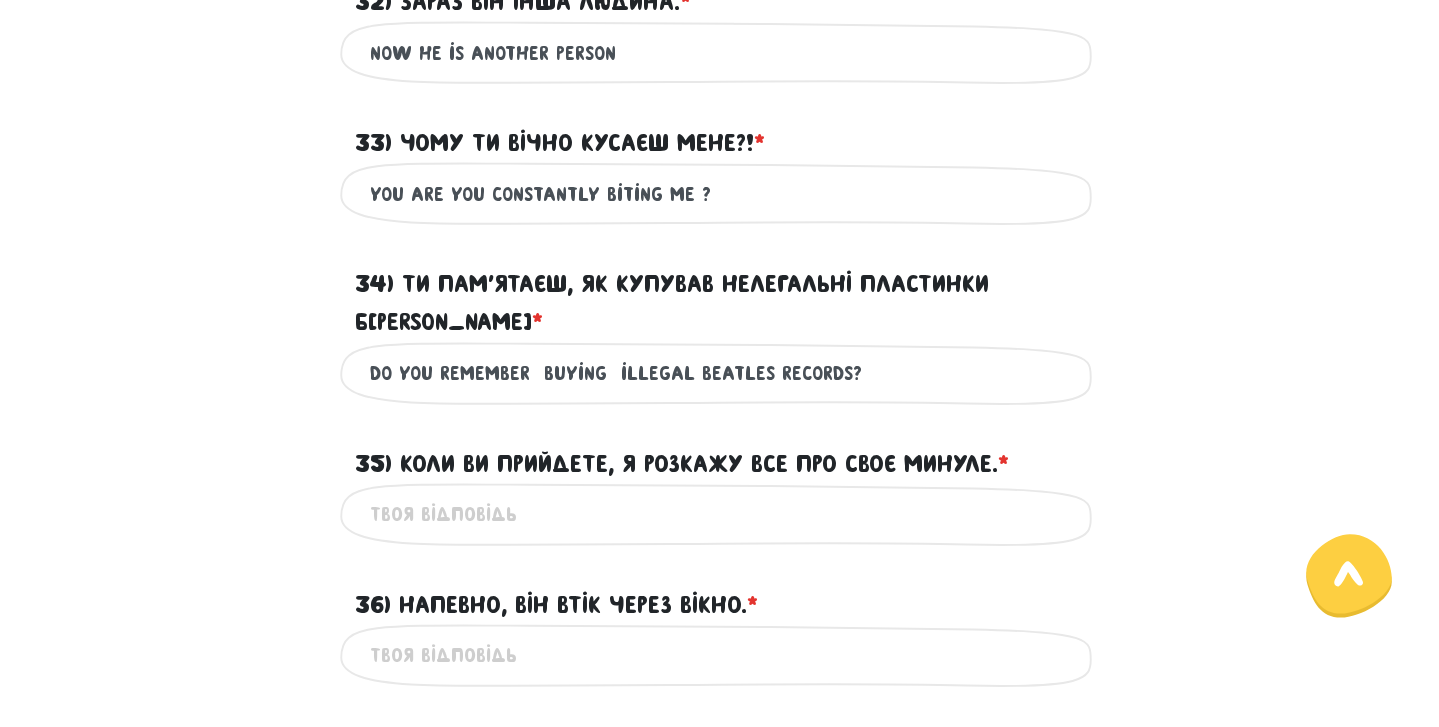 click on "35) Коли ви прийдете, я розкажу все про своє минуле. *
?" at bounding box center [720, 514] 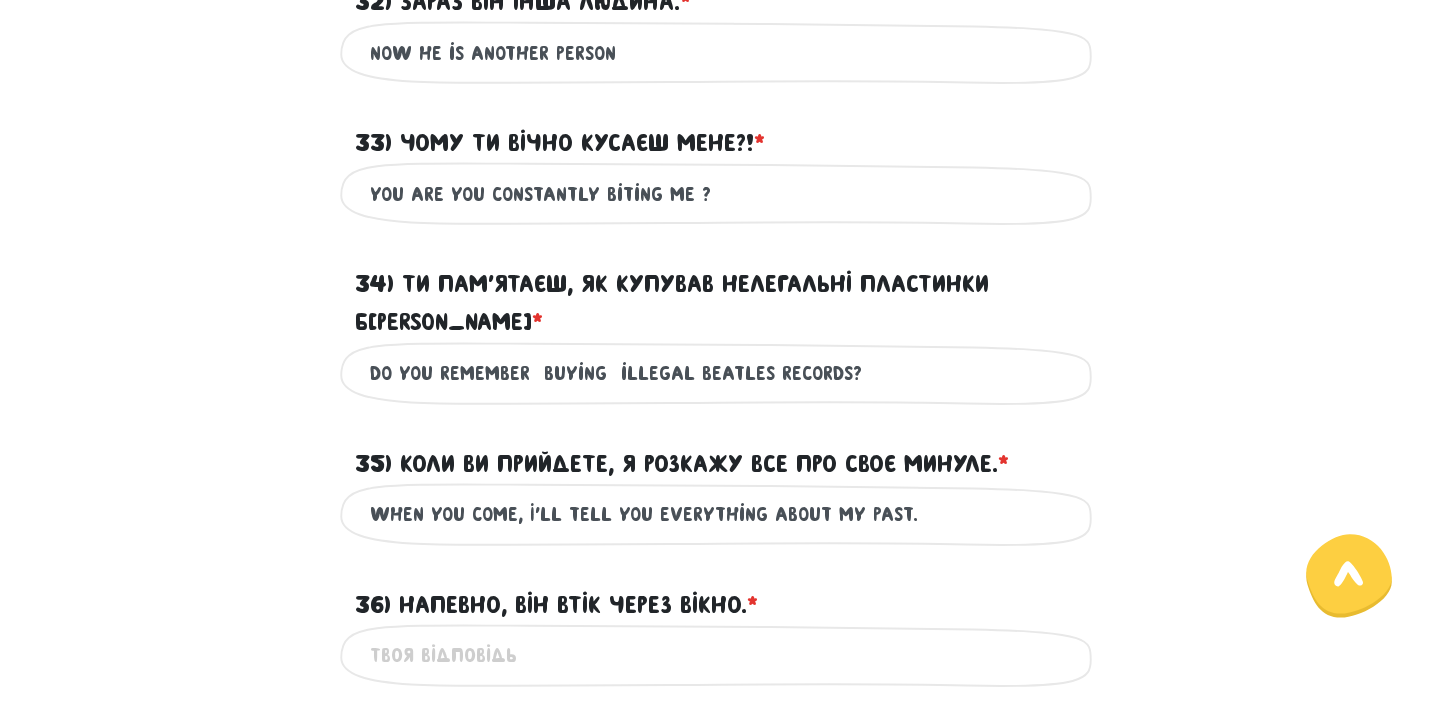 type on "When you come, I’ll tell you everything about my past." 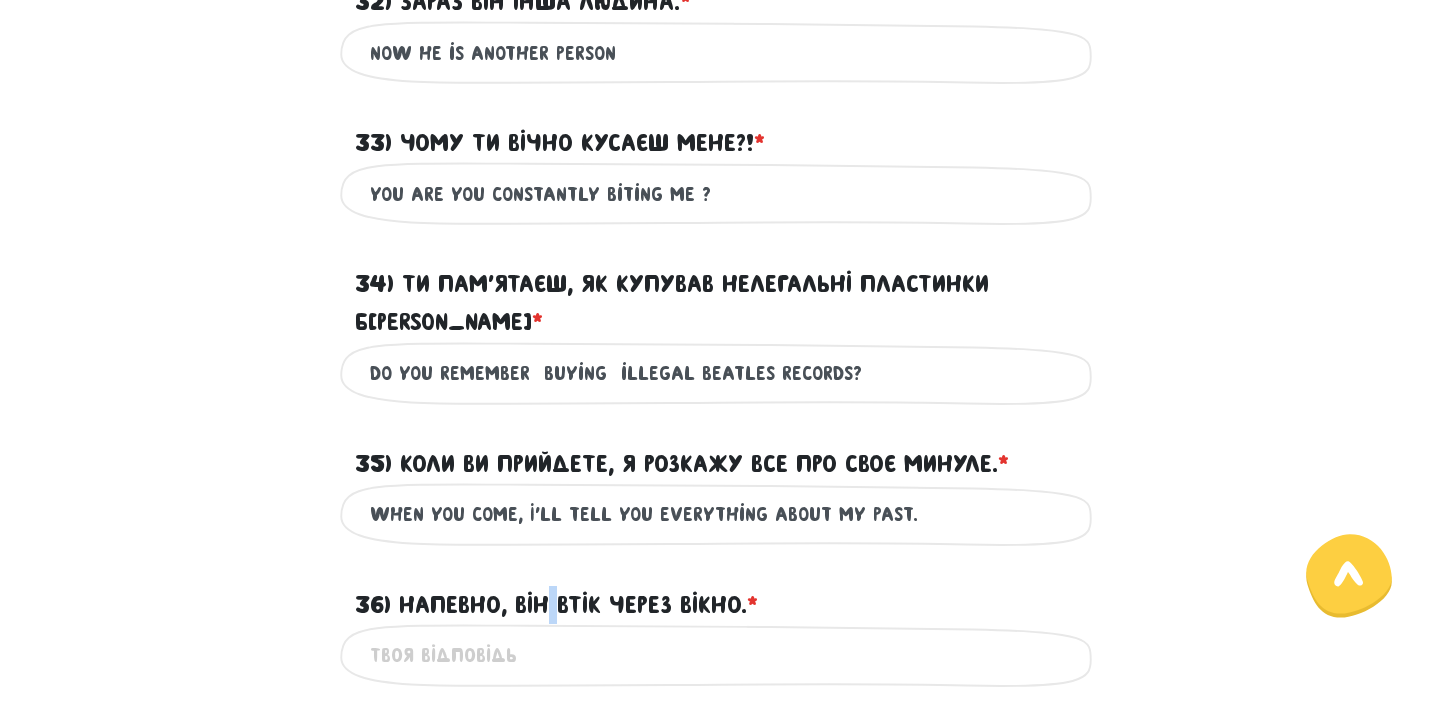 click on "36) Напевно, він втік через вікно. *
?" at bounding box center (556, 605) 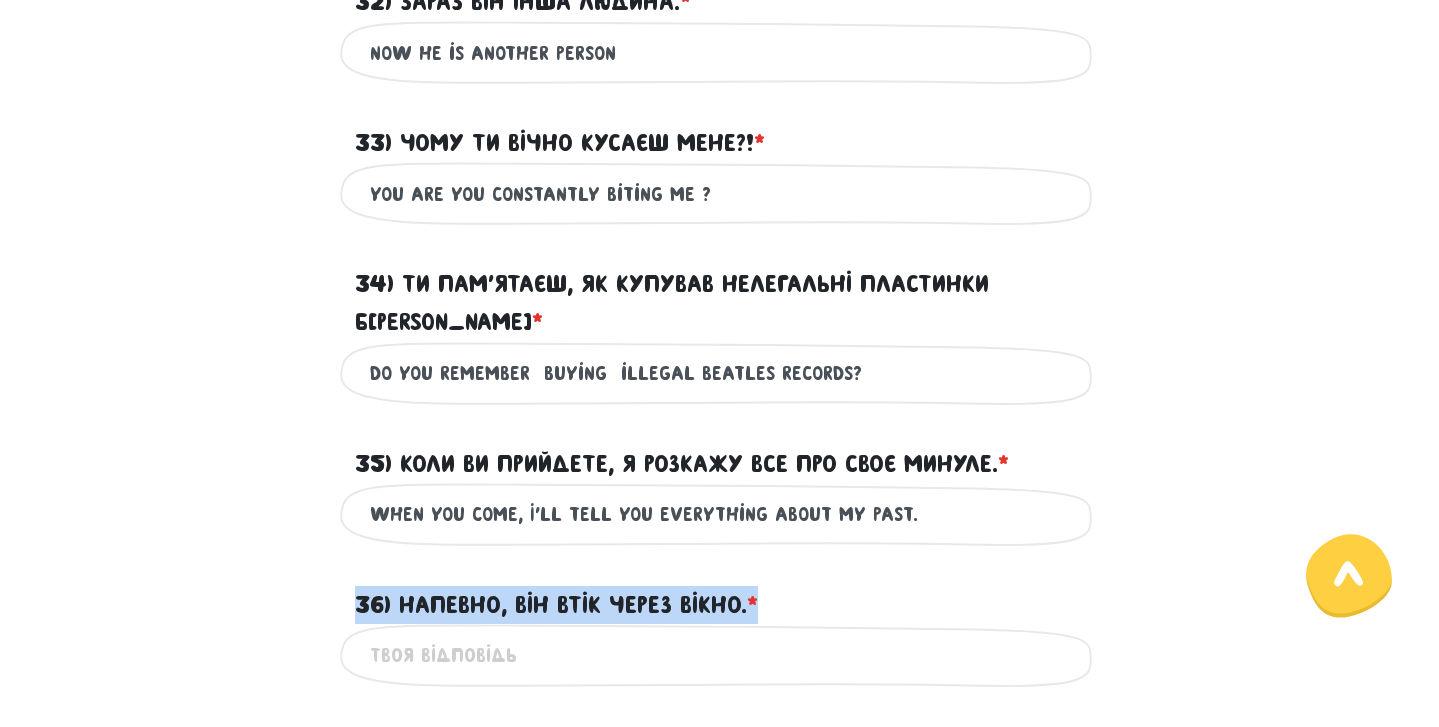 click on "36) Напевно, він втік через вікно. *
?" at bounding box center (556, 605) 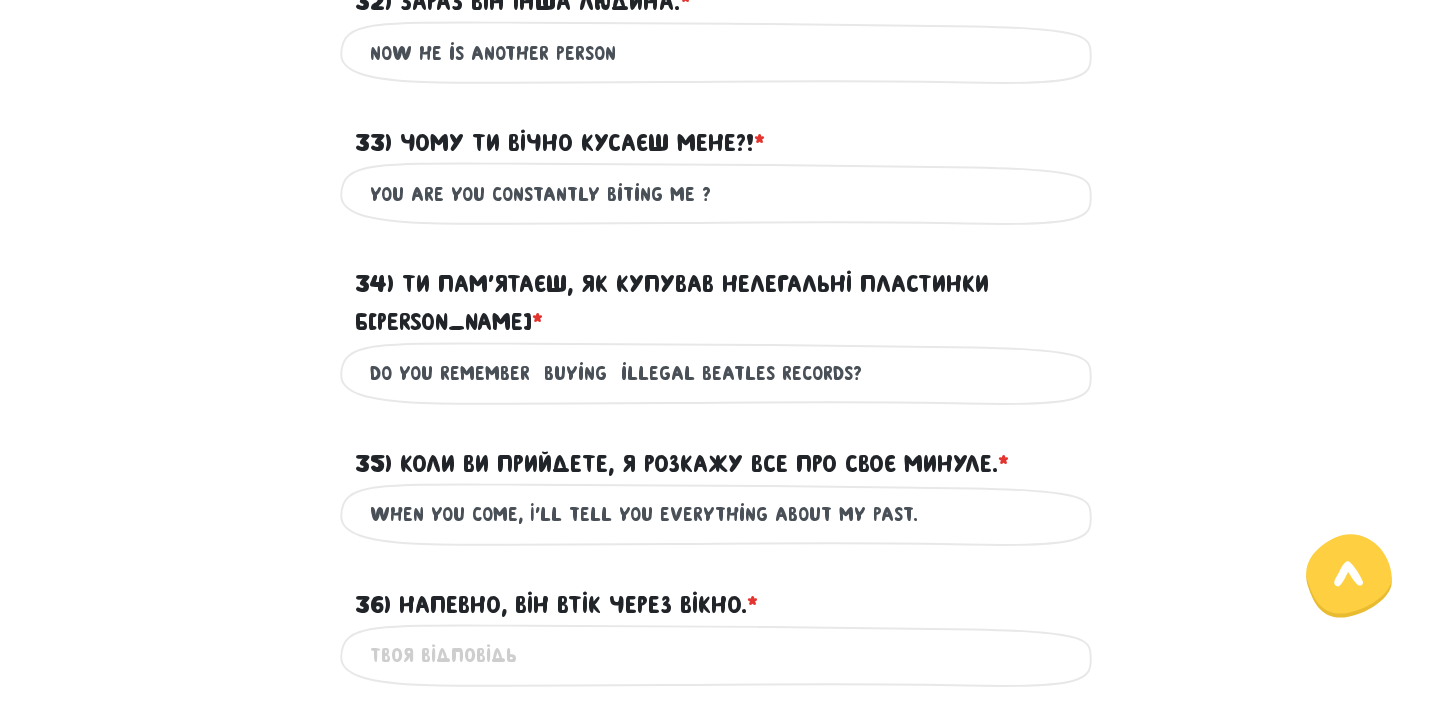 click on "36) Напевно, він втік через вікно. *
?" at bounding box center [720, 655] 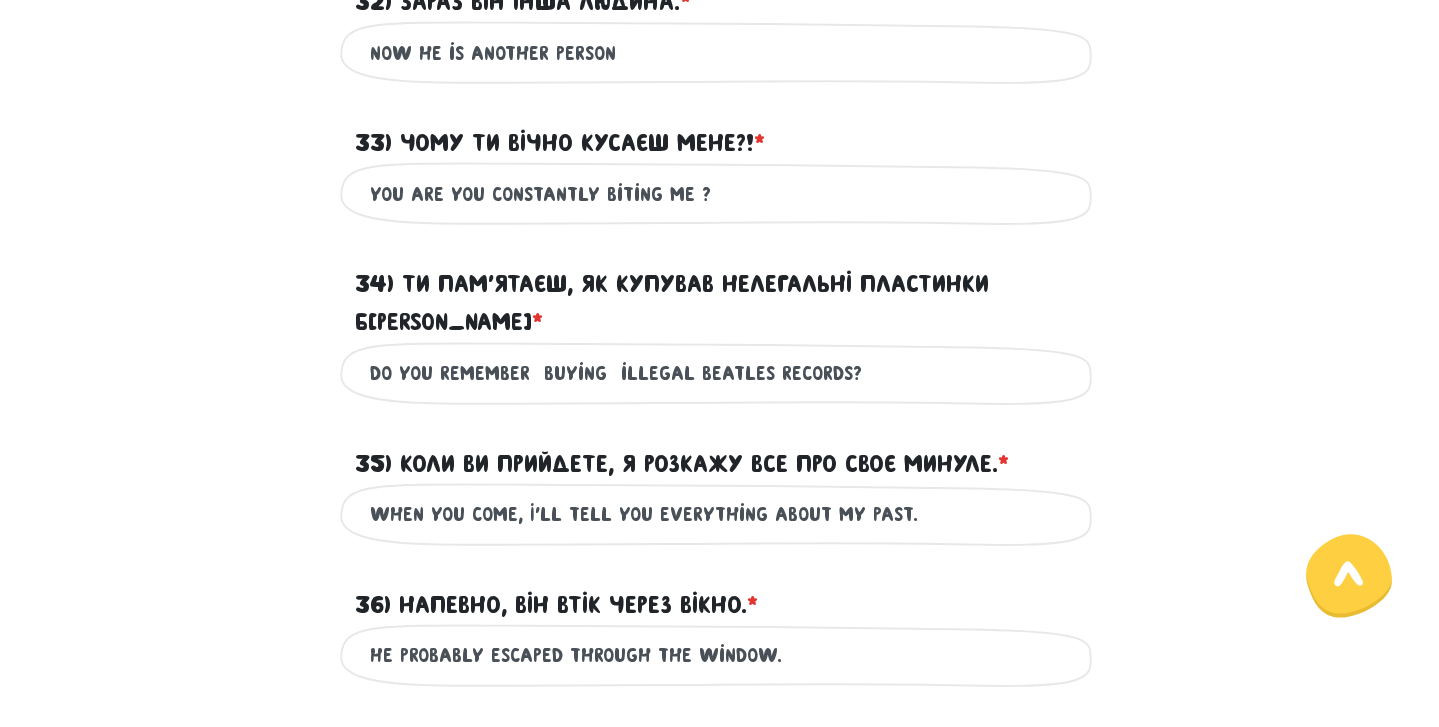click on "He probably escaped through the window." at bounding box center [720, 655] 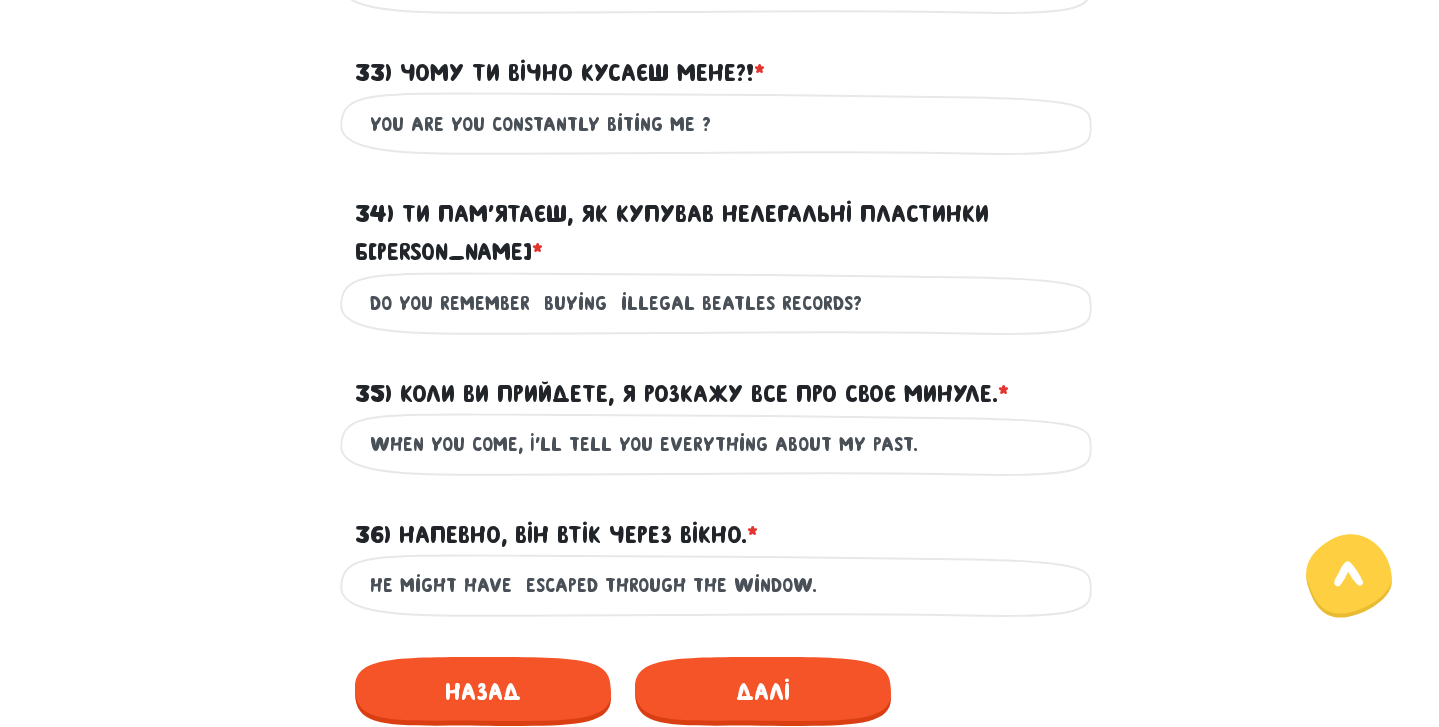 scroll, scrollTop: 1484, scrollLeft: 0, axis: vertical 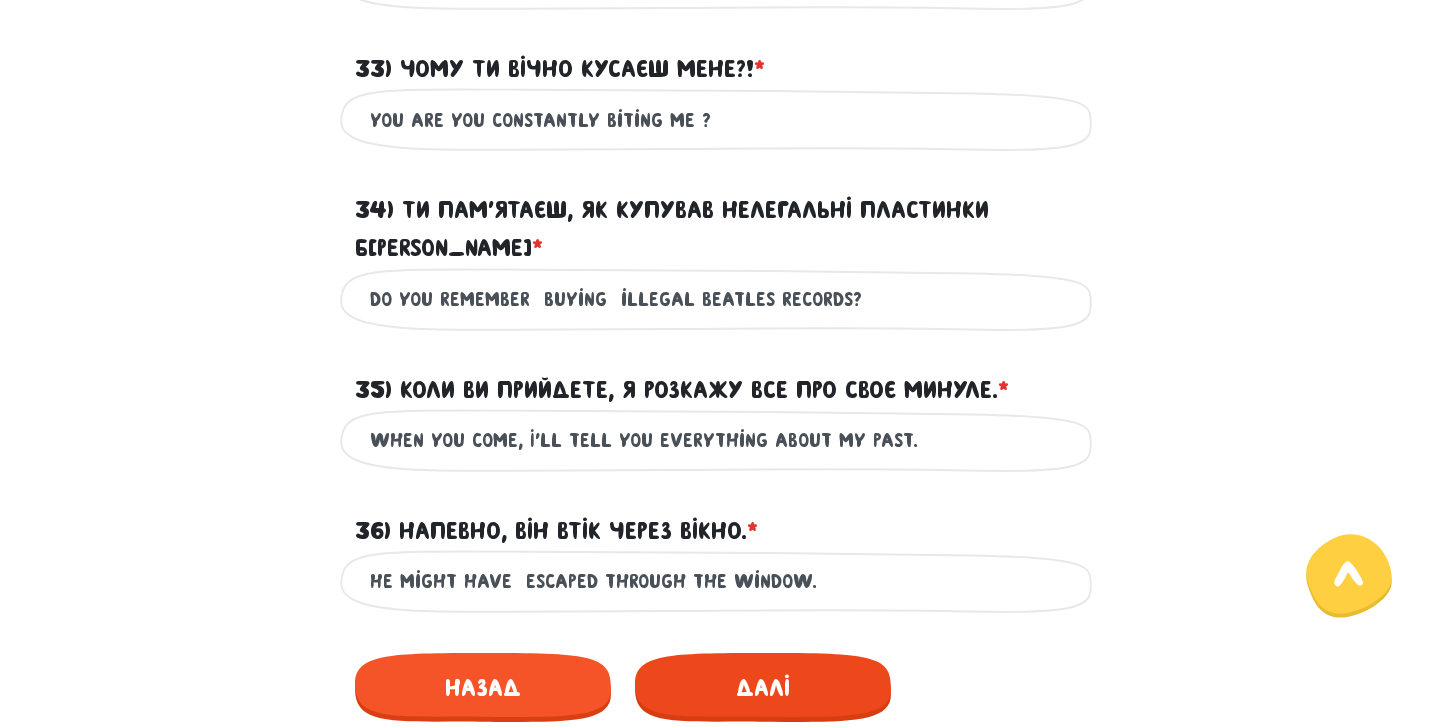 type on "He might have  escaped through the window." 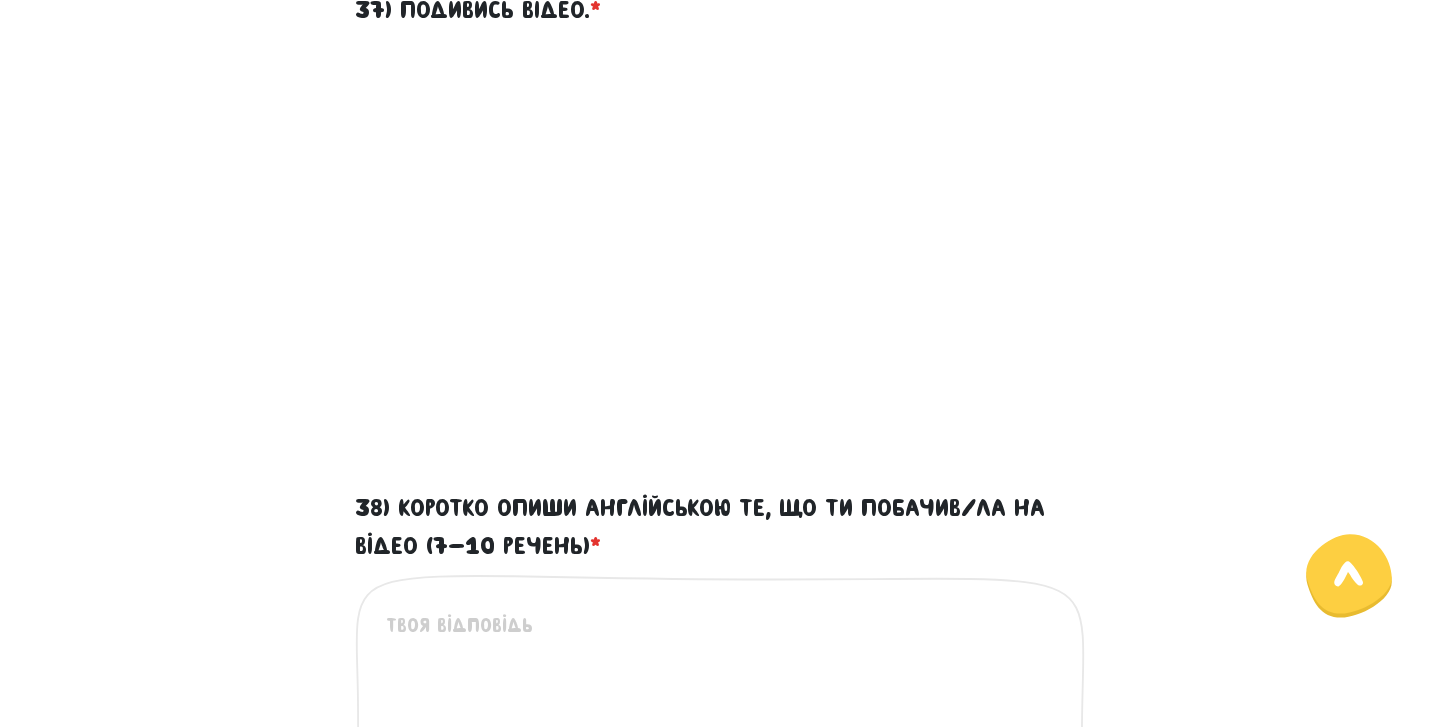 scroll, scrollTop: 720, scrollLeft: 0, axis: vertical 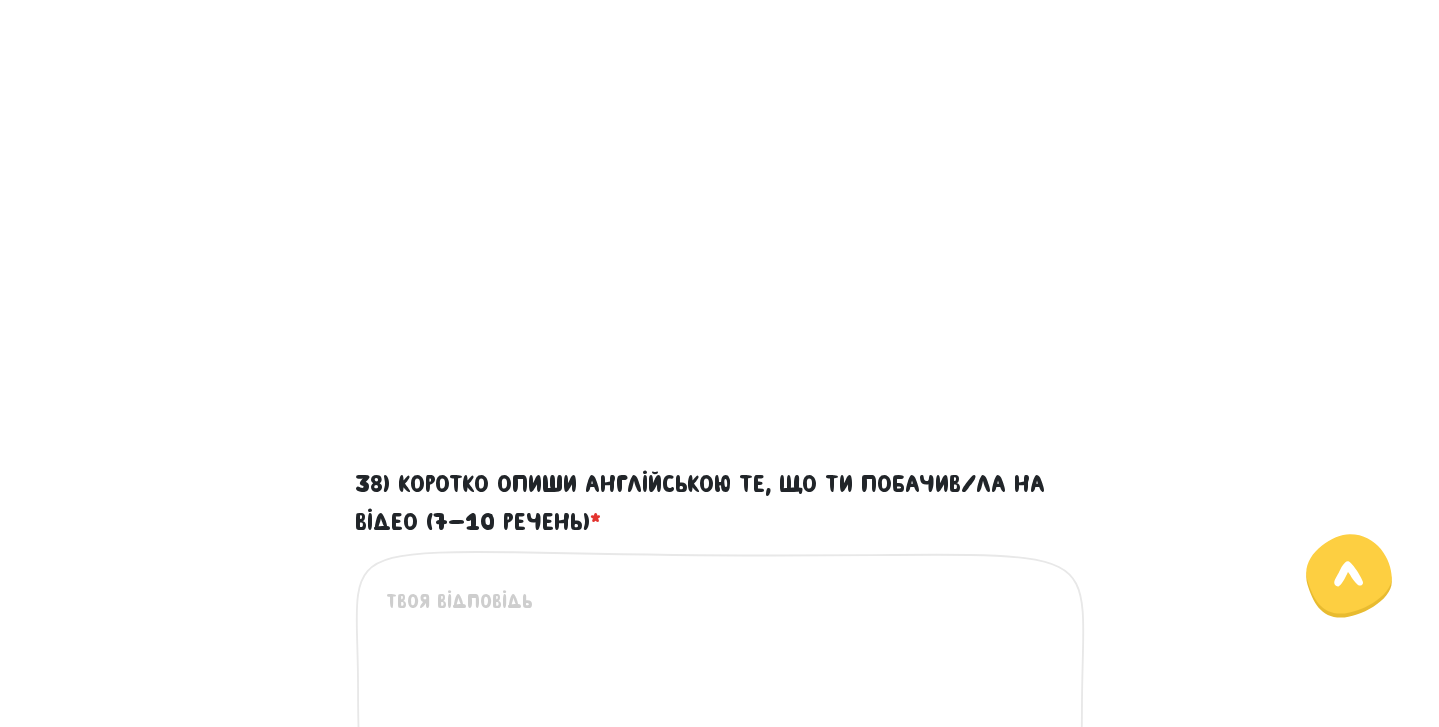click on "38) Коротко опиши англійською те, що ти побачив/ла на відео (7-10 речень)
*" at bounding box center [721, 709] 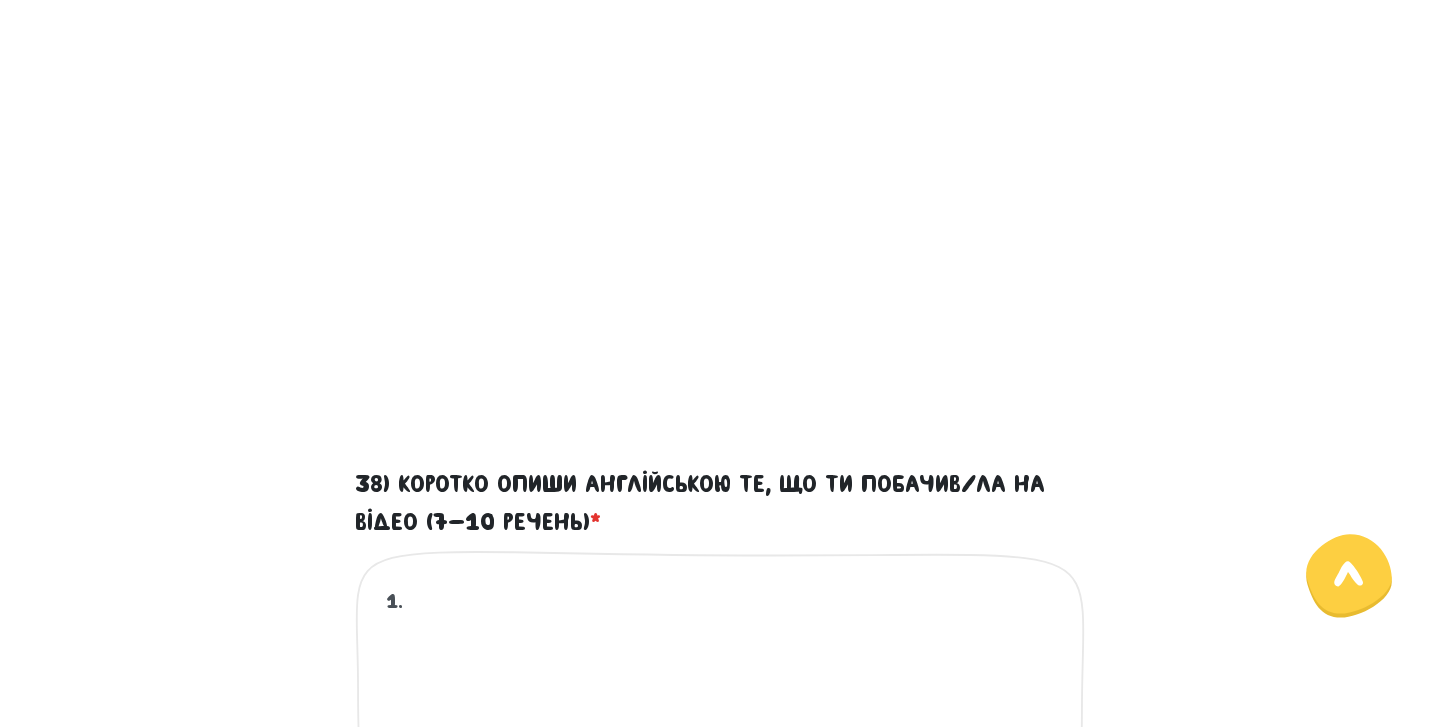 type on "1" 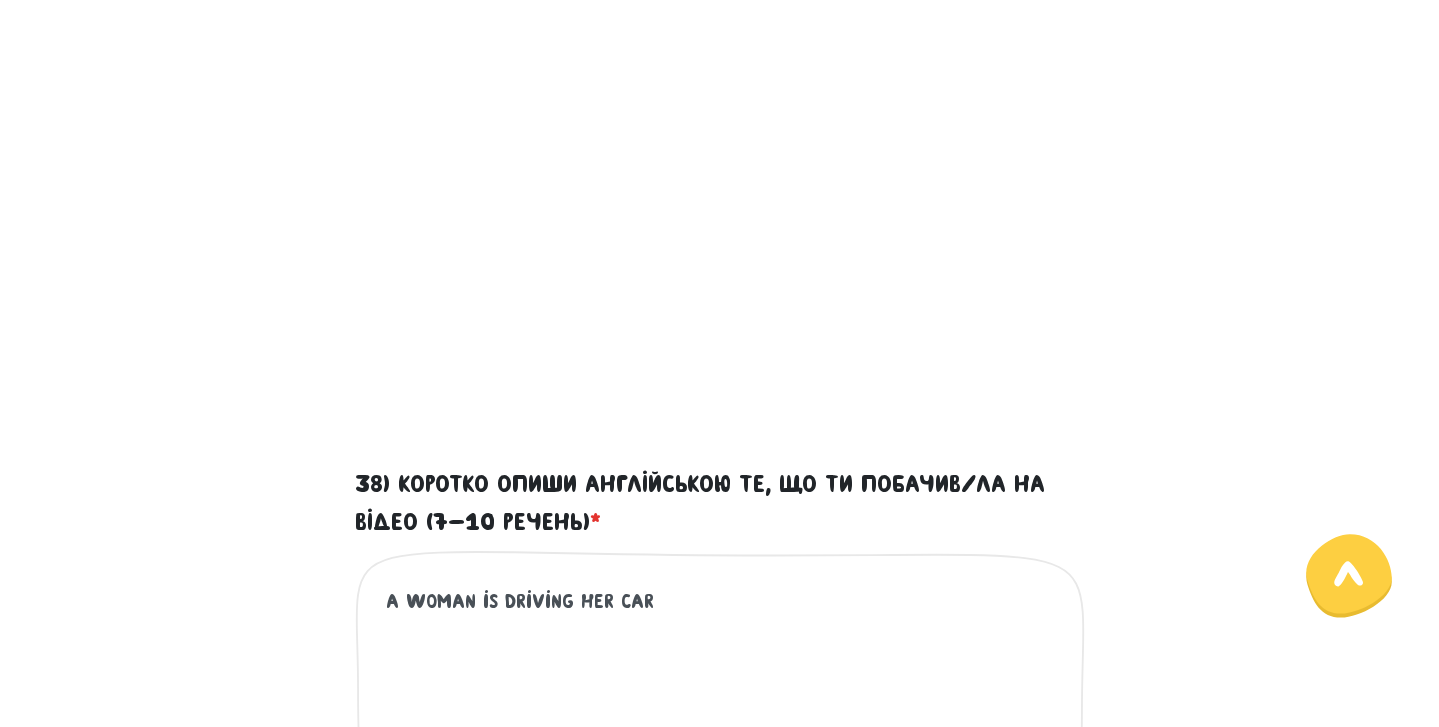 click on "A woman is driving her car" at bounding box center [721, 709] 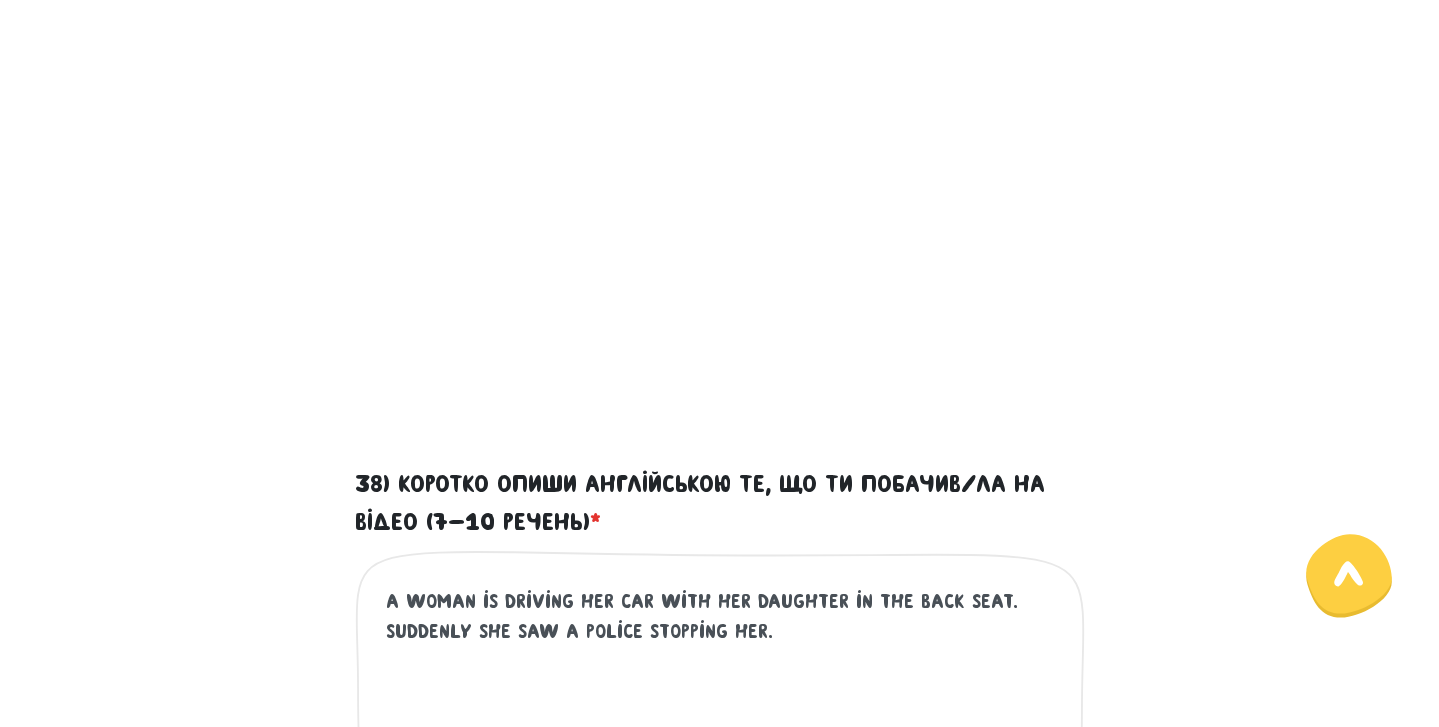 click on "A woman is driving her car with her daughter in the back seat. Suddenly she saw a police stopping her." at bounding box center [721, 709] 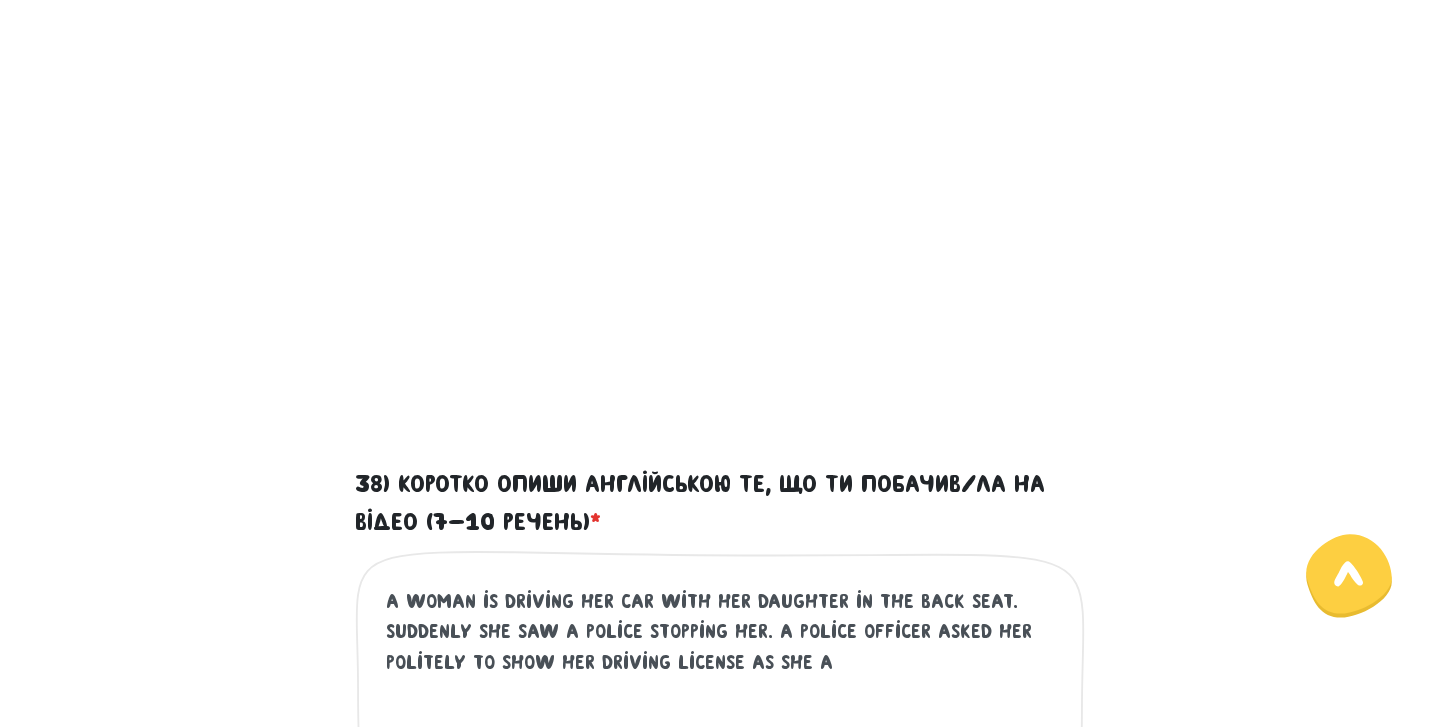 scroll, scrollTop: 777, scrollLeft: 0, axis: vertical 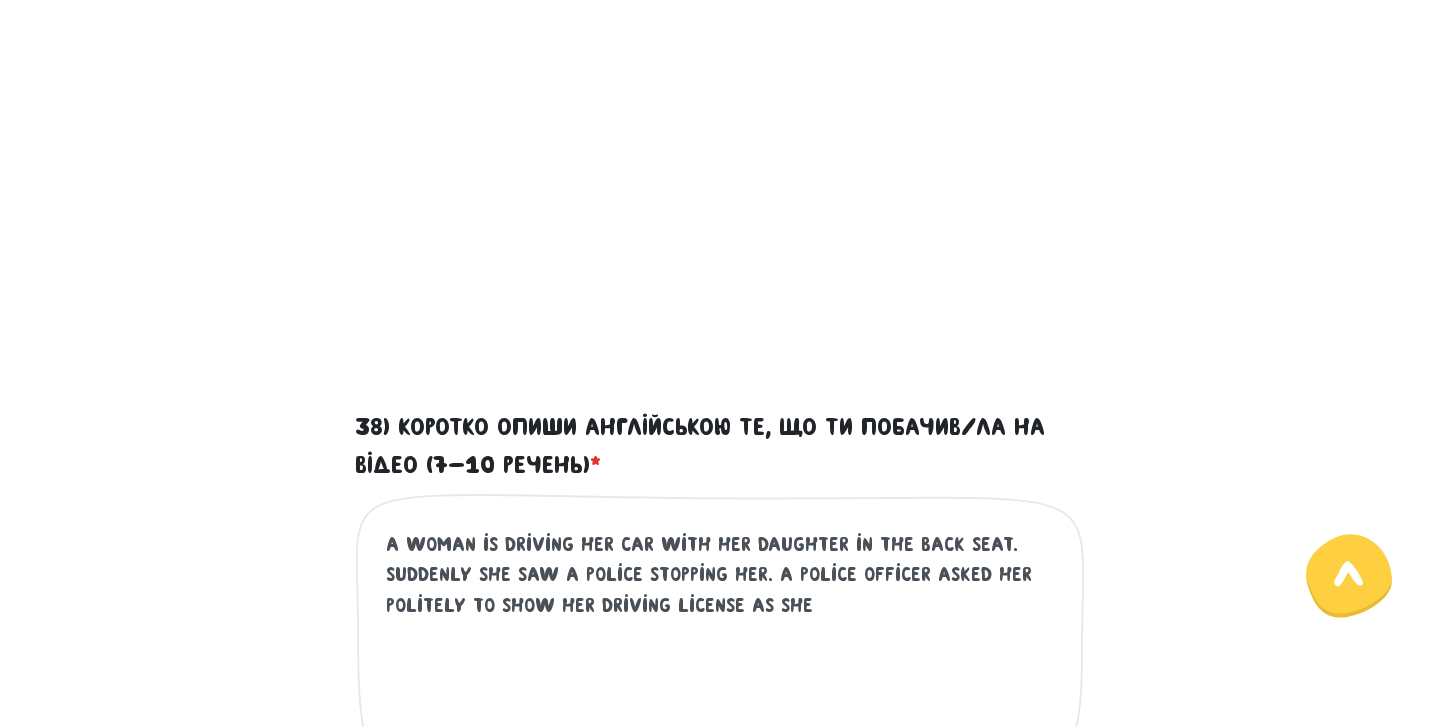 paste on "exceed" 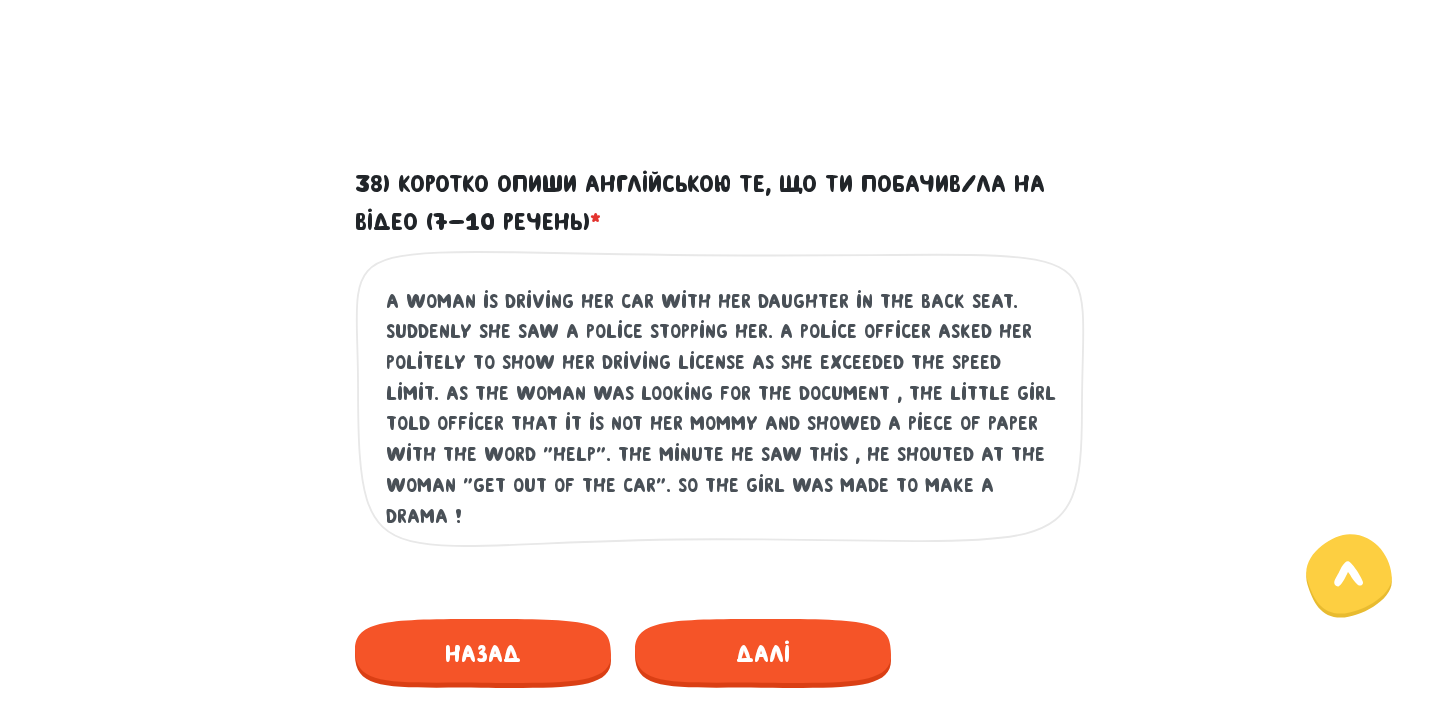 scroll, scrollTop: 1134, scrollLeft: 0, axis: vertical 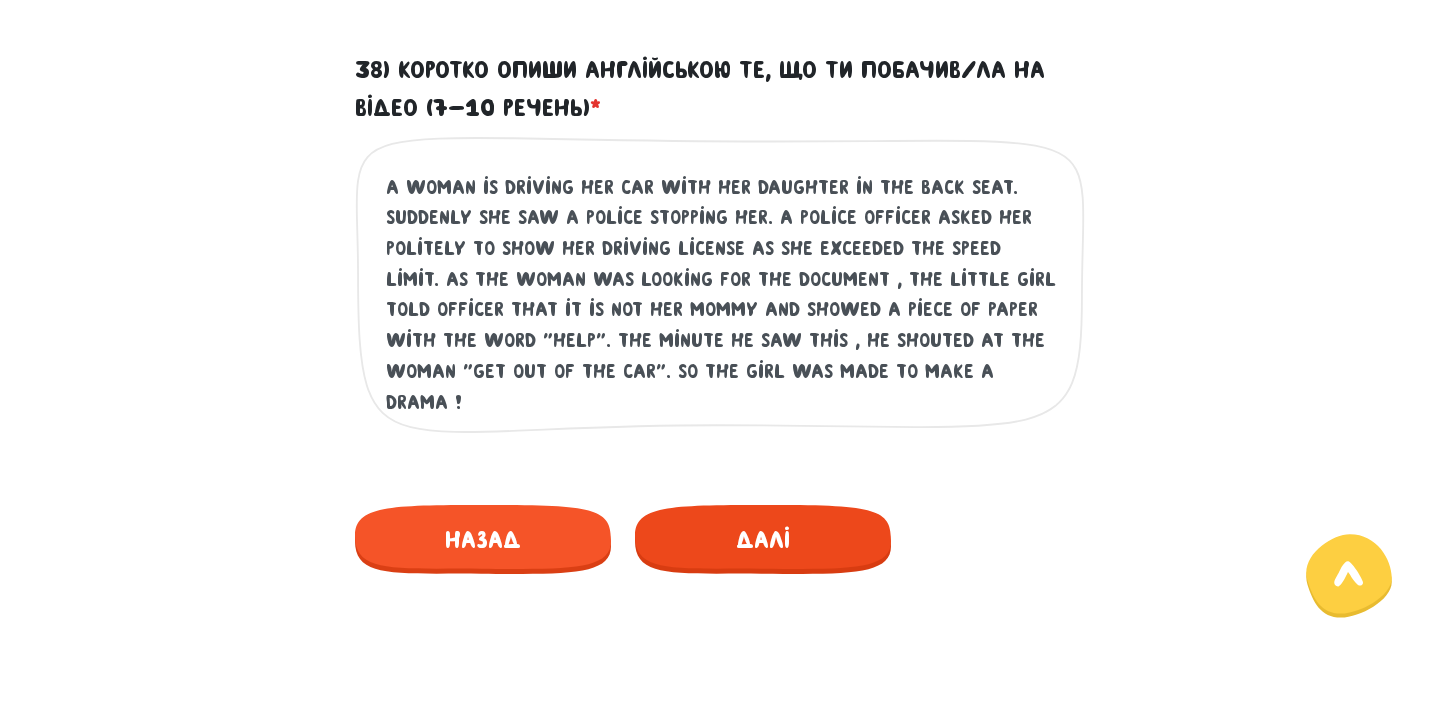 type on "A woman is driving her car with her daughter in the back seat. Suddenly she saw a police stopping her. A police officer asked her politely to show her driving license as she exceeded the speed limit. As the woman was looking for the document , the little girl told officer that it is not her mommy and showed a piece of paper with the word "help". The minute he saw this , he shouted at the woman "Get out of the car". So the girl was made to make a drama !" 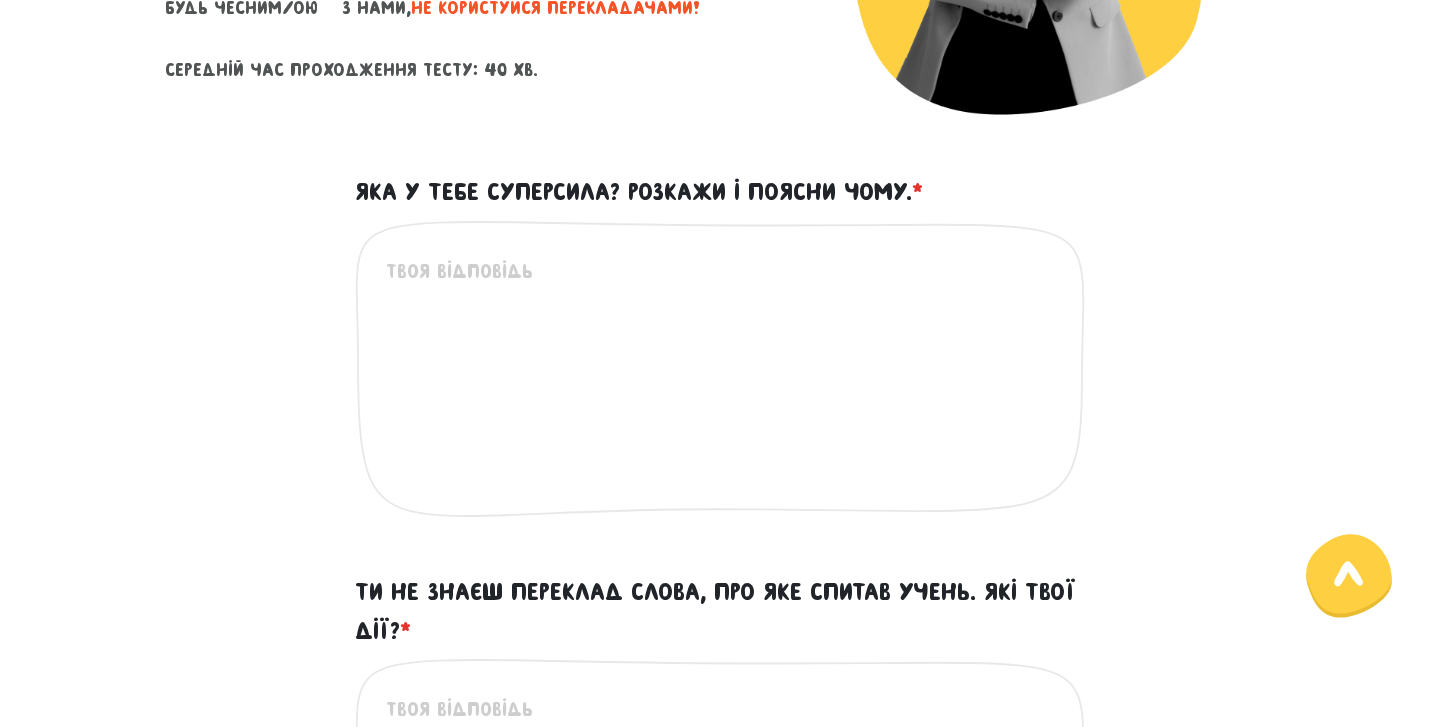 scroll, scrollTop: 499, scrollLeft: 0, axis: vertical 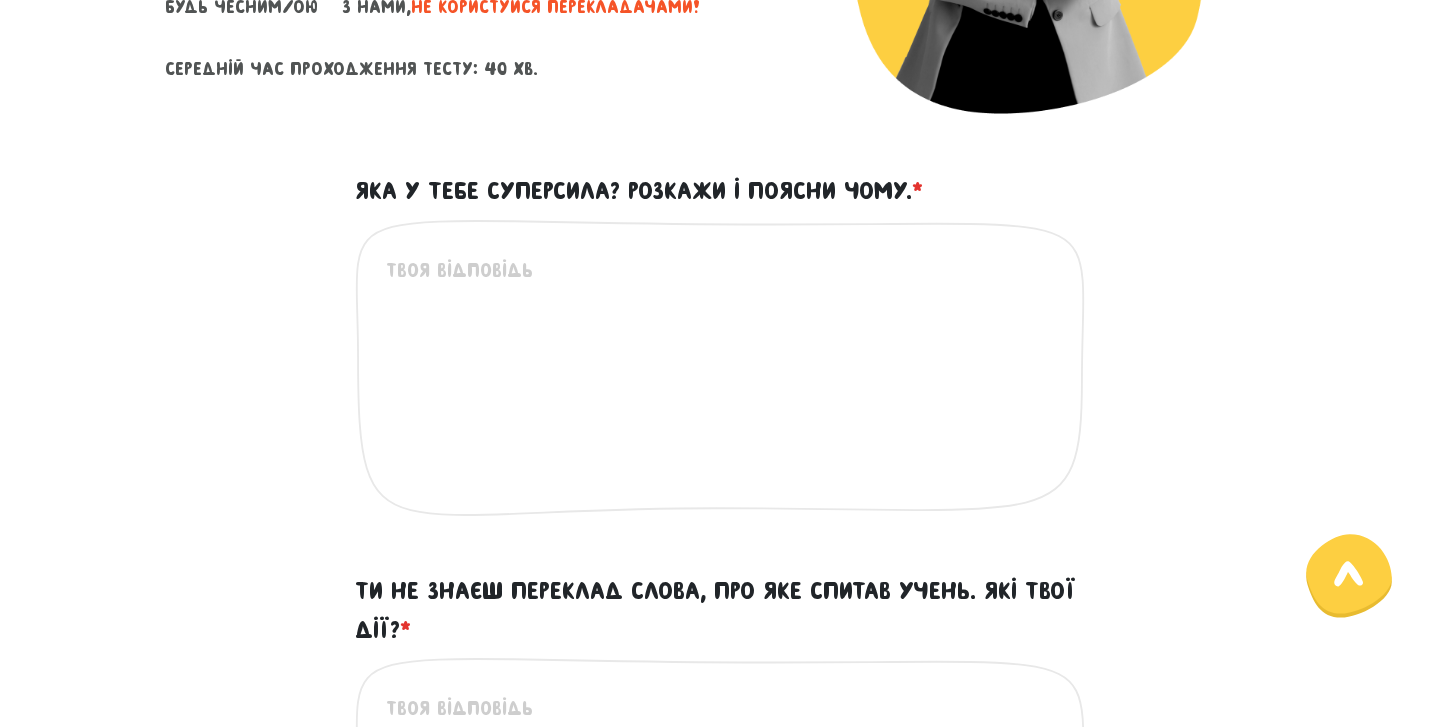 click on "Яка у тебе суперсила? Розкажи і поясни чому.
*" at bounding box center (721, 378) 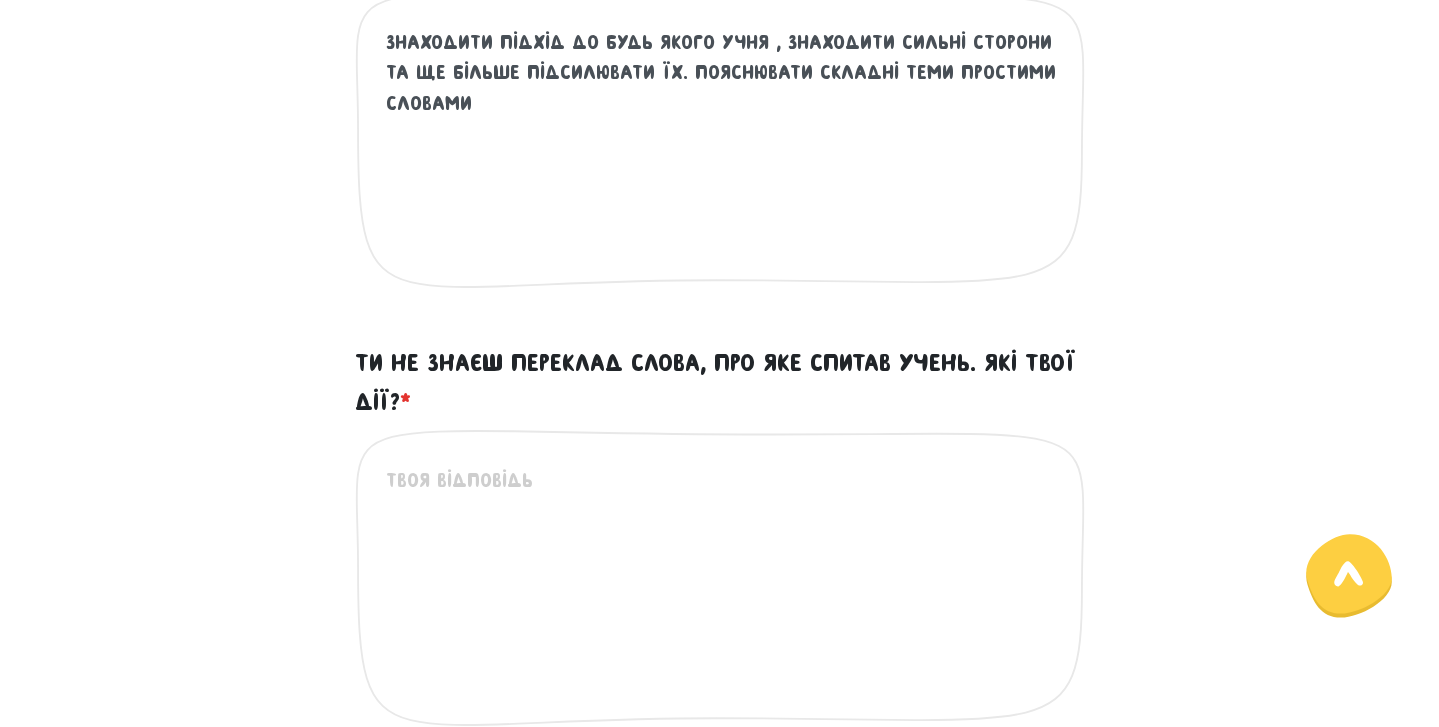 scroll, scrollTop: 751, scrollLeft: 0, axis: vertical 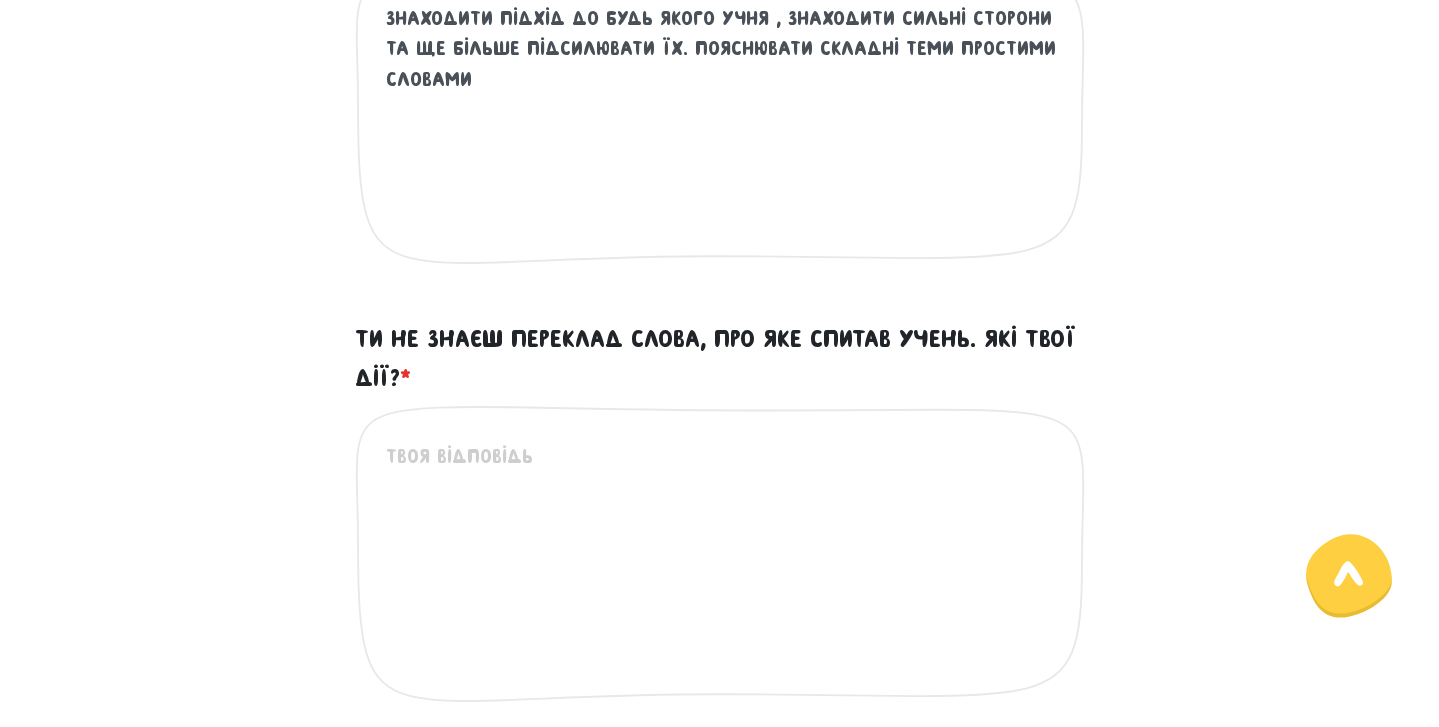 type on "Знаходити підхід до будь якого учня , знаходити сильні сторони та ще більше підсилювати їх. Пояснювати складні теми простими словами" 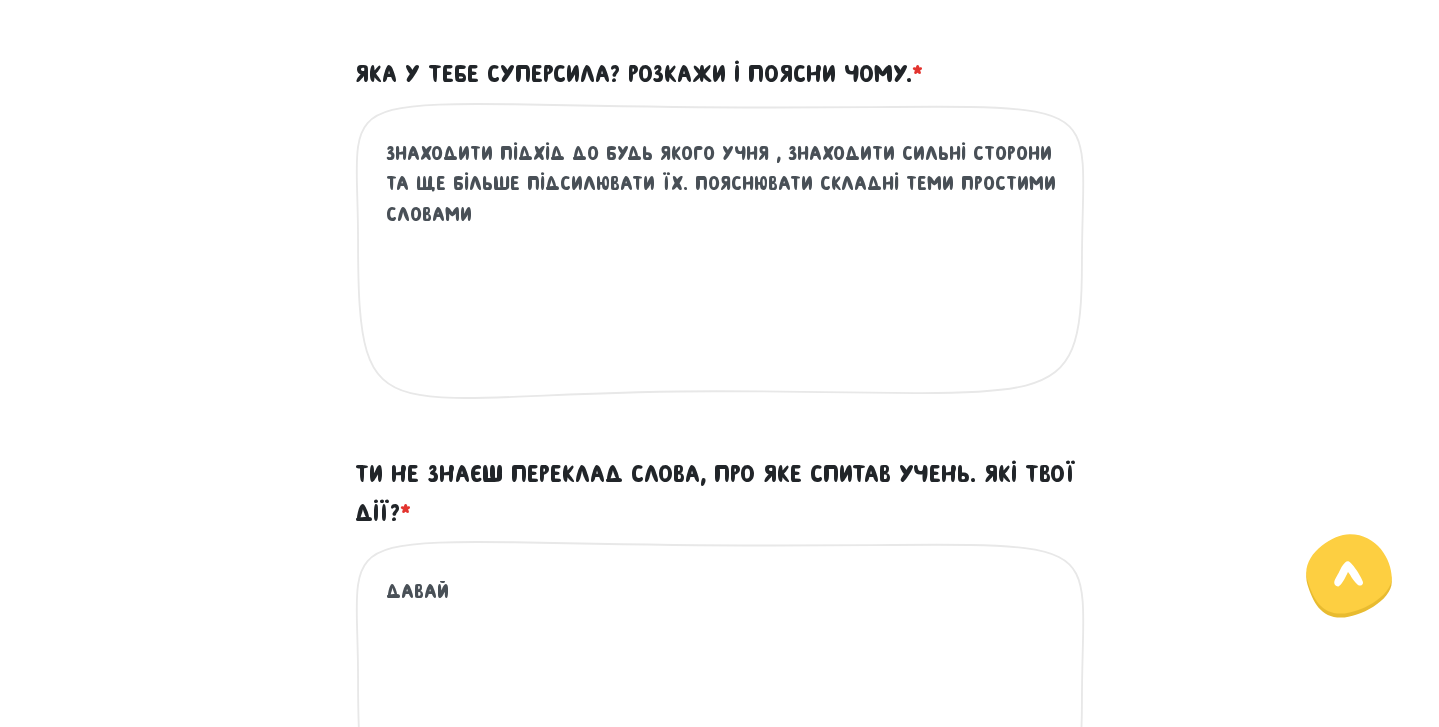 scroll, scrollTop: 692, scrollLeft: 0, axis: vertical 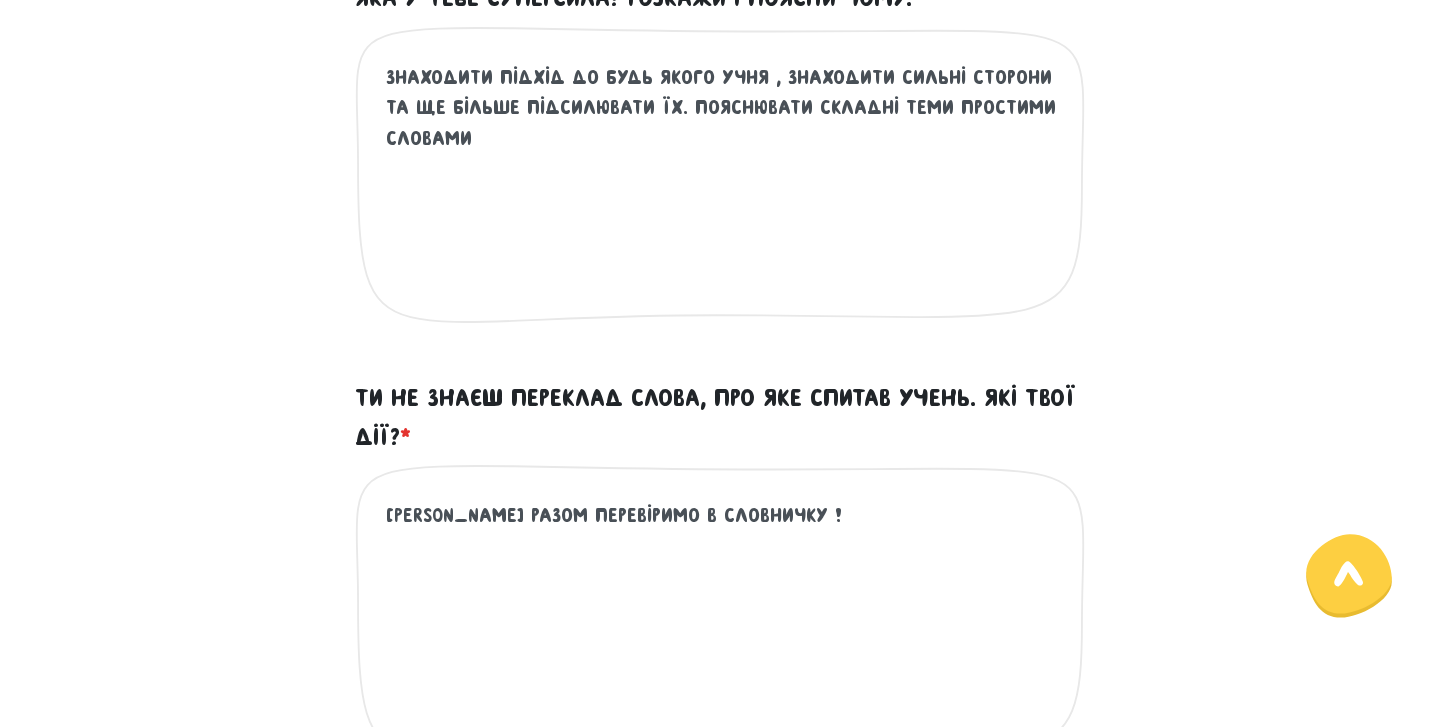 click on "[PERSON_NAME] разом перевіримо в словничку !" at bounding box center [721, 623] 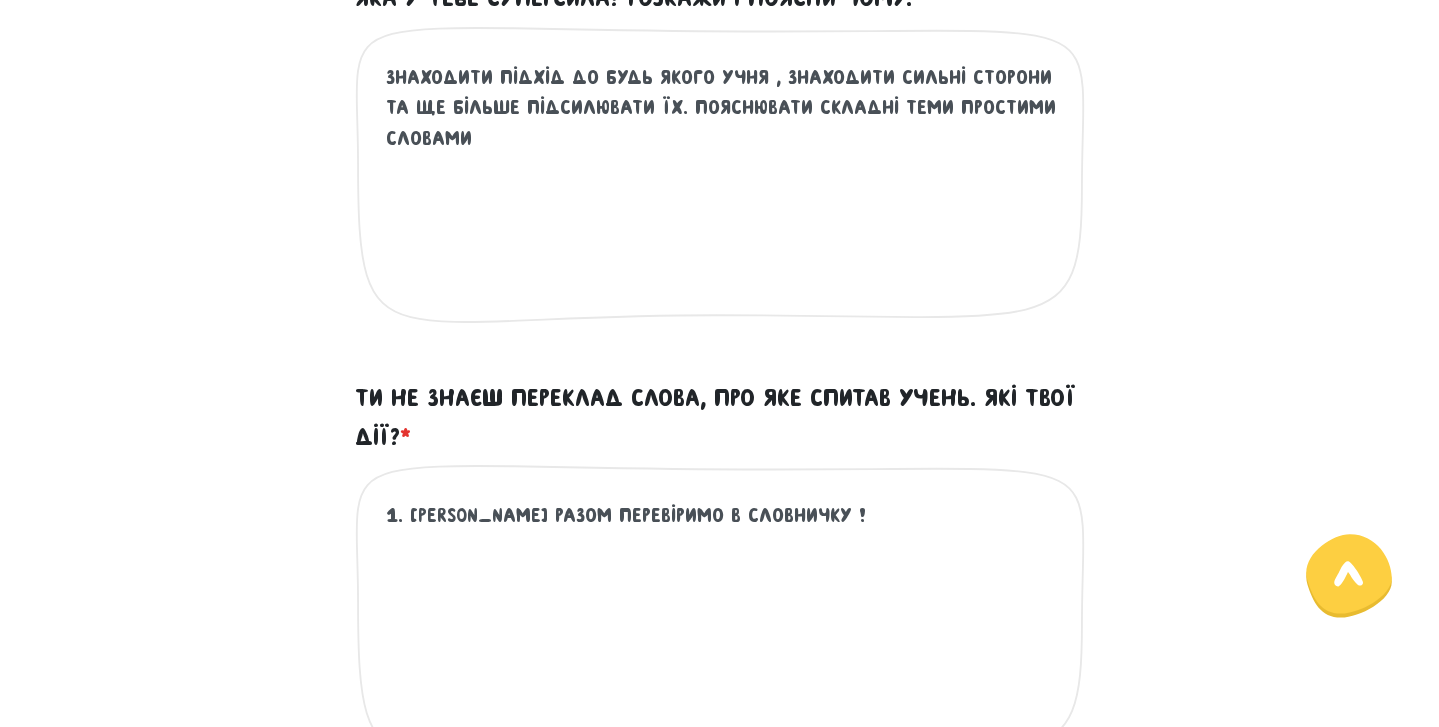click on "1. [PERSON_NAME] разом перевіримо в словничку !" at bounding box center [721, 623] 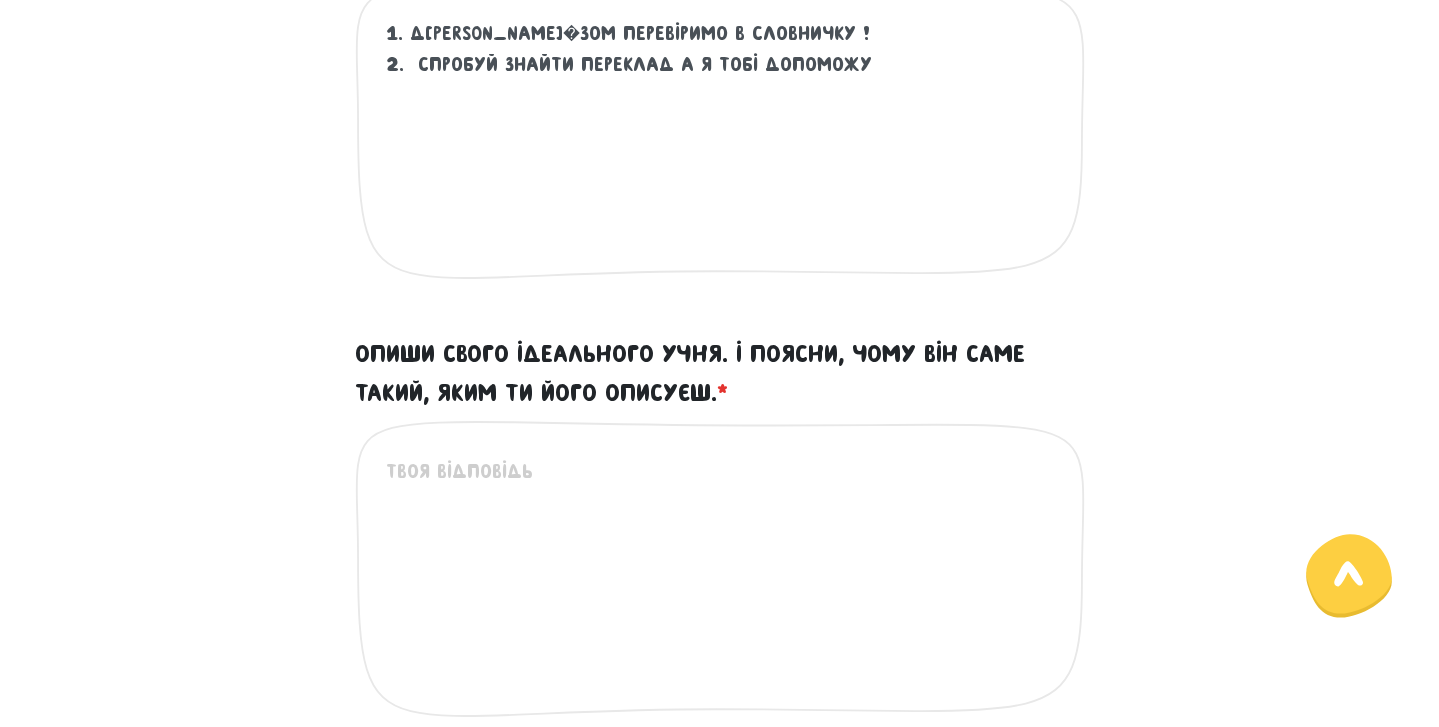 scroll, scrollTop: 1175, scrollLeft: 0, axis: vertical 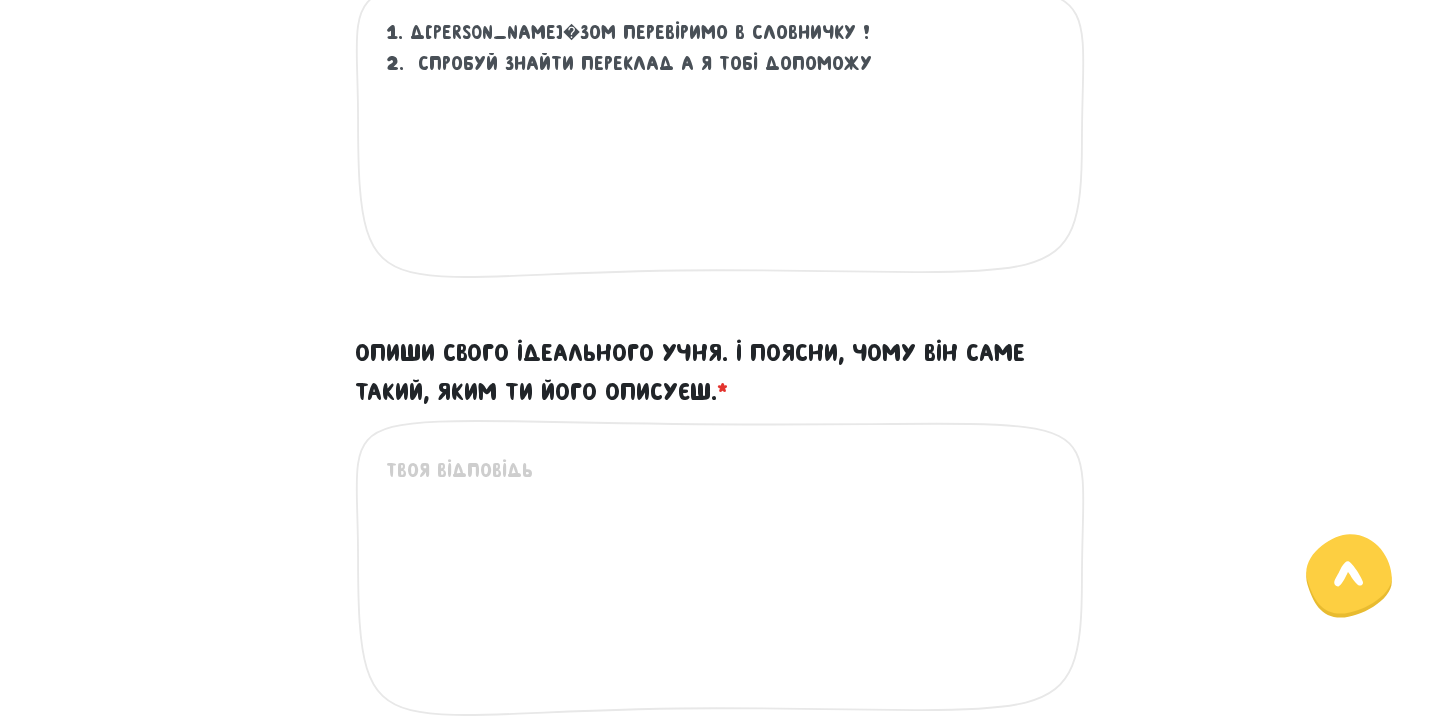 type on "1. Д[PERSON_NAME]�зом перевіримо в словничку !
2.  Спробуй знайти переклад а я тобі допоможу" 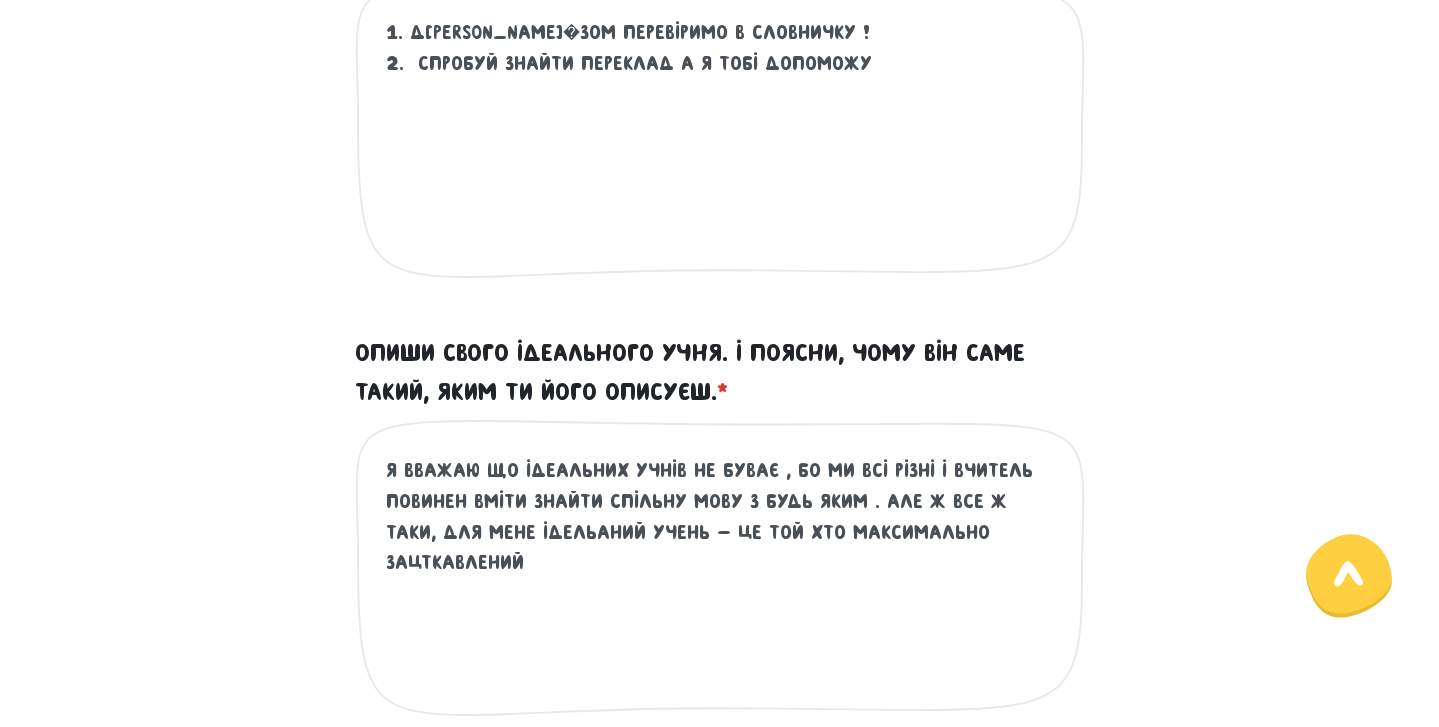 click on "Я вважаю що ідеальних учнів не буває , бо ми всі різні і вчитель повинен вміти знайти спільну мову з будь яким . Але ж все ж таки, для мене ідельаний учень - це той хто максимально зацткавлений" at bounding box center [721, 578] 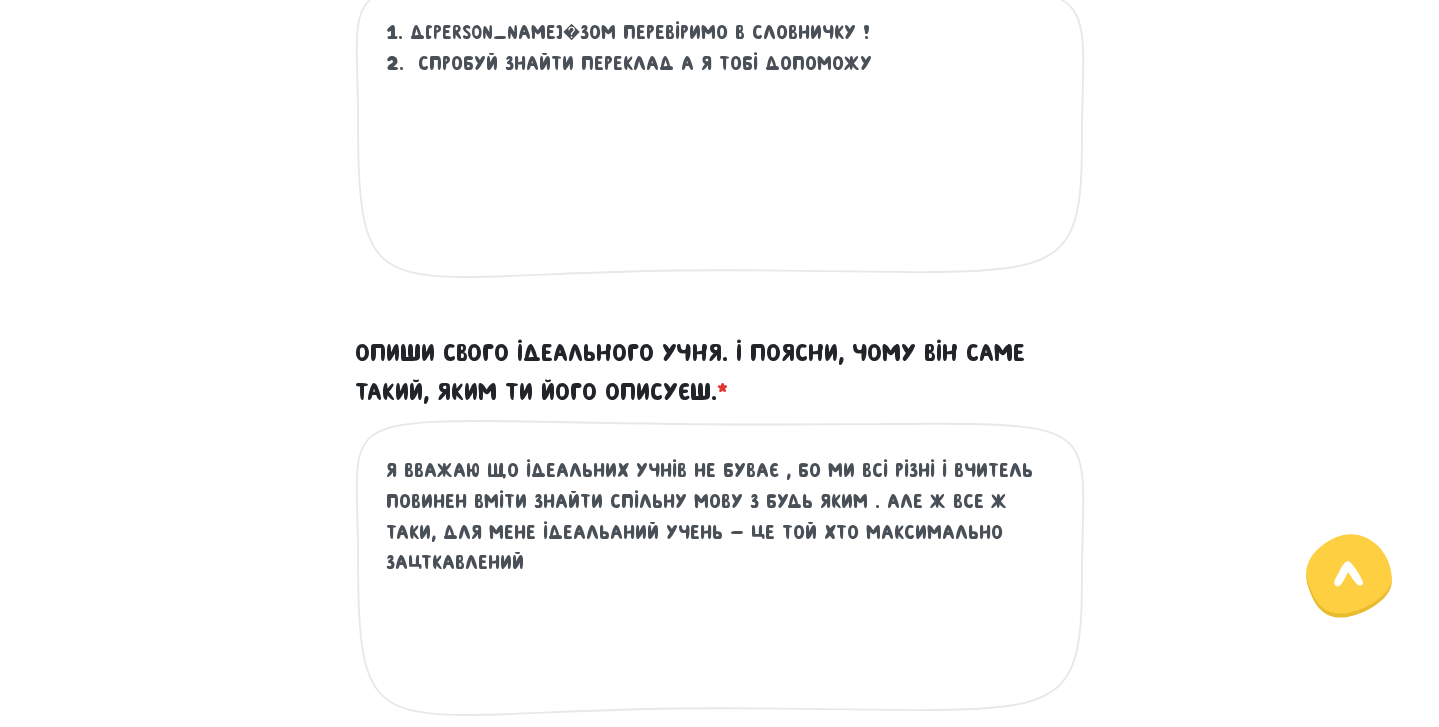 click on "Я вважаю що ідеальних учнів не буває , бо ми всі різні і вчитель повинен вміти знайти спільну мову з будь яким . Але ж все ж таки, для мене ідеальаний учень - це той хто максимально зацткавлений" at bounding box center [721, 578] 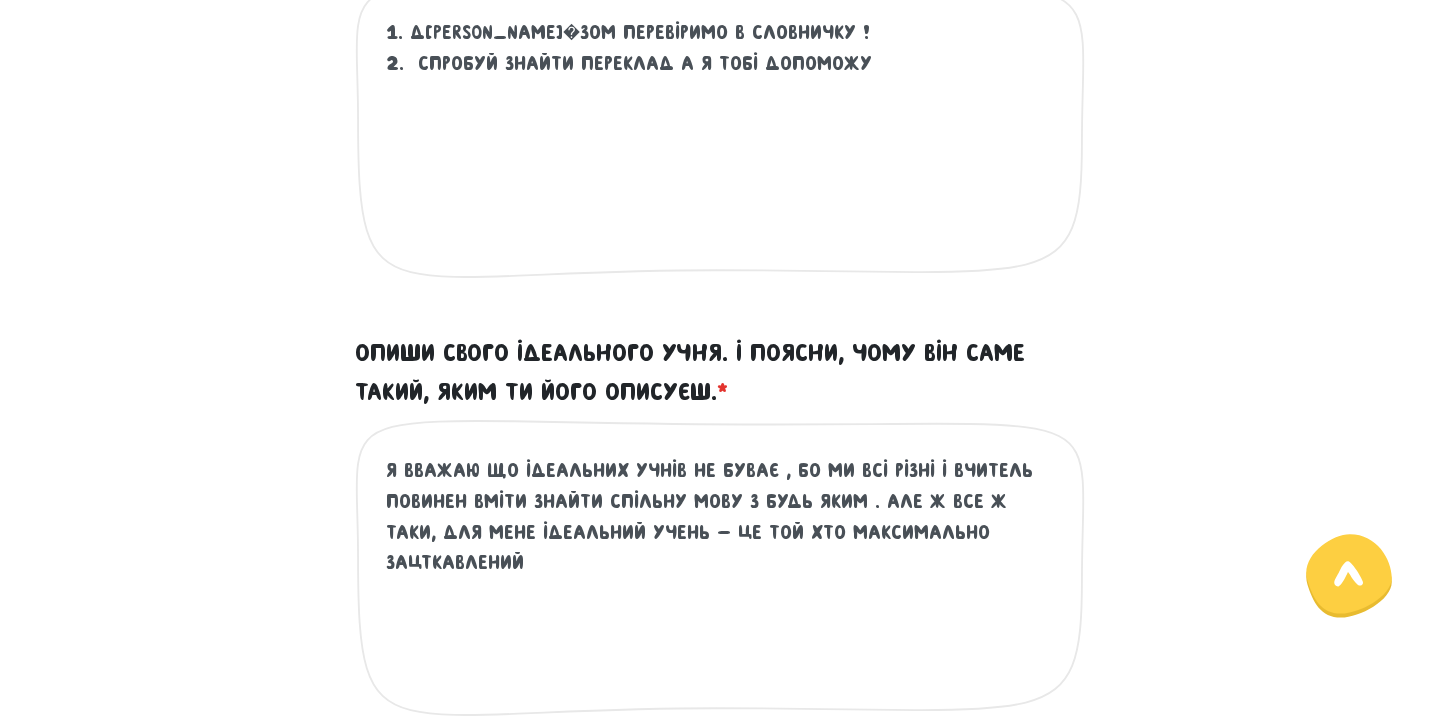 click on "Я вважаю що ідеальних учнів не буває , бо ми всі різні і вчитель повинен вміти знайти спільну мову з будь яким . Але ж все ж таки, для мене ідеальний учень - це той хто максимально зацткавлений" at bounding box center (721, 578) 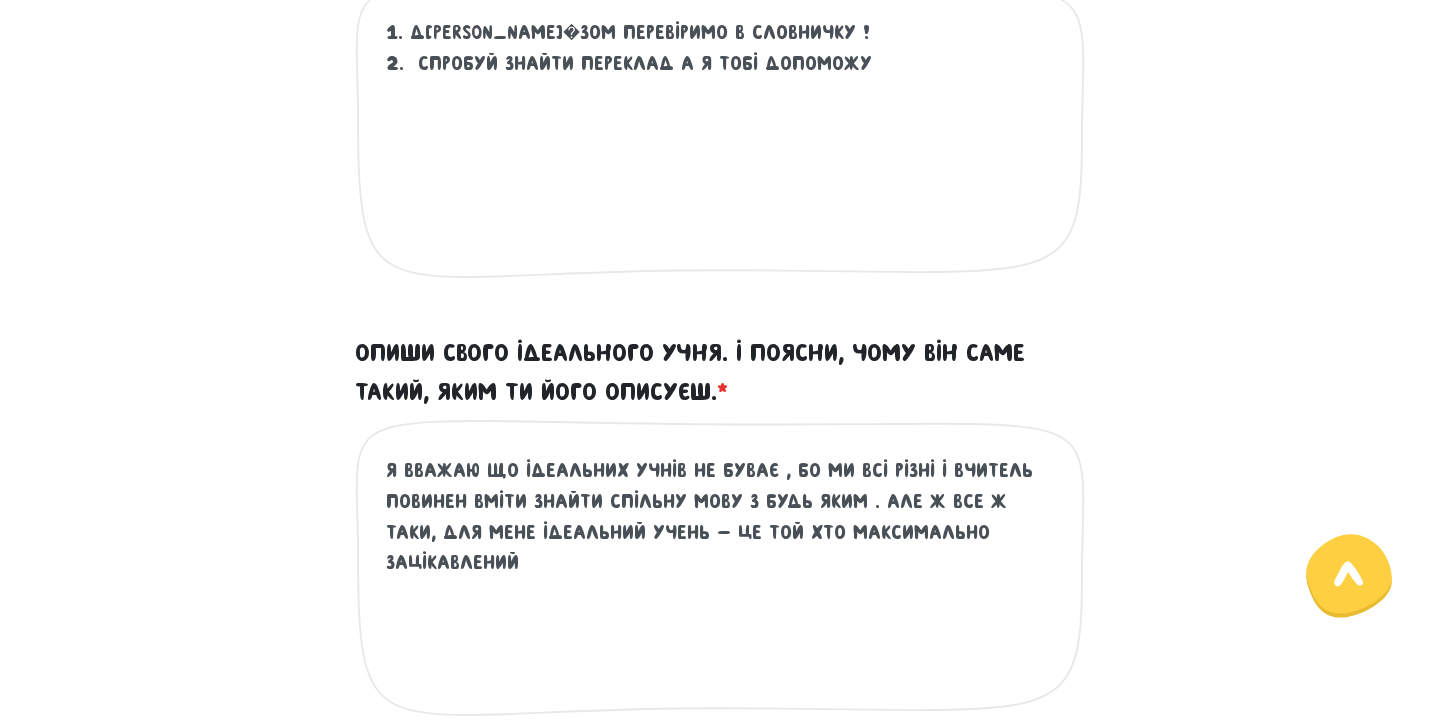 click on "Я вважаю що ідеальних учнів не буває , бо ми всі різні і вчитель повинен вміти знайти спільну мову з будь яким . Але ж все ж таки, для мене ідеальний учень - це той хто максимально зацікавлений
Це обов'язкове поле" at bounding box center [720, 584] 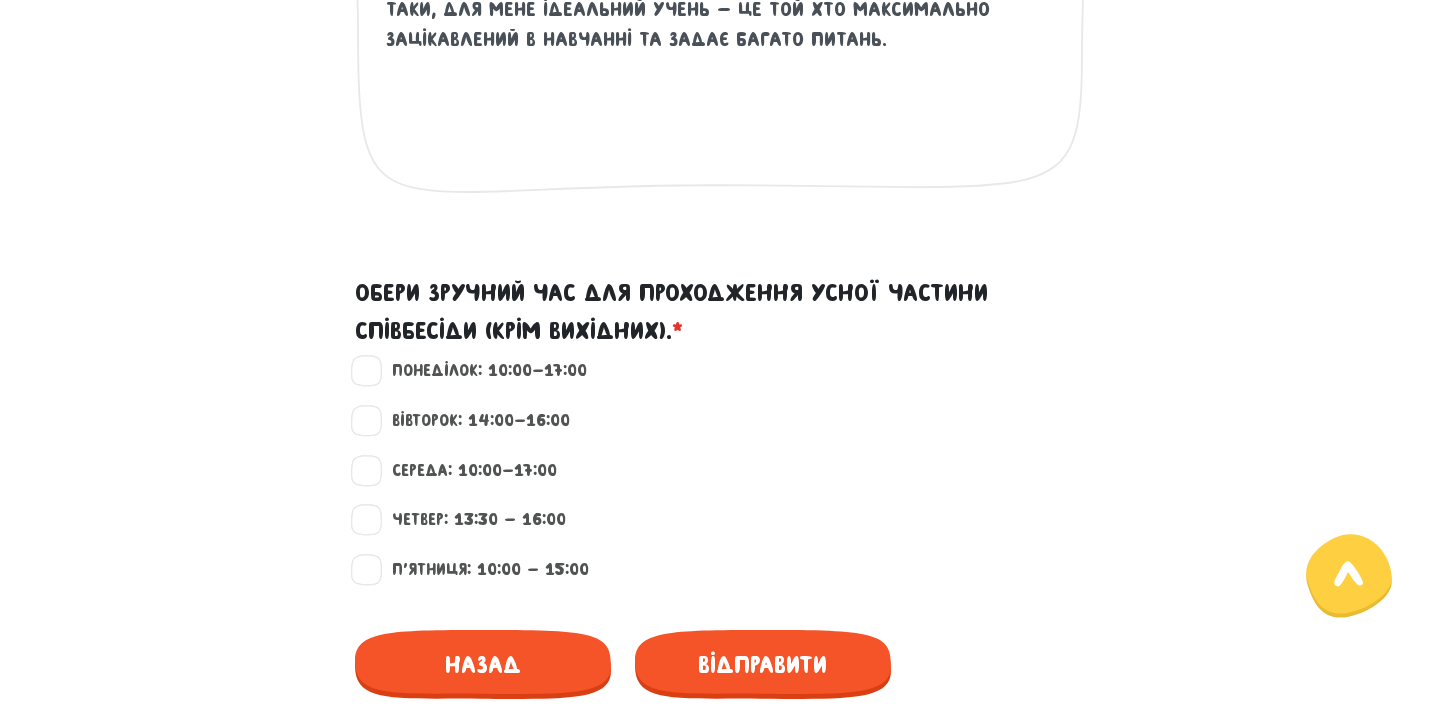scroll, scrollTop: 1716, scrollLeft: 0, axis: vertical 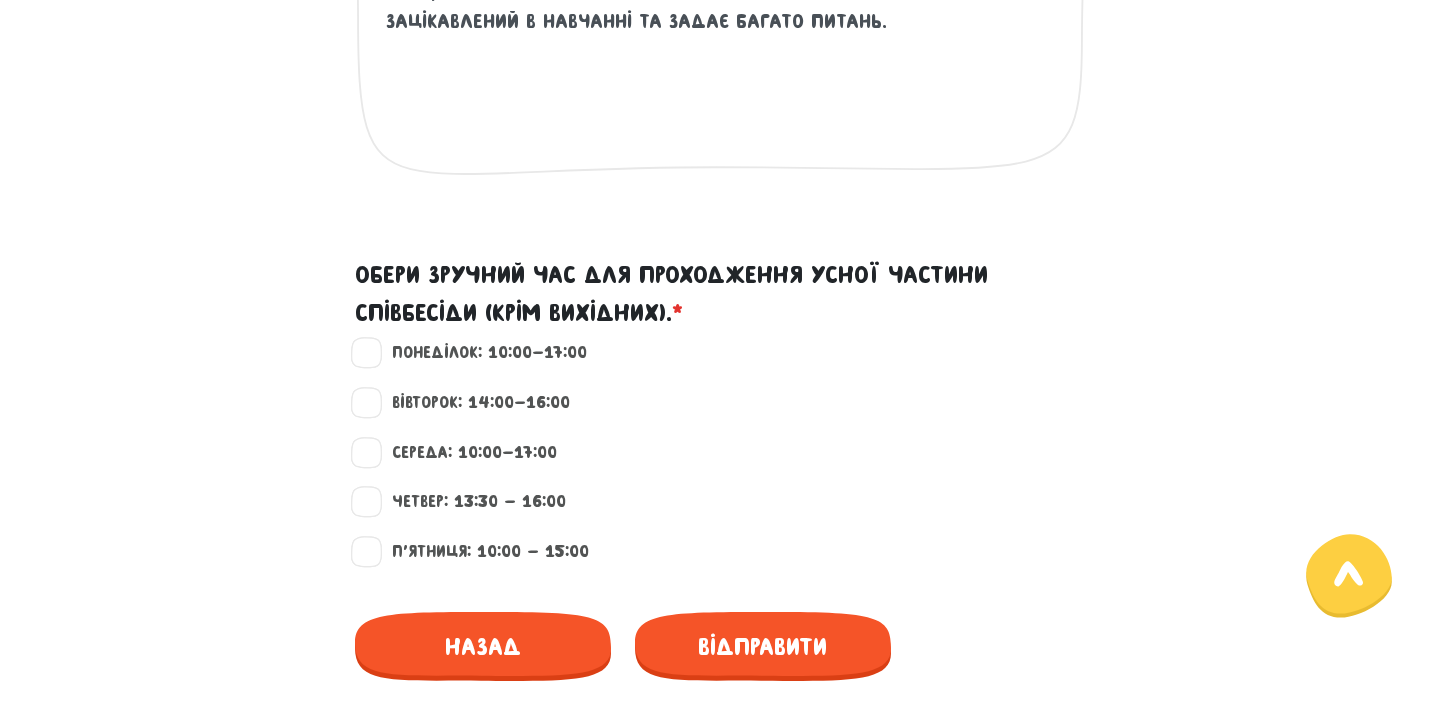 type on "Я вважаю що ідеальних учнів не буває , бо ми всі різні і вчитель повинен вміти знайти спільну мову з будь яким . Але ж все ж таки, для мене ідеальний учень - це той хто максимально зацікавлений в навчанні та задає багато питань." 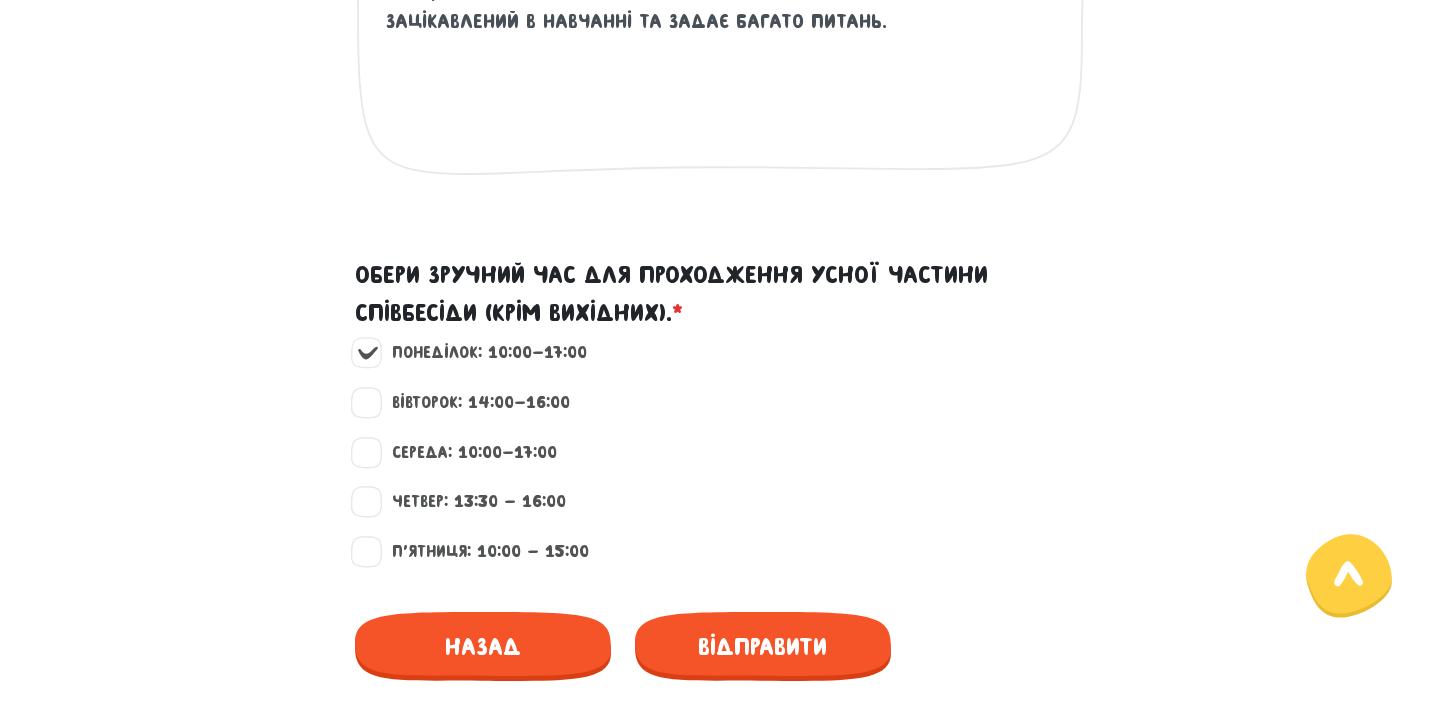 click on "Вівторок: 14:00-16:00" at bounding box center (472, 403) 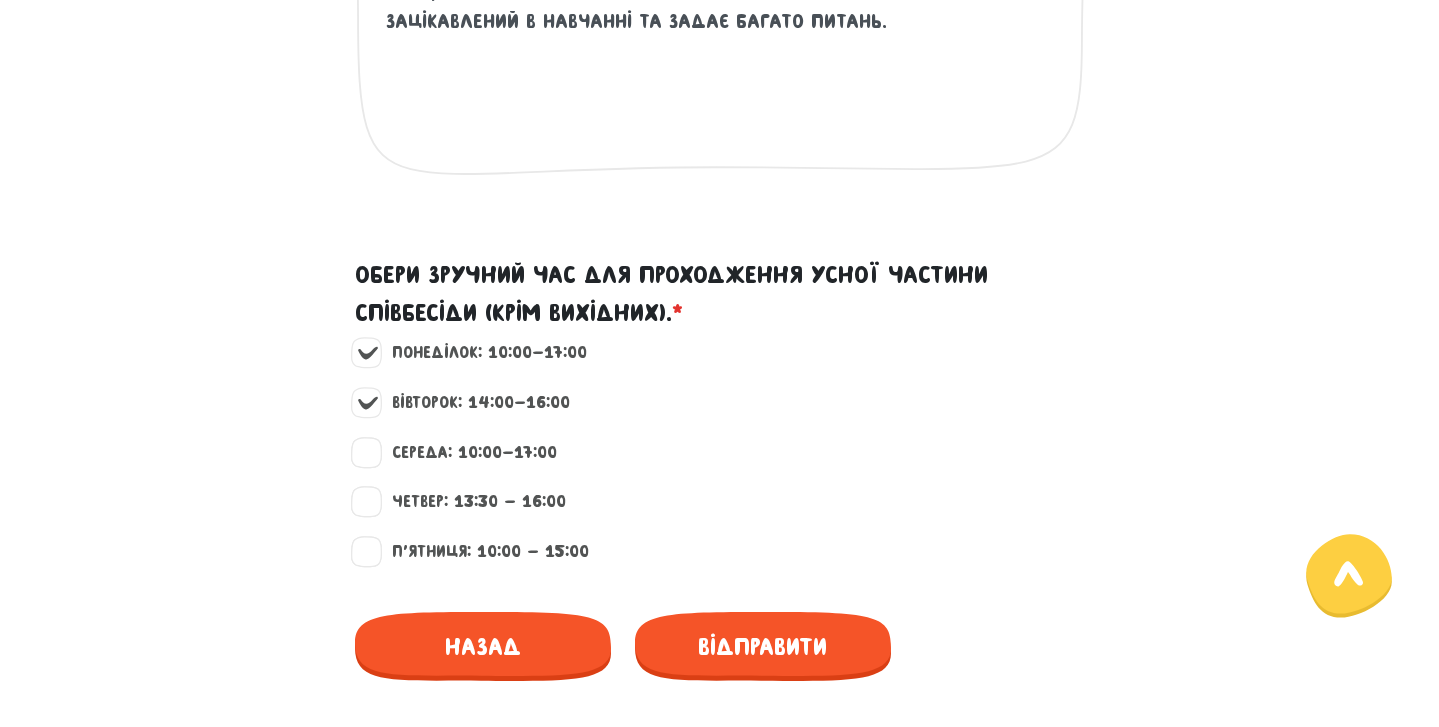 click on "Середа: 10:00-17:00" at bounding box center [466, 453] 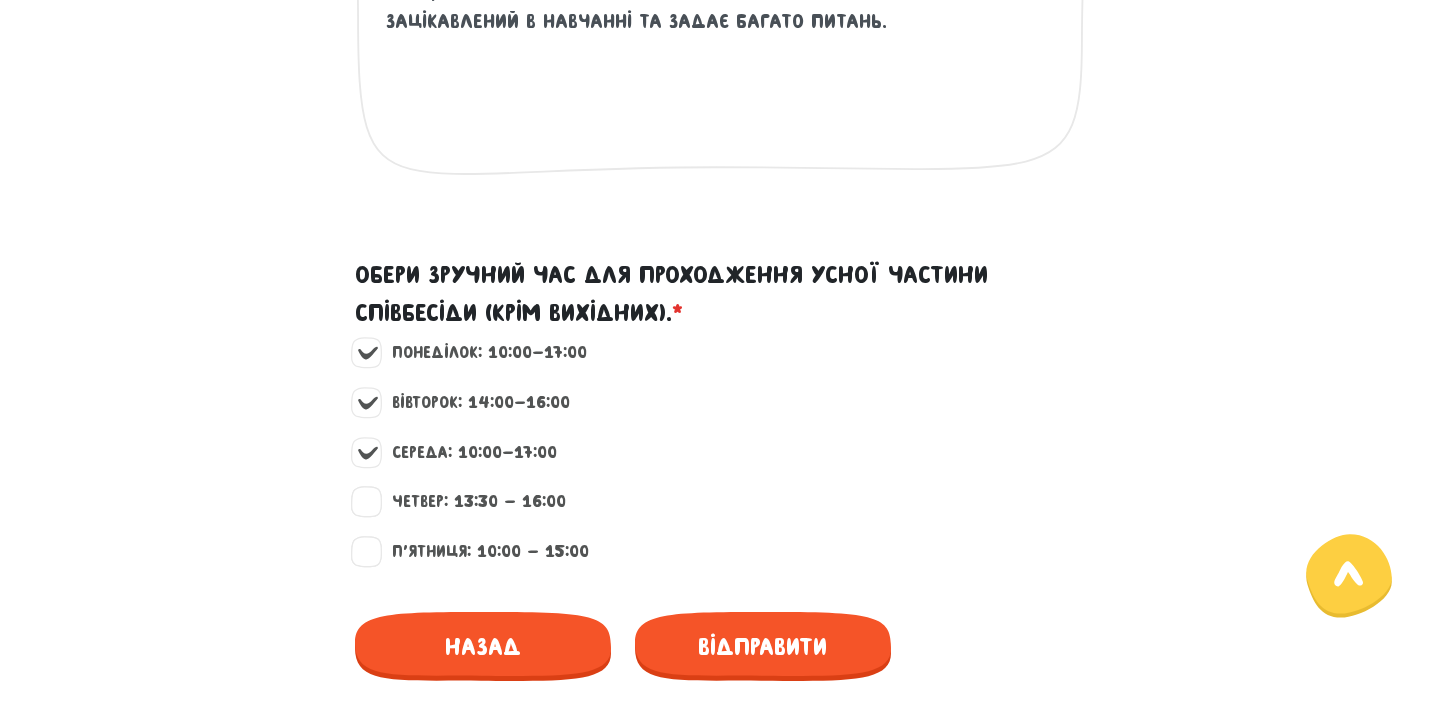 click on "Четвер: 13:30 - 16:00" at bounding box center (470, 502) 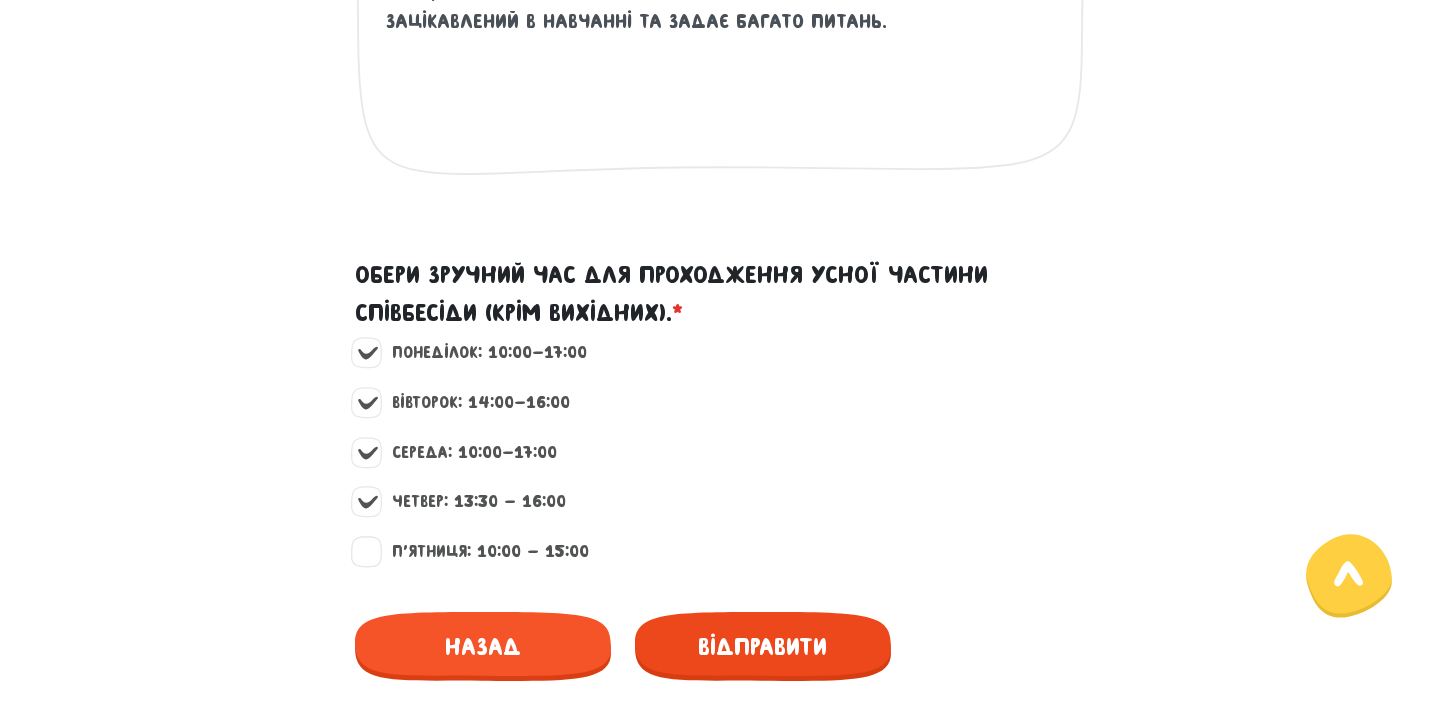 click on "Відправити" at bounding box center (763, 646) 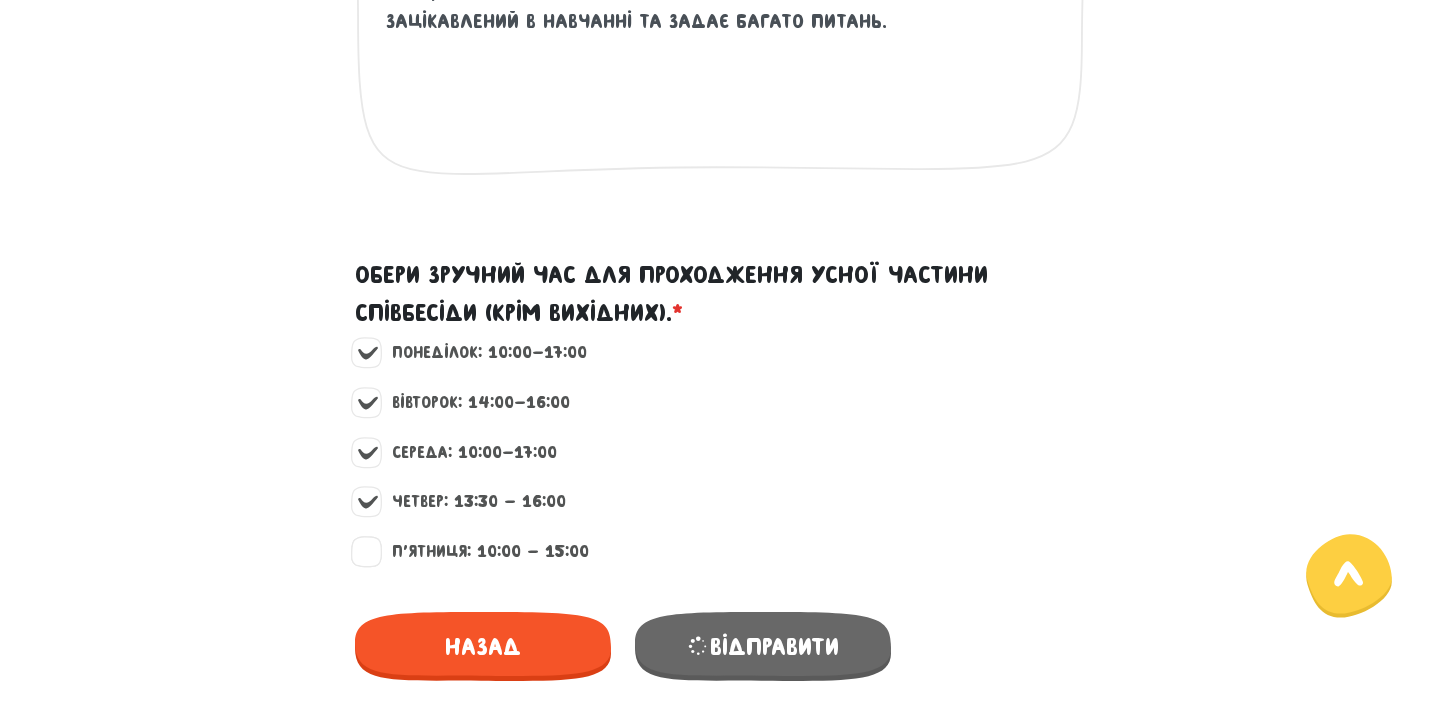 scroll, scrollTop: 625, scrollLeft: 0, axis: vertical 